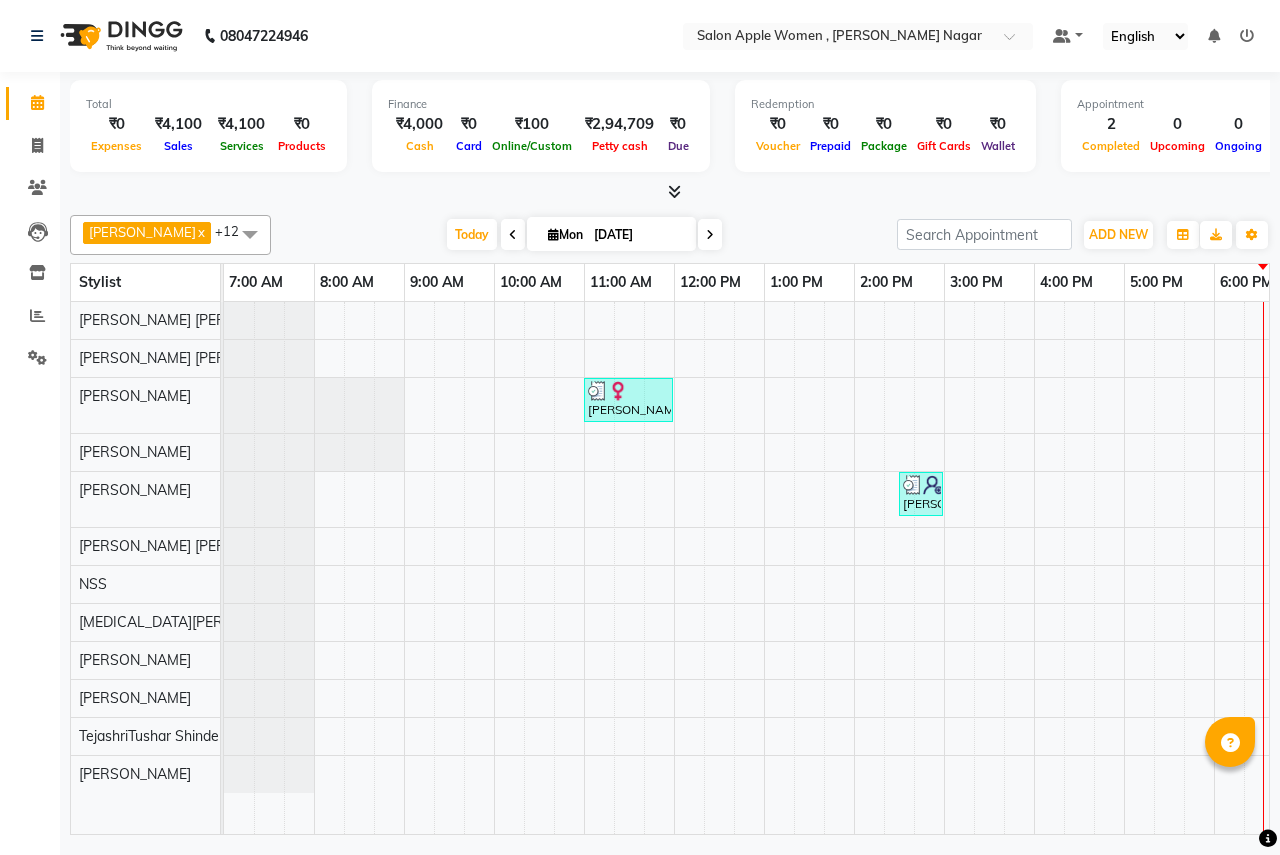 scroll, scrollTop: 0, scrollLeft: 0, axis: both 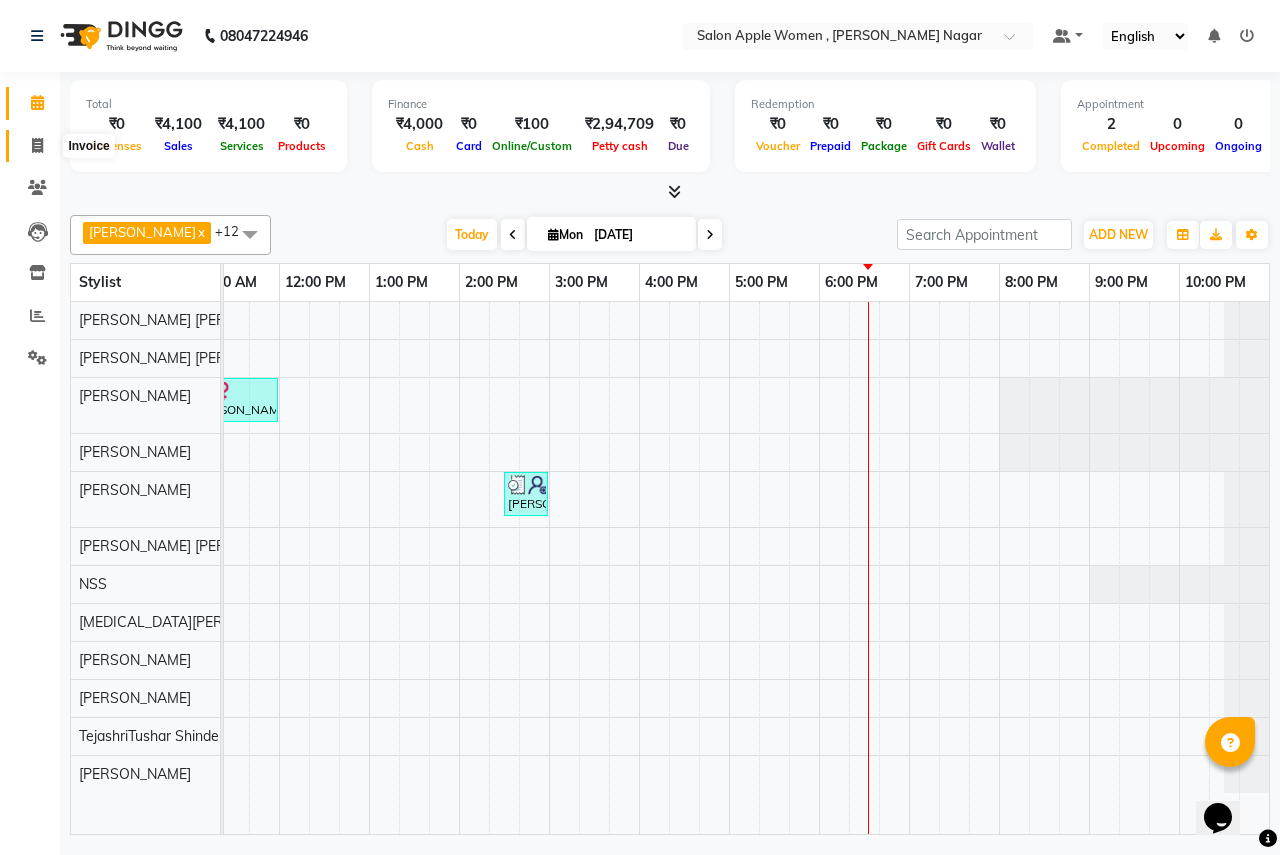 click 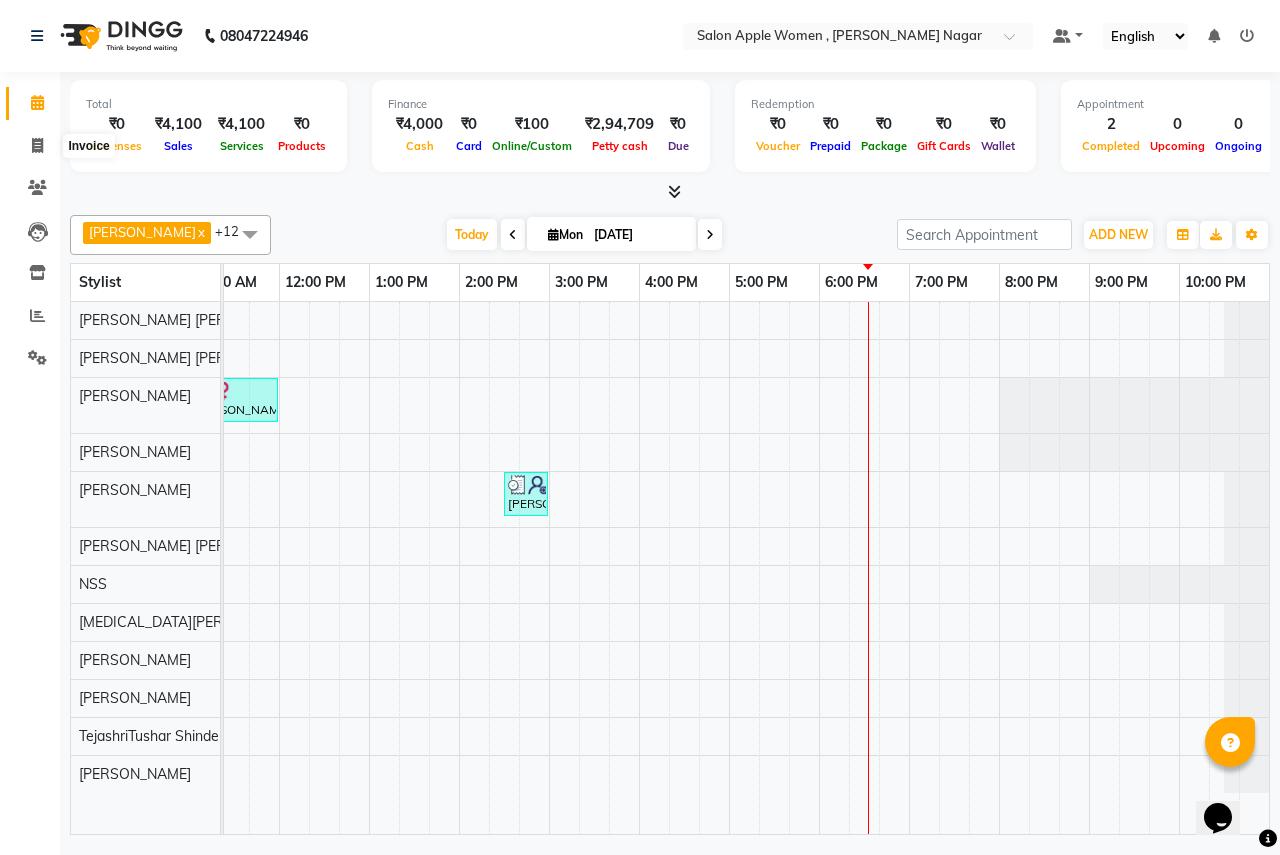 select on "96" 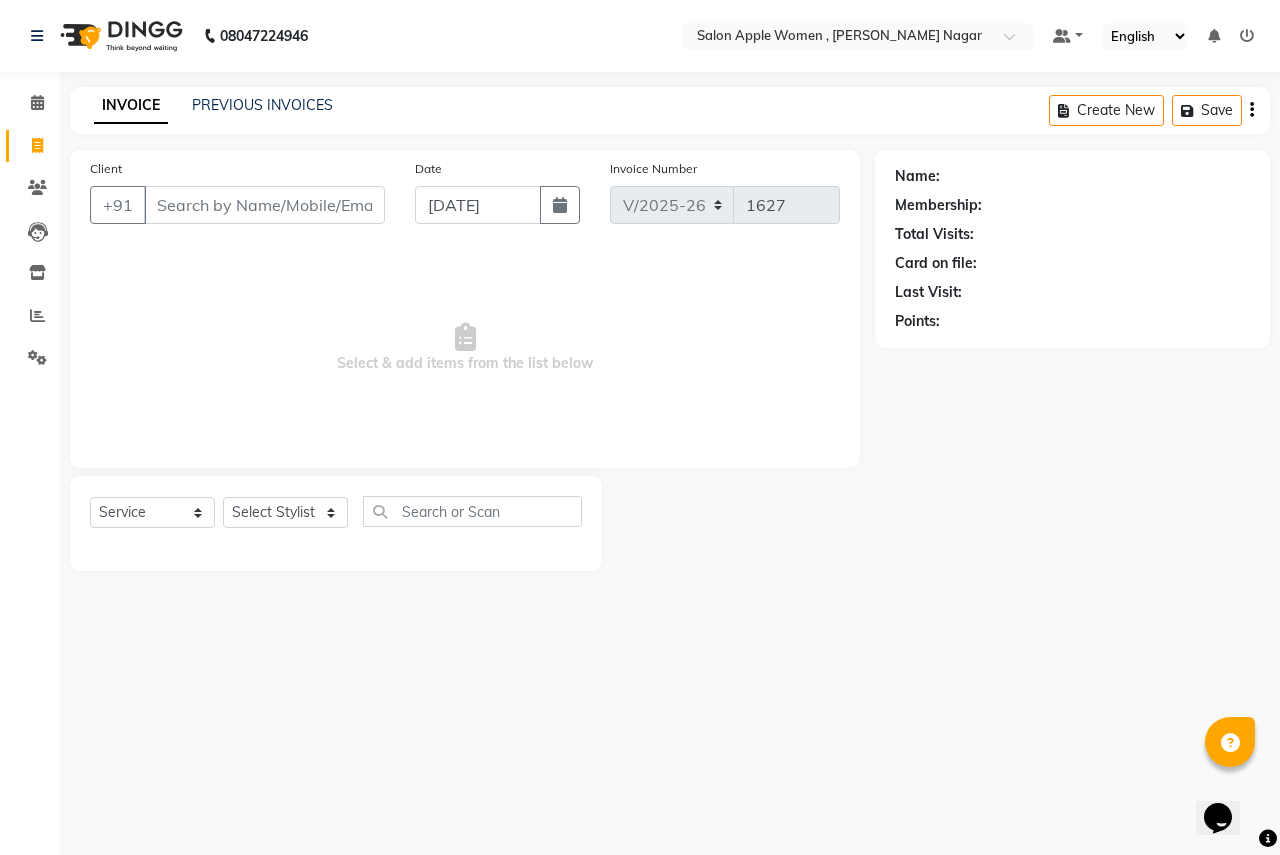 click on "Client" at bounding box center [264, 205] 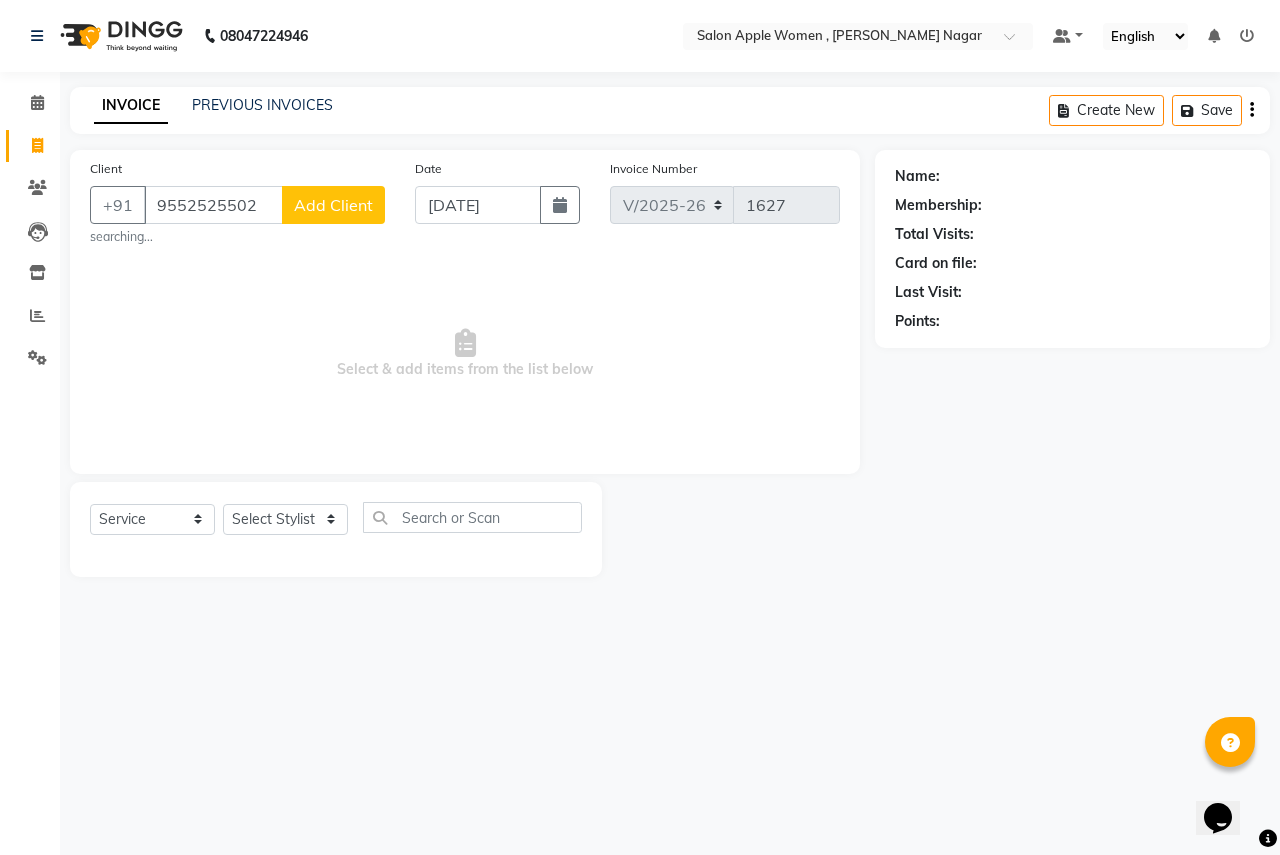 type on "9552525502" 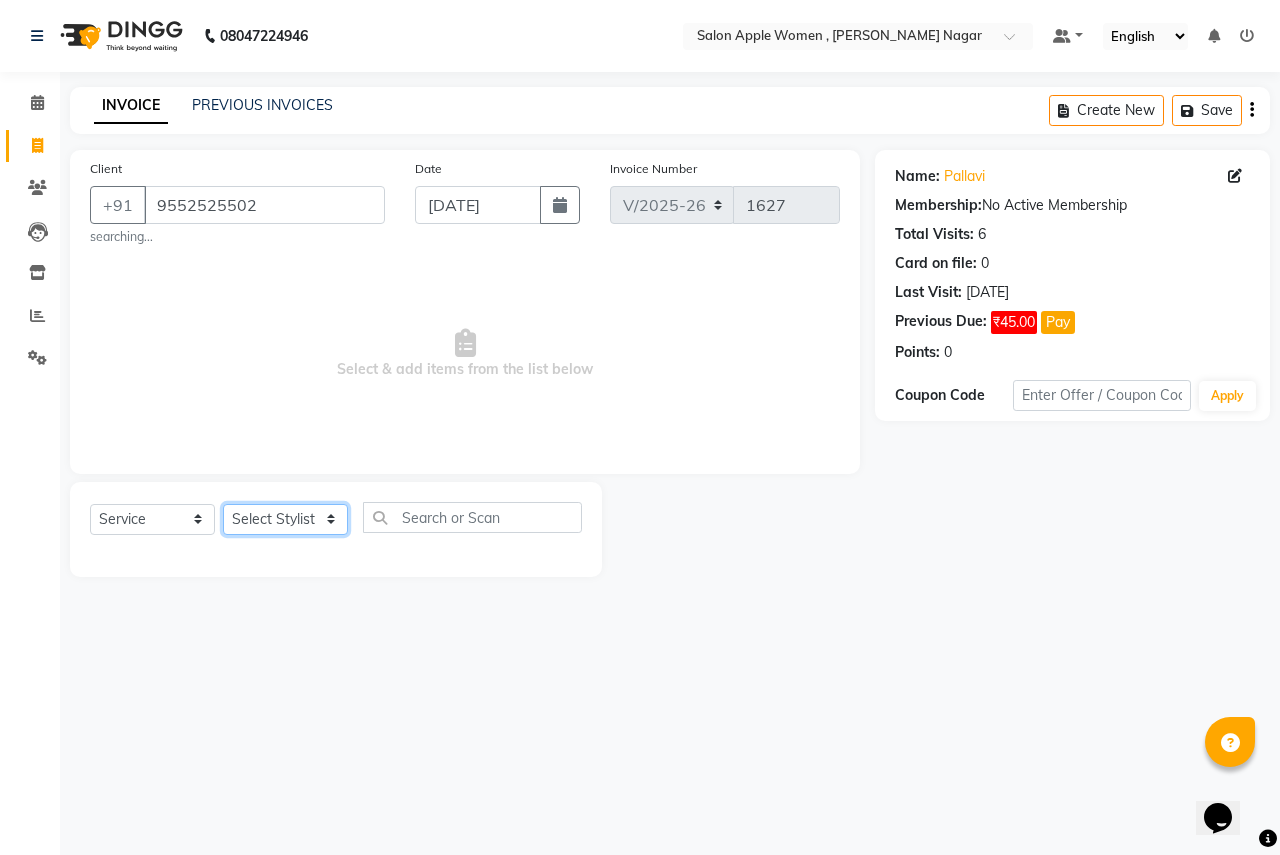 click on "Select Stylist [PERSON_NAME] [PERSON_NAME] [PERSON_NAME] [PERSON_NAME] Jyoti Rahul [PERSON_NAME] [MEDICAL_DATA][PERSON_NAME] [PERSON_NAME] NSS Pratibha Paswan [PERSON_NAME] [PERSON_NAME] Reception  Reshma Operations Head [PERSON_NAME] [PERSON_NAME] [PERSON_NAME]" 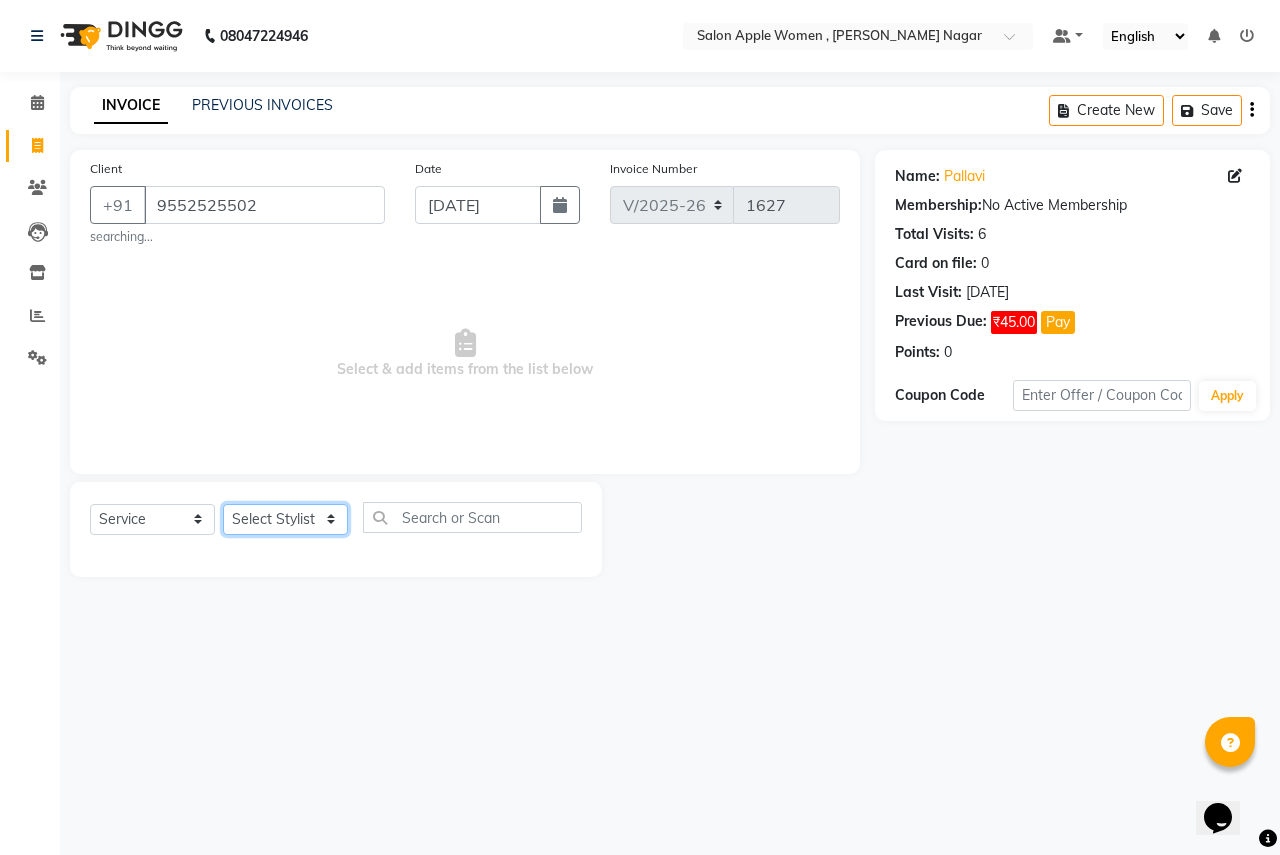 select on "70309" 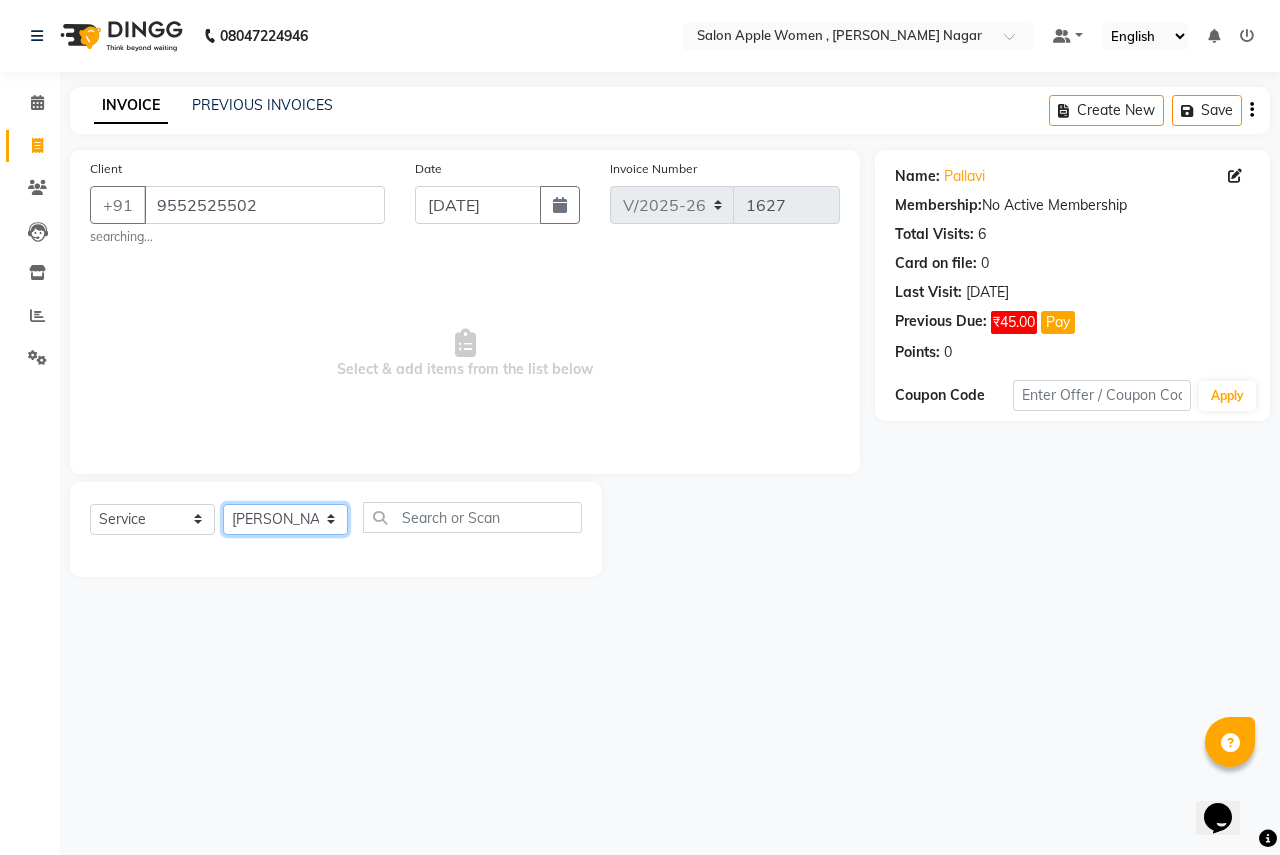 click on "Select Stylist [PERSON_NAME] [PERSON_NAME] [PERSON_NAME] [PERSON_NAME] Jyoti Rahul [PERSON_NAME] [MEDICAL_DATA][PERSON_NAME] [PERSON_NAME] NSS Pratibha Paswan [PERSON_NAME] [PERSON_NAME] Reception  Reshma Operations Head [PERSON_NAME] [PERSON_NAME] [PERSON_NAME]" 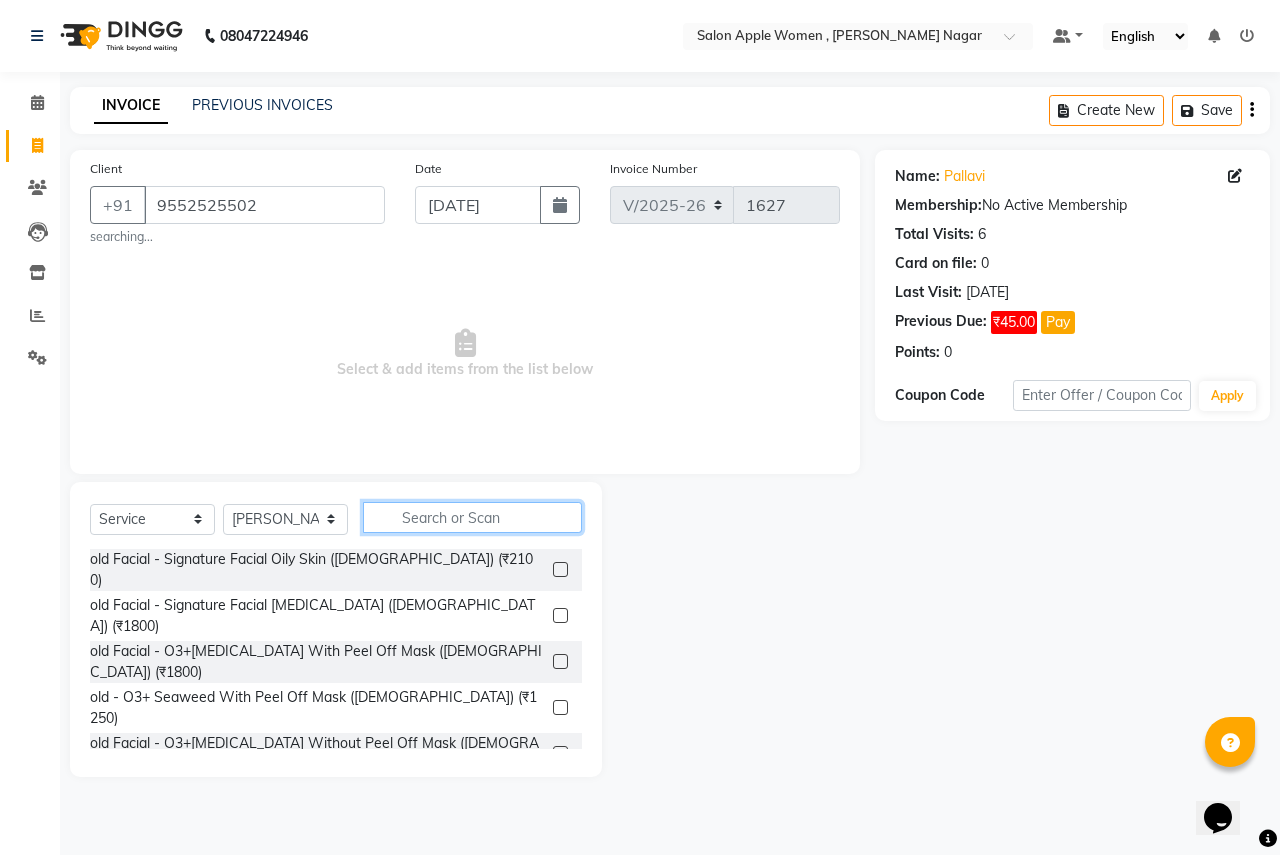 click 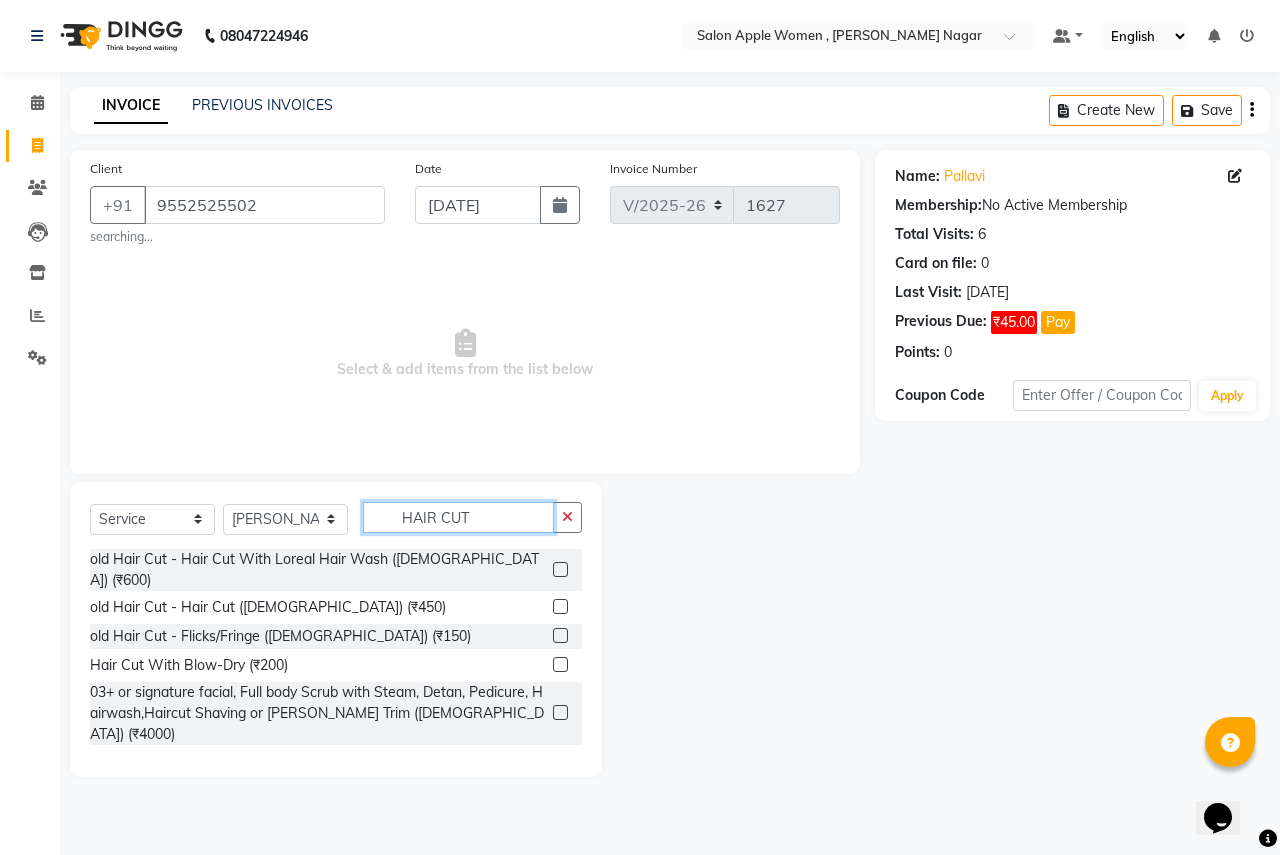 type on "HAIR CUT" 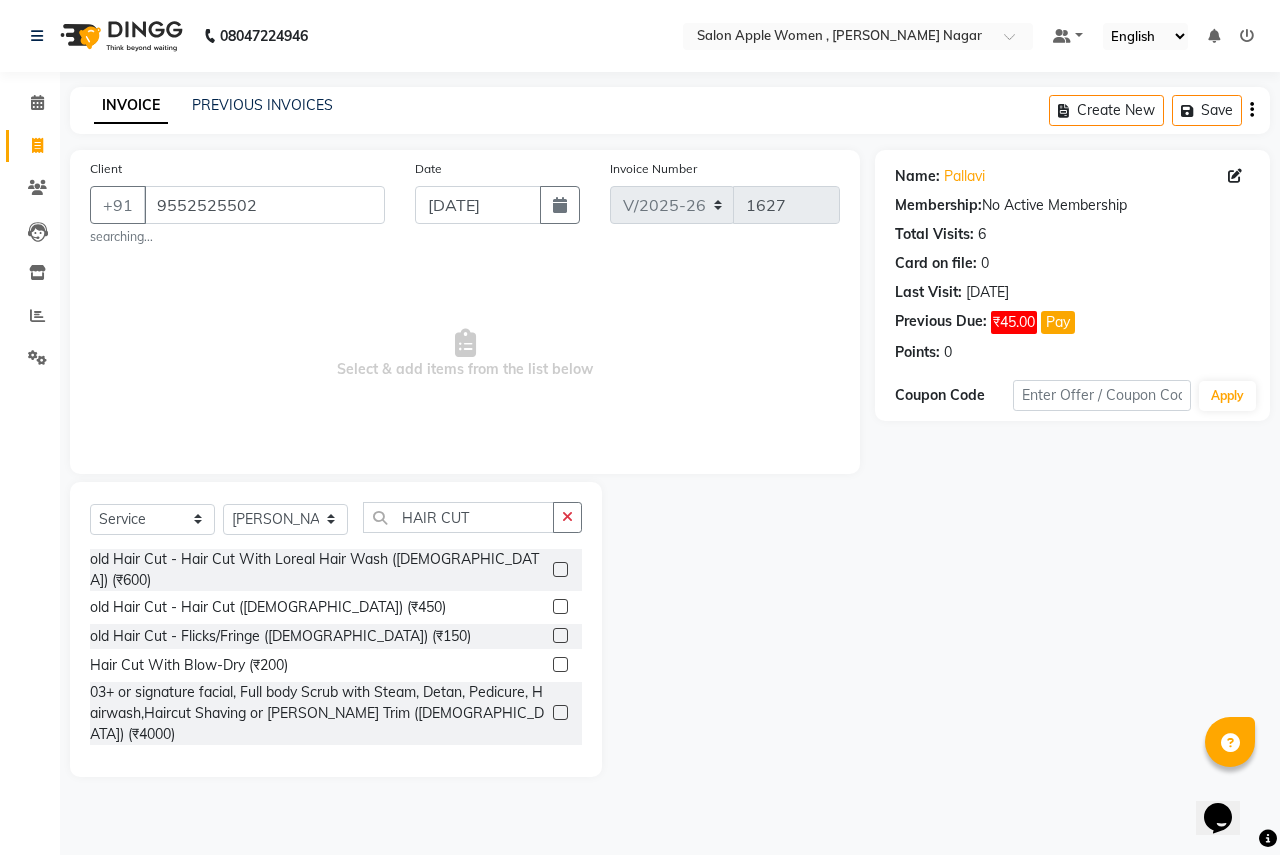 click 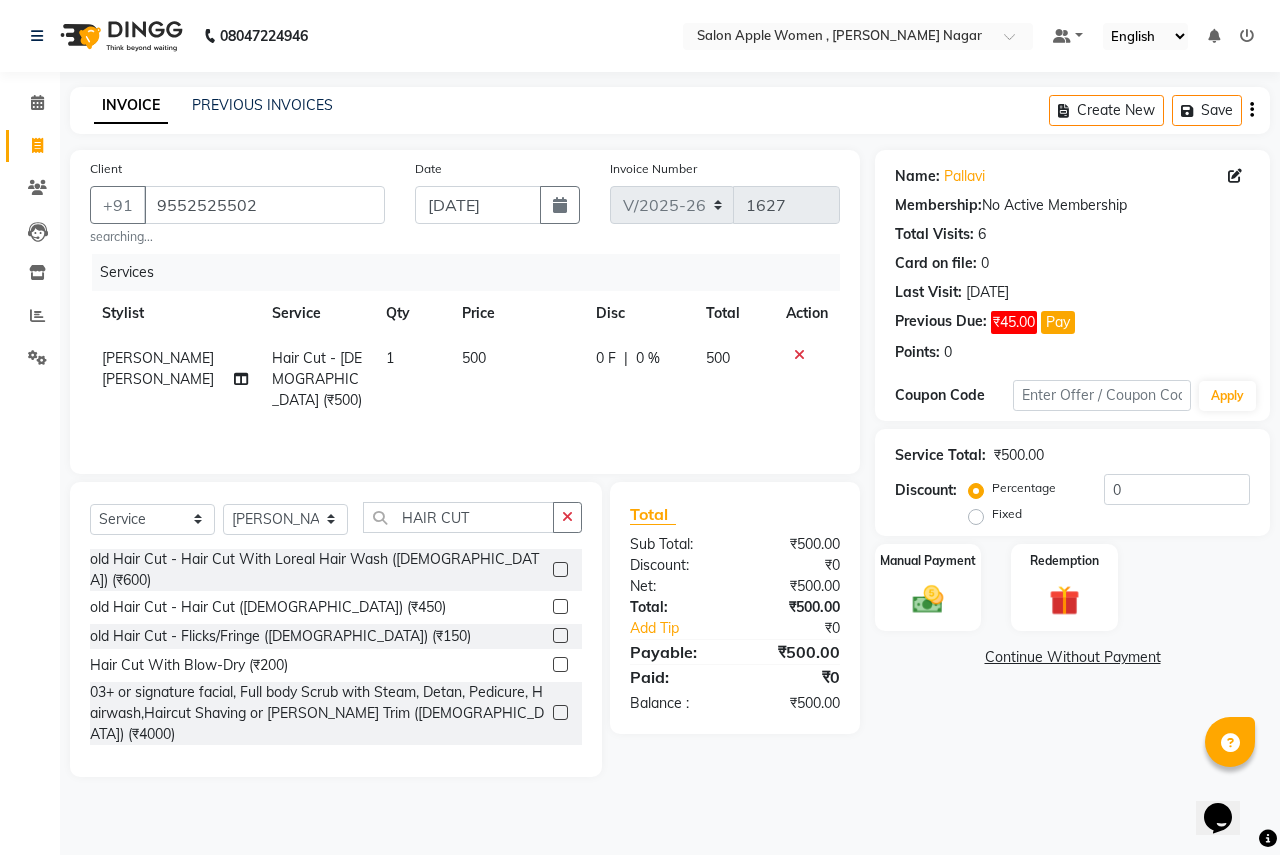 checkbox on "false" 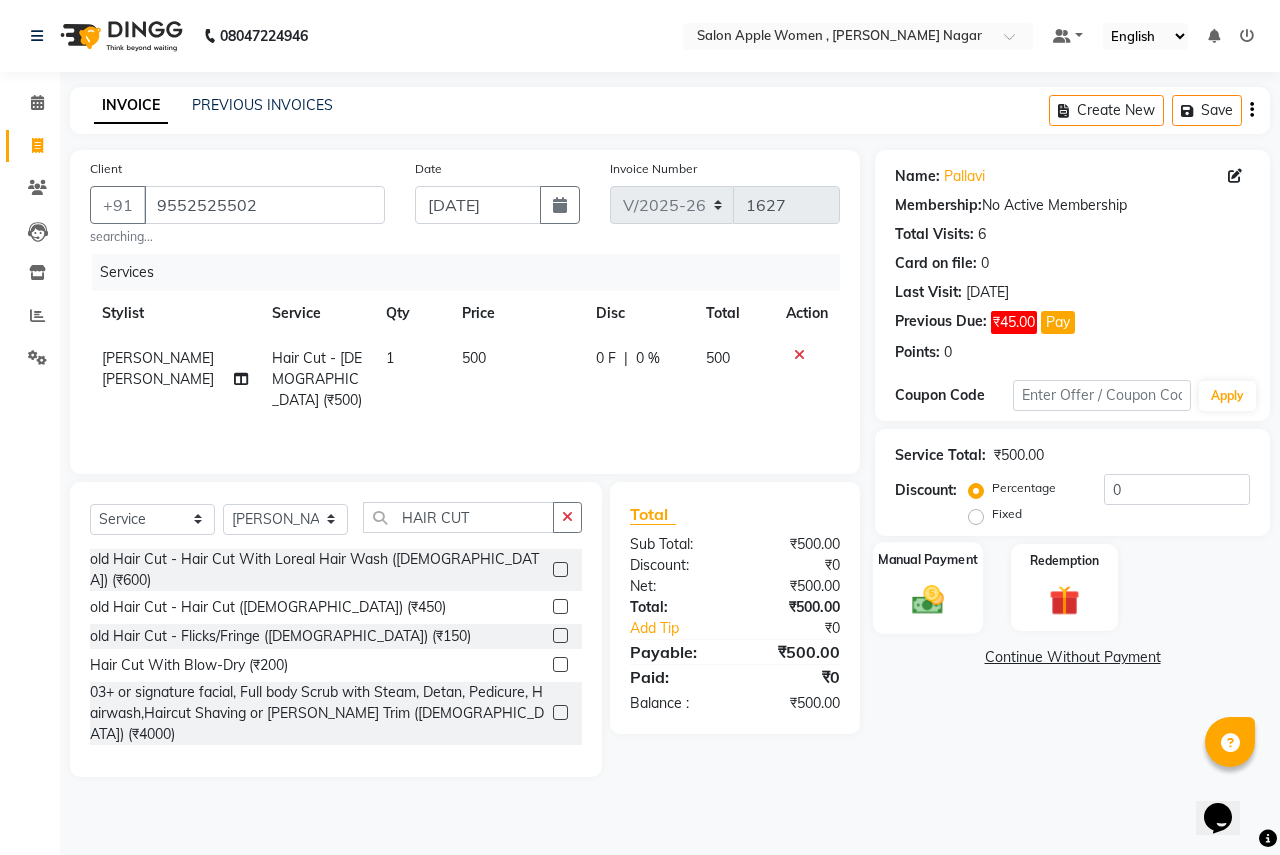 click 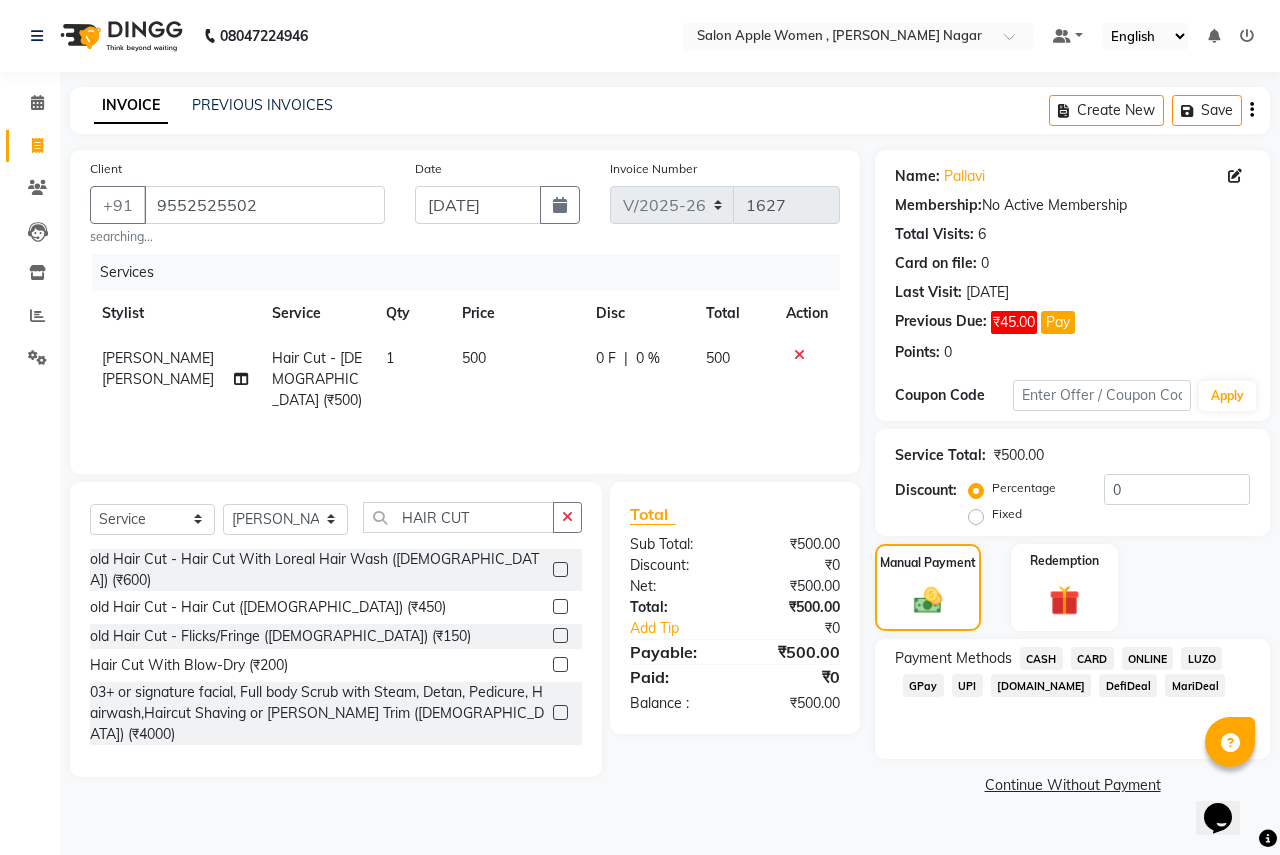 click on "CASH" 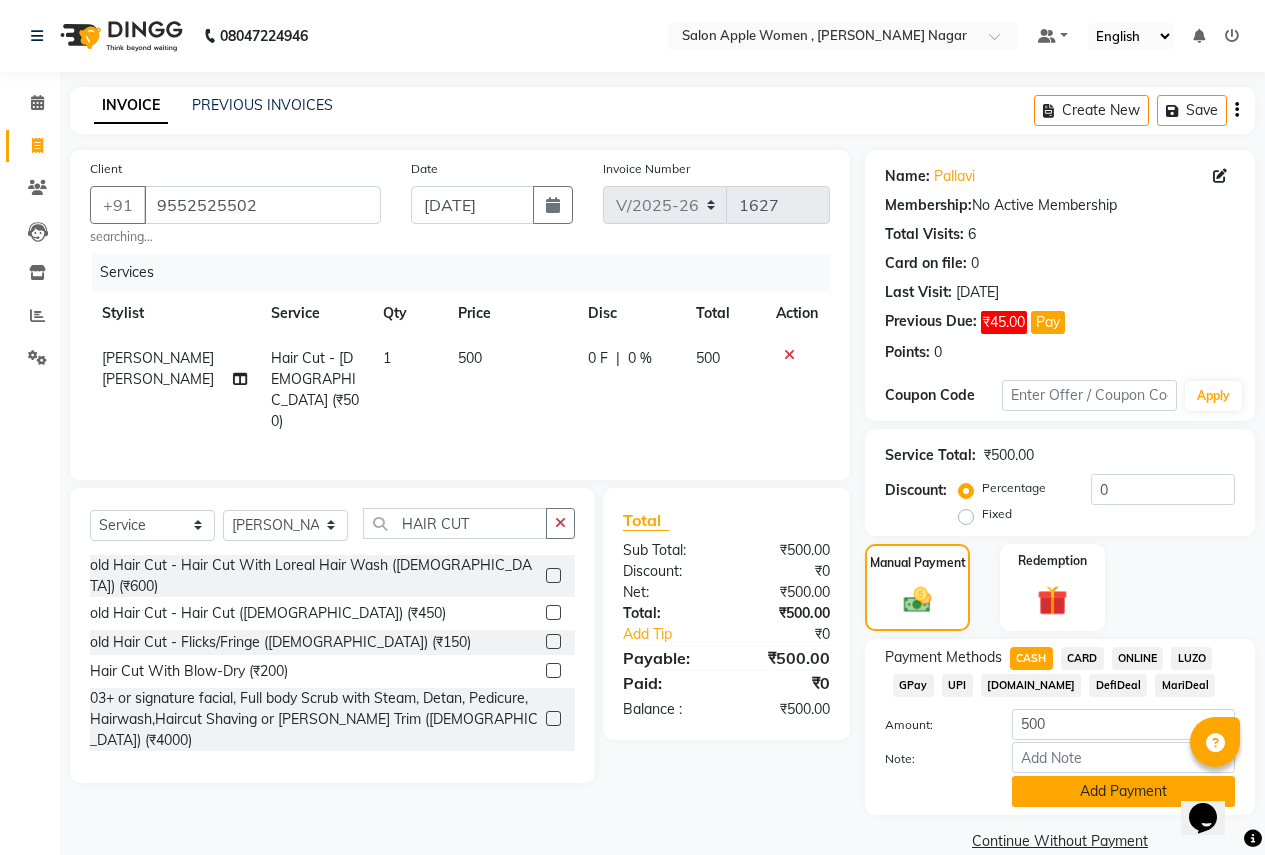 click on "Add Payment" 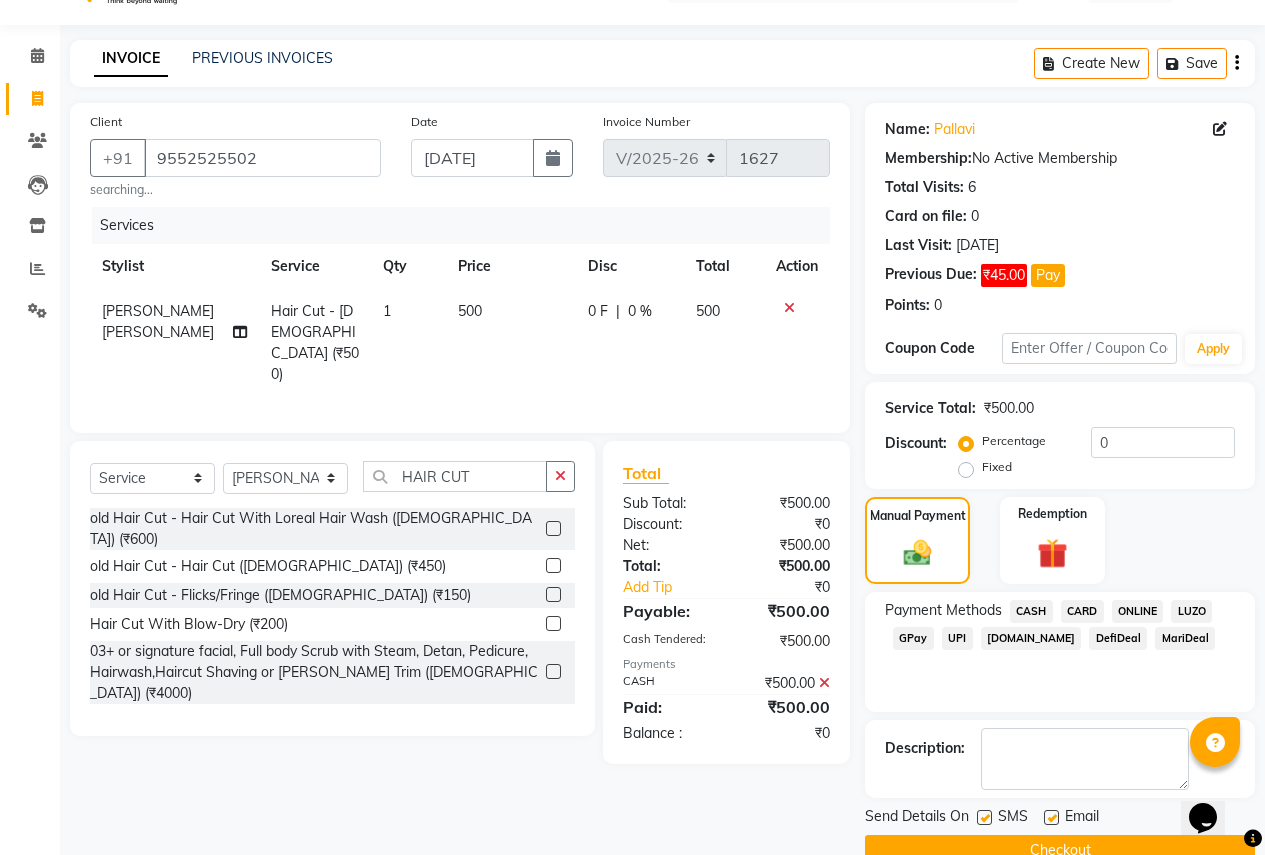 scroll, scrollTop: 88, scrollLeft: 0, axis: vertical 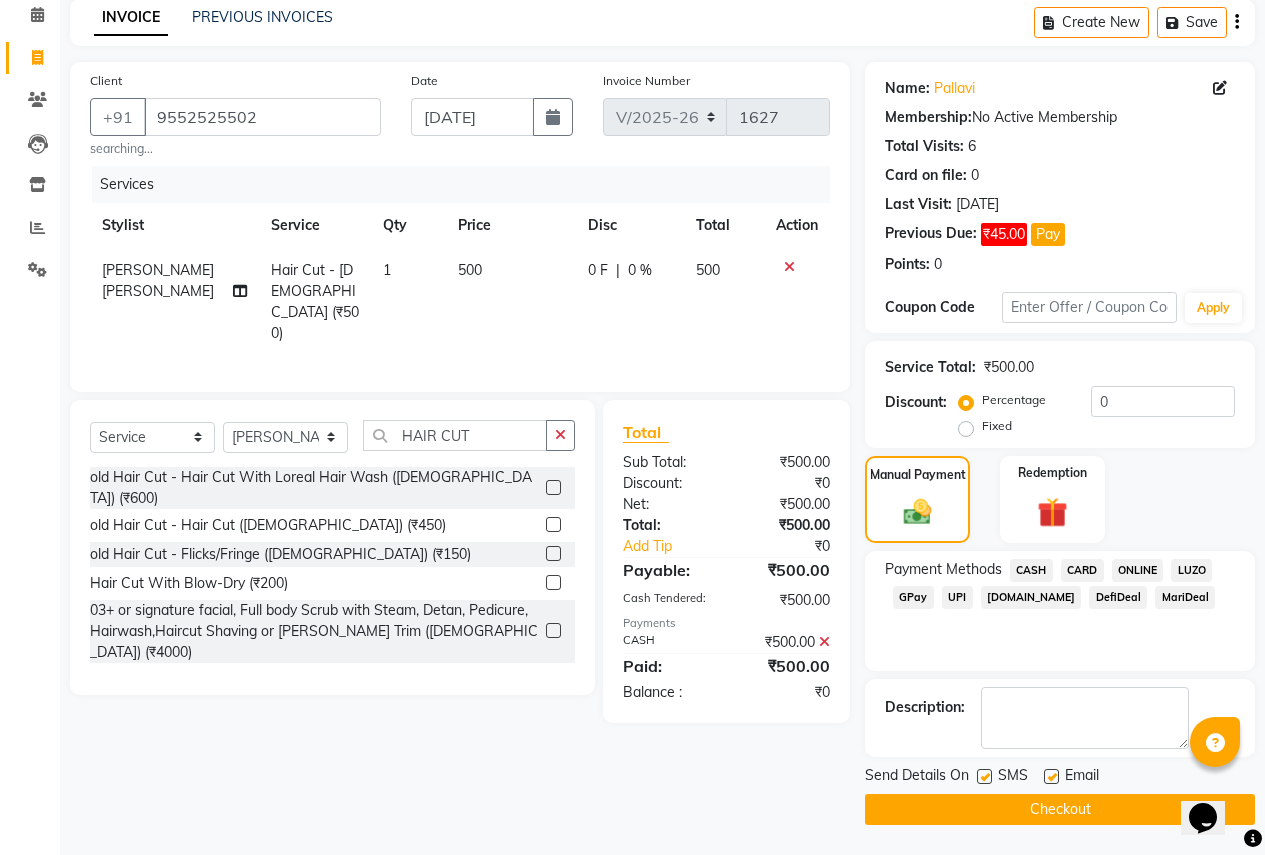click on "Checkout" 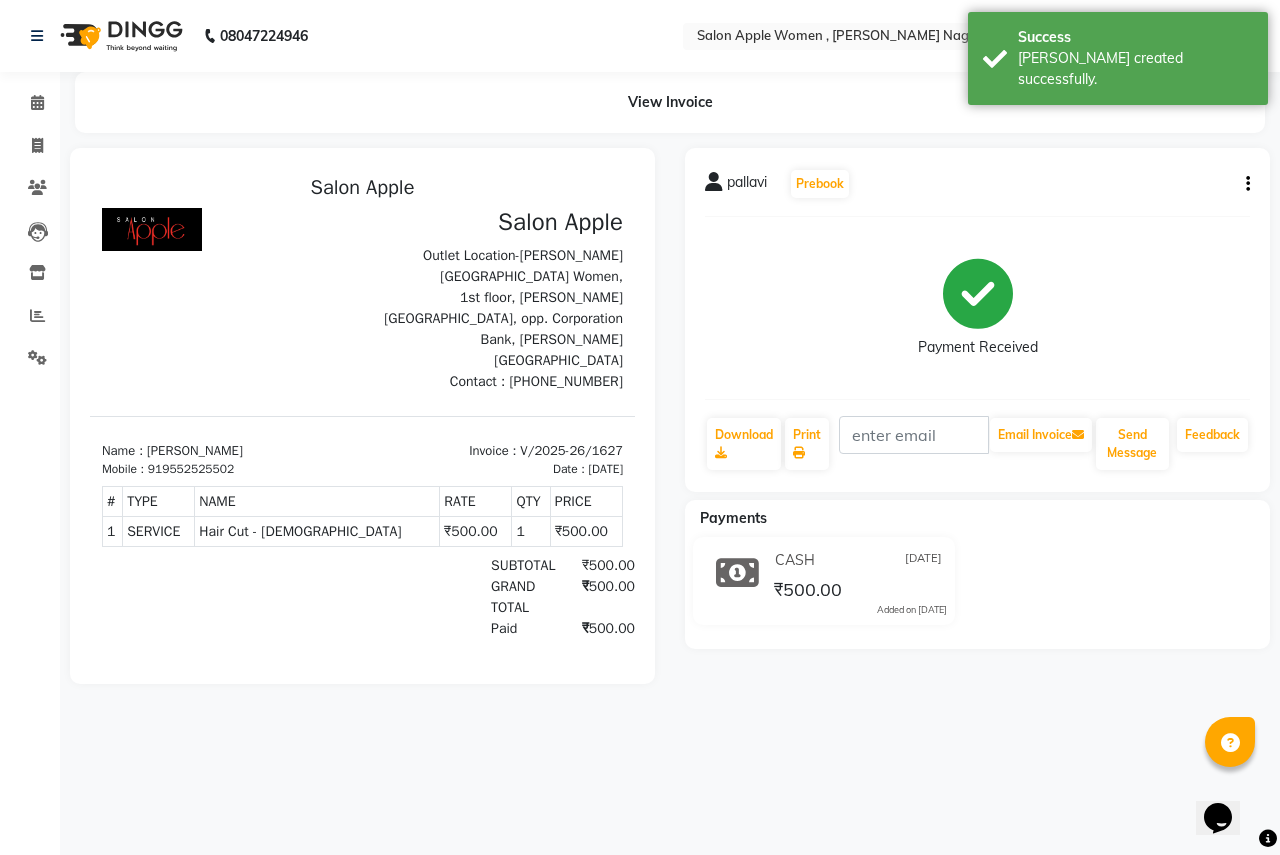 scroll, scrollTop: 0, scrollLeft: 0, axis: both 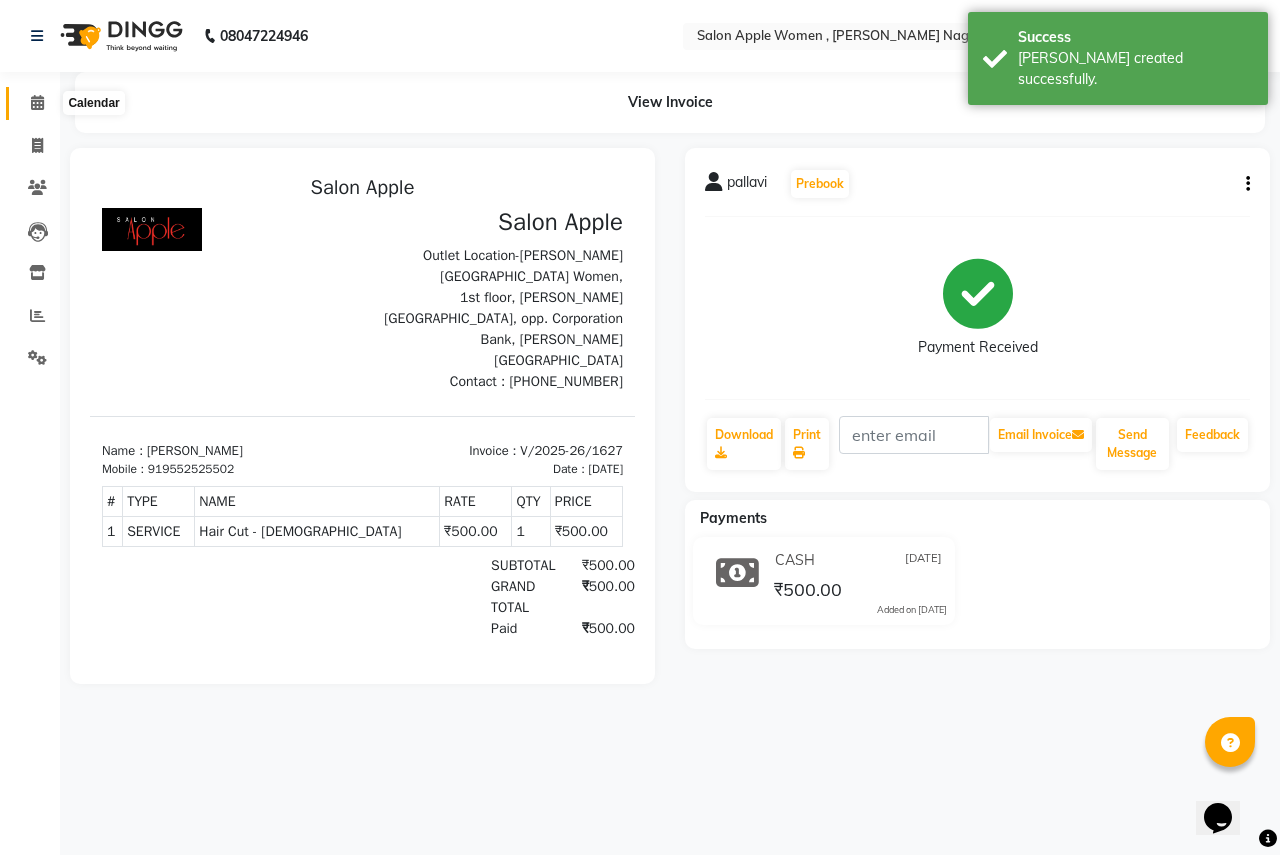 click 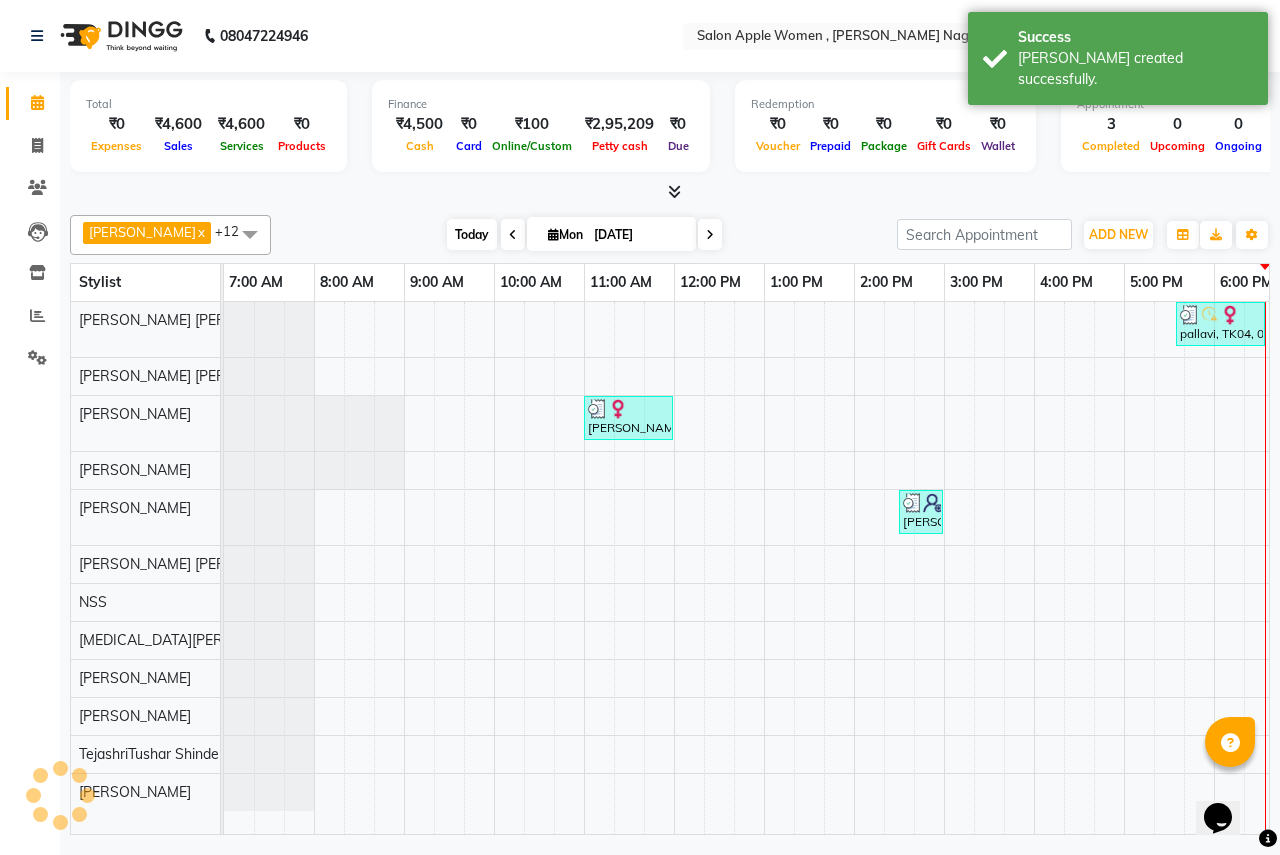click on "Today" at bounding box center (472, 234) 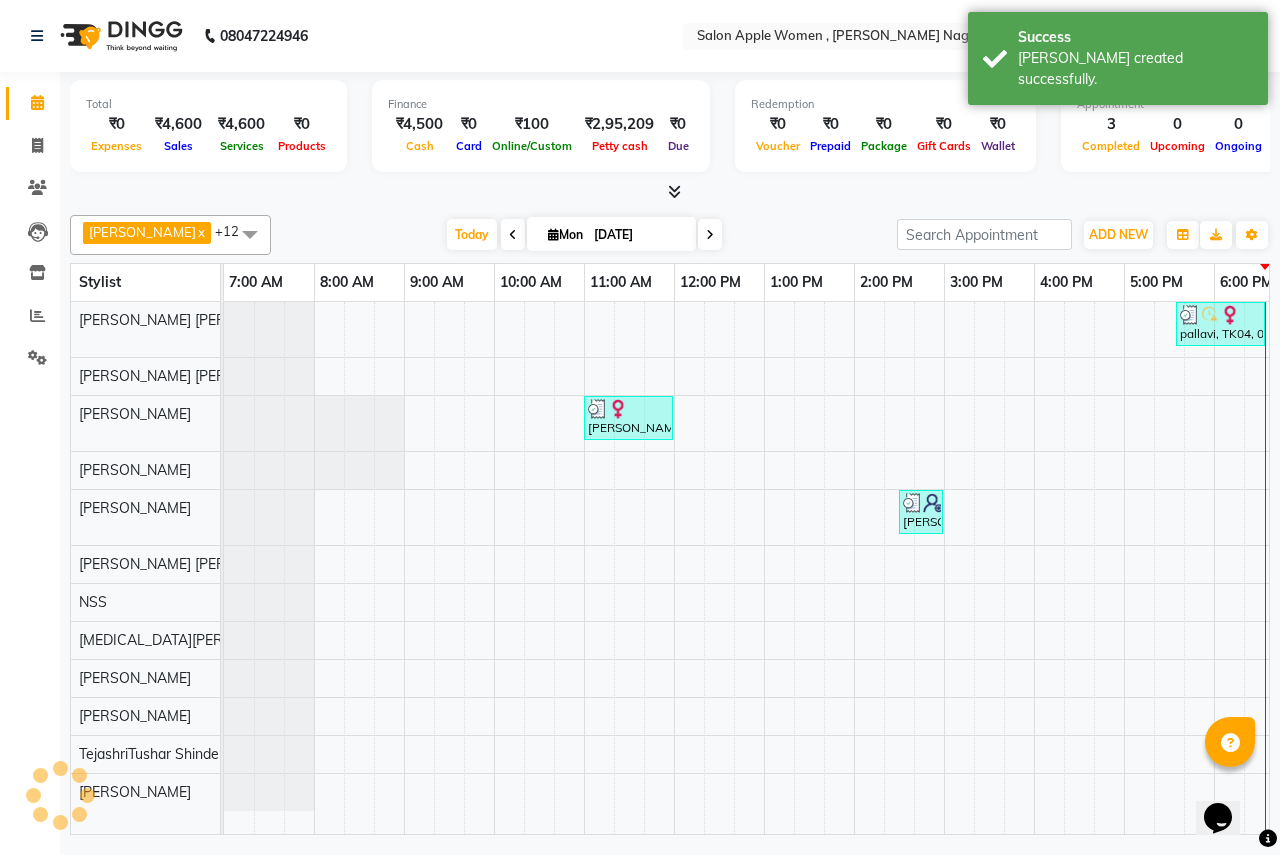 scroll, scrollTop: 0, scrollLeft: 395, axis: horizontal 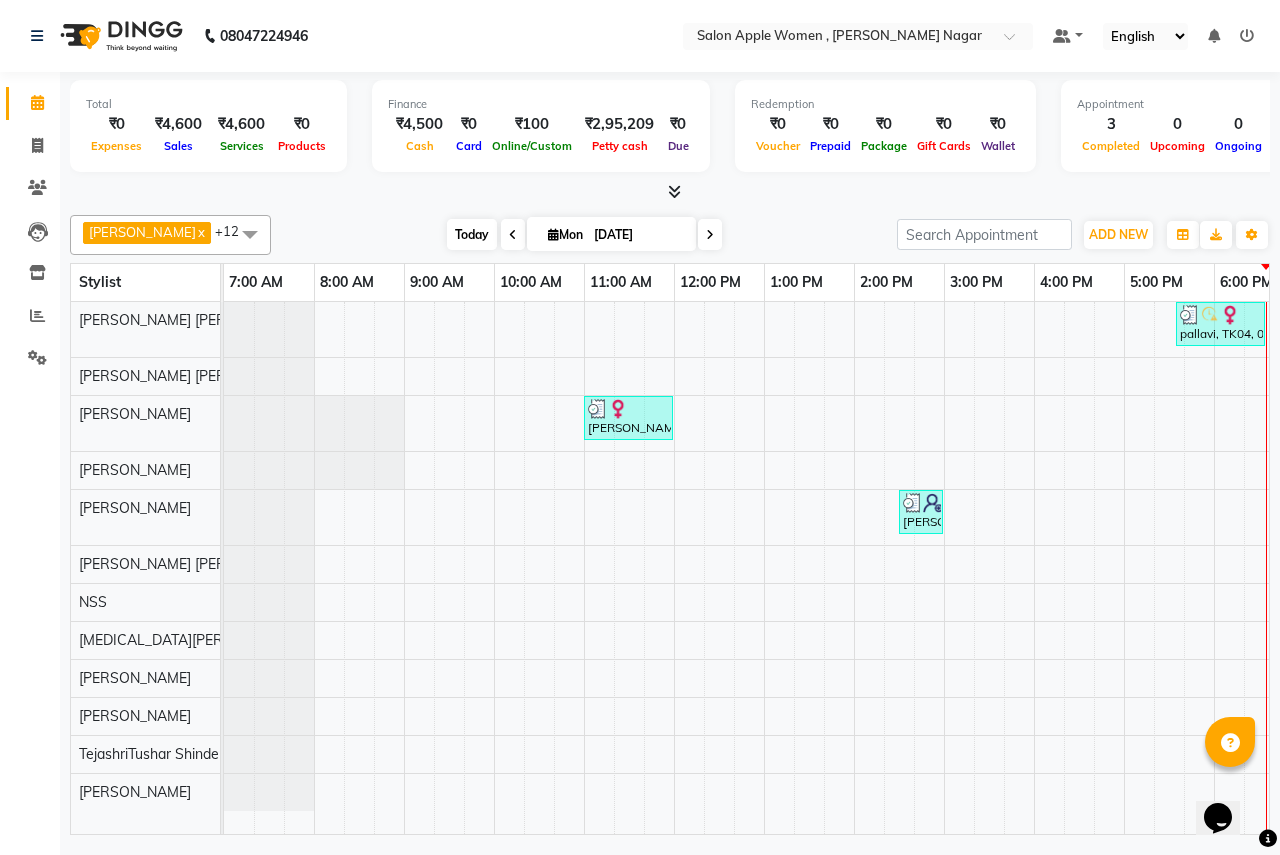 click on "Today" at bounding box center (472, 234) 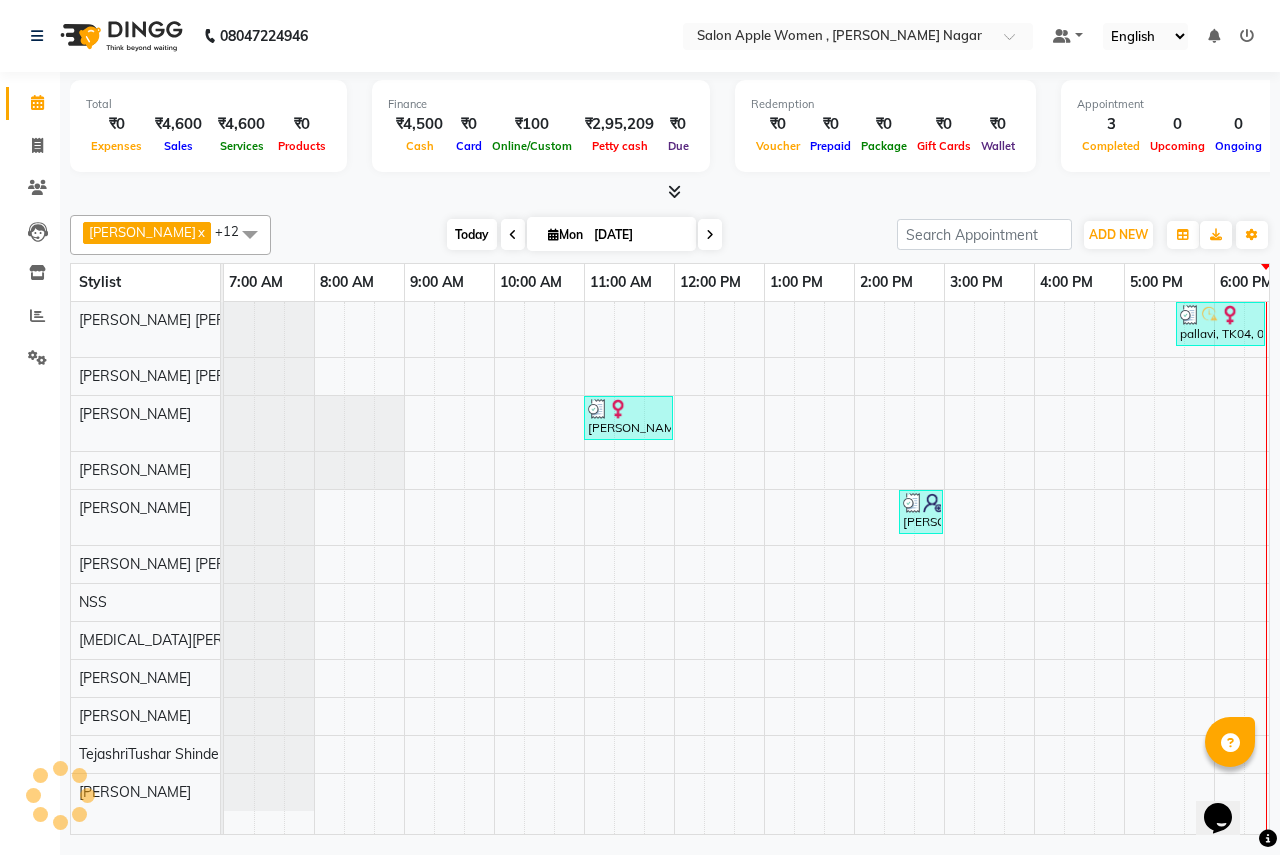 scroll, scrollTop: 0, scrollLeft: 395, axis: horizontal 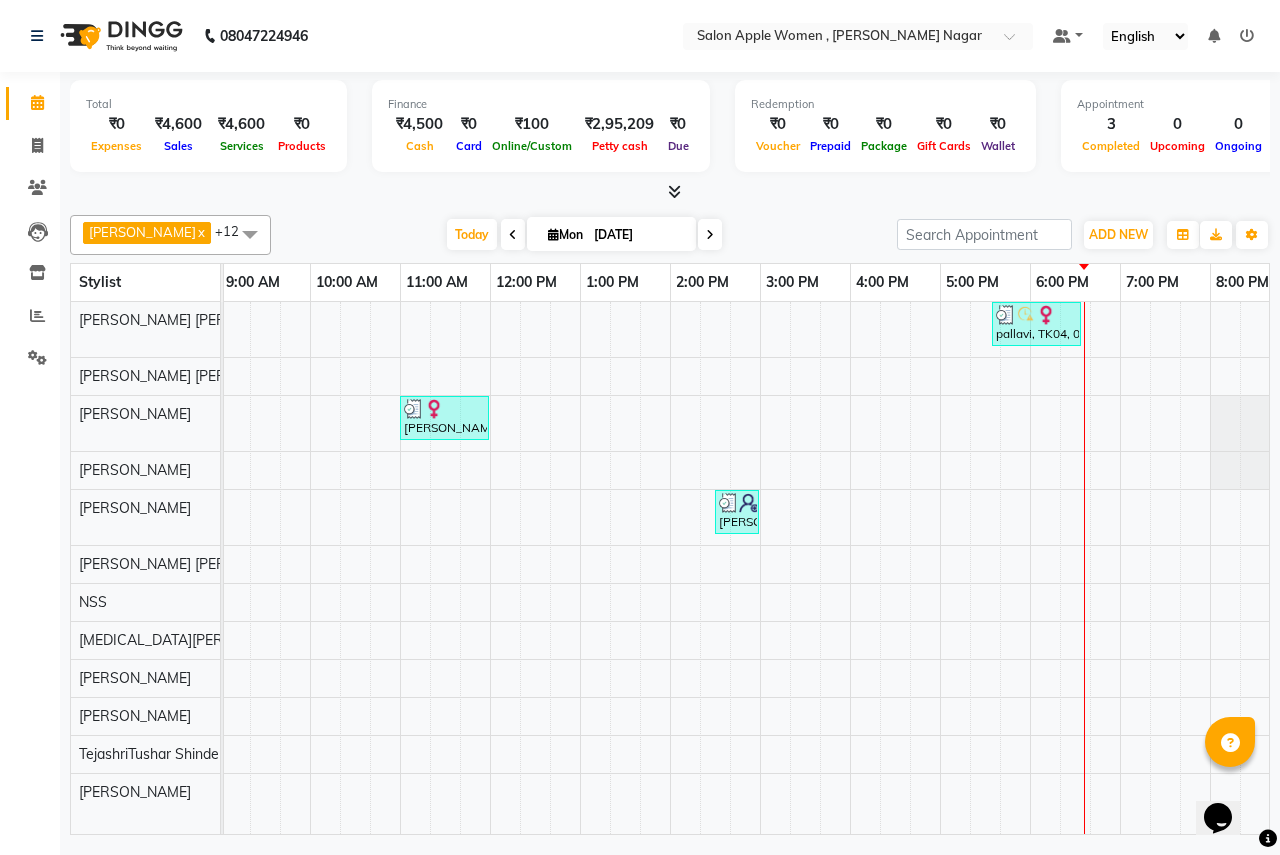 drag, startPoint x: 447, startPoint y: 815, endPoint x: 212, endPoint y: 888, distance: 246.07722 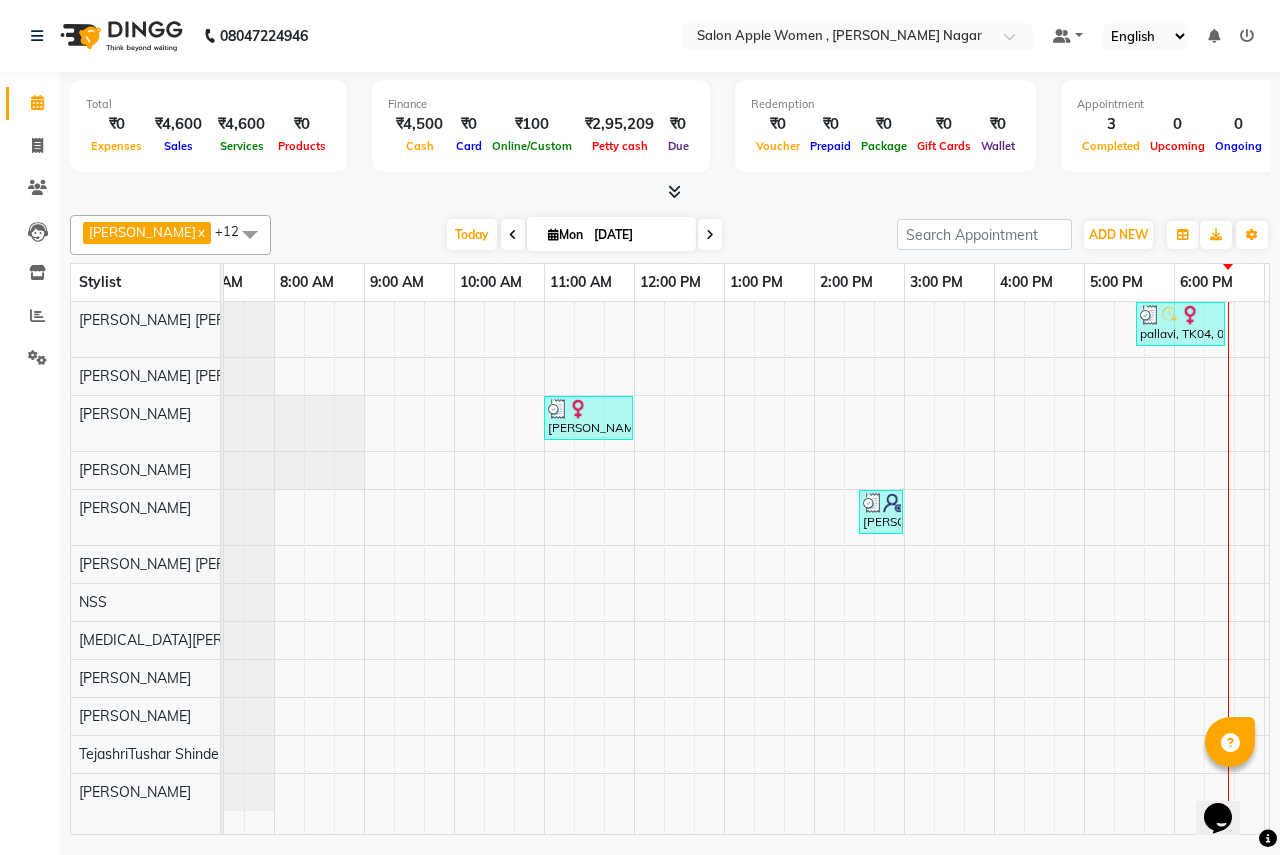 scroll, scrollTop: 0, scrollLeft: 0, axis: both 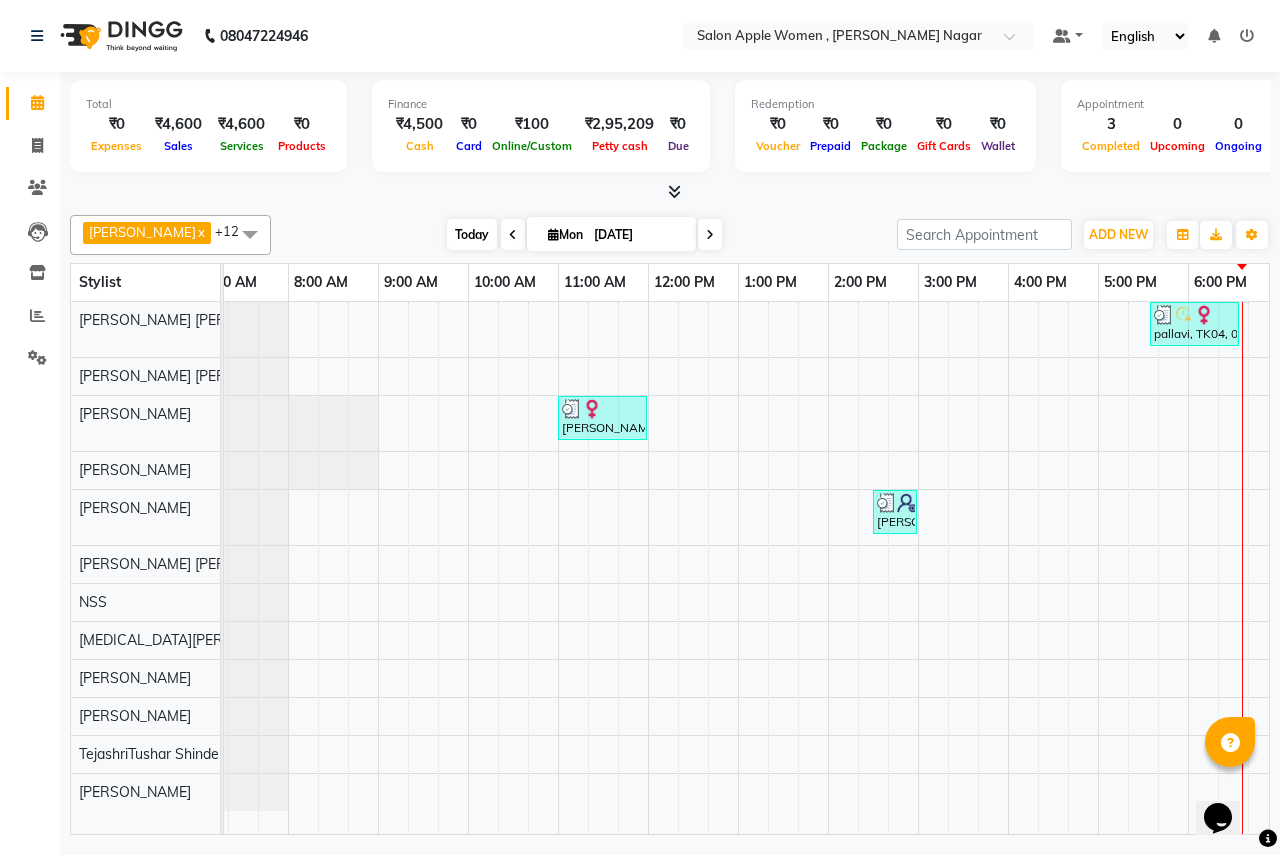 click on "Today" at bounding box center (472, 234) 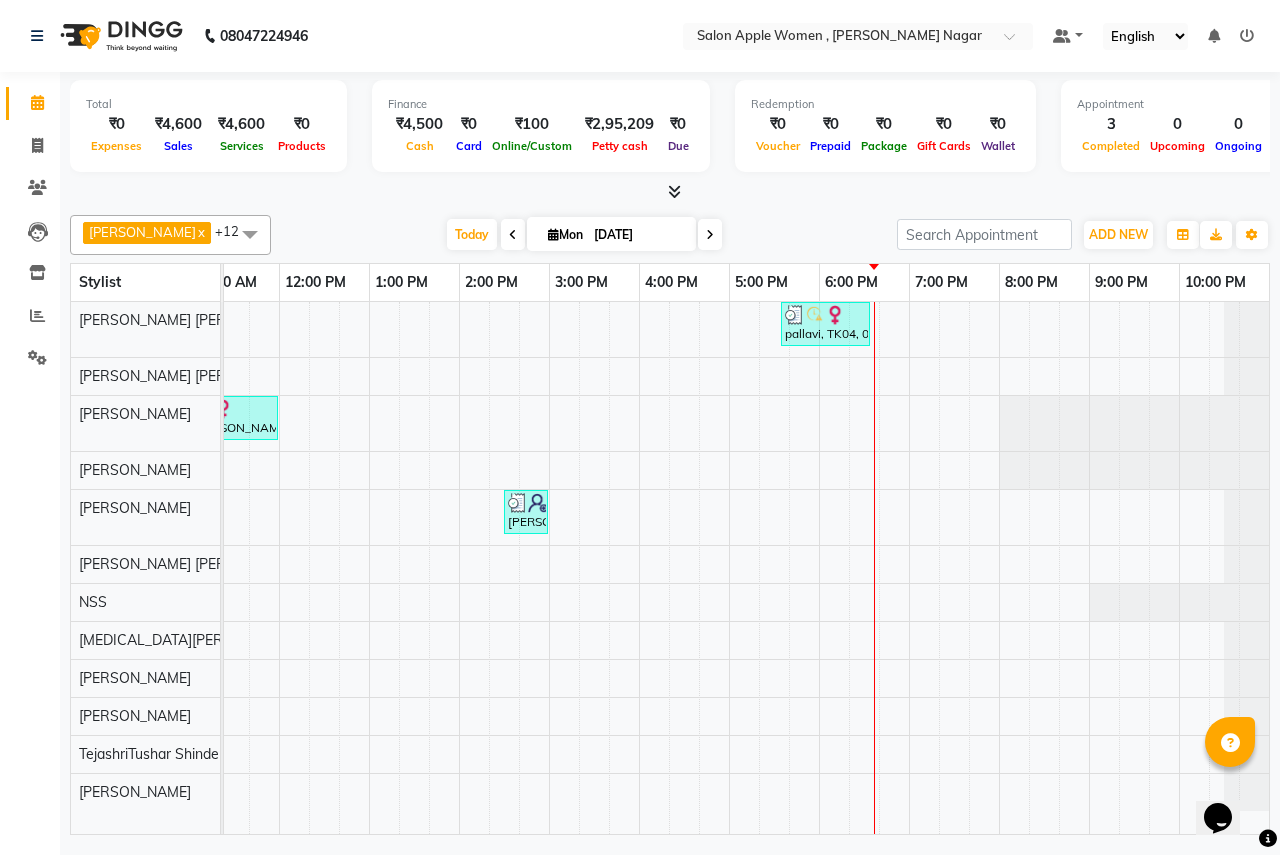 scroll, scrollTop: 0, scrollLeft: 0, axis: both 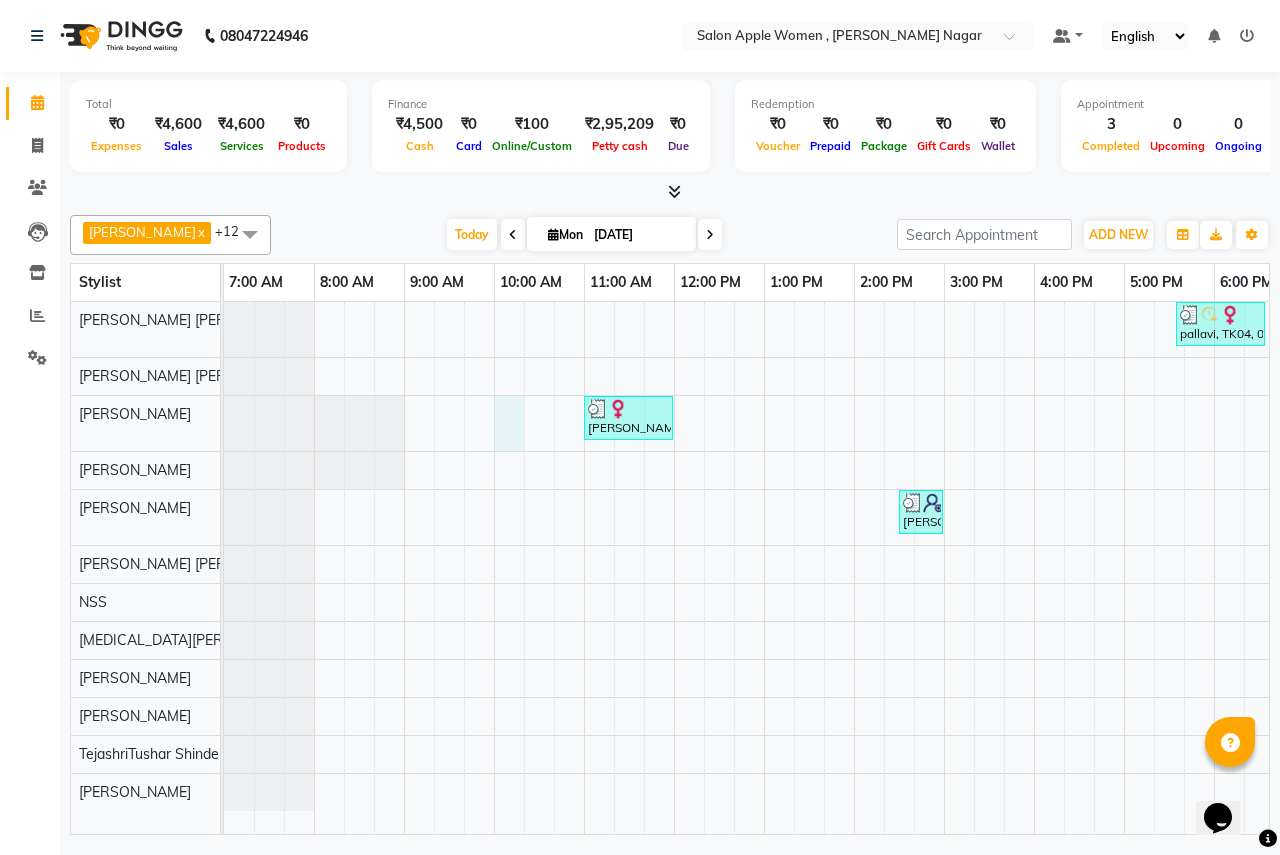 click at bounding box center (509, 568) 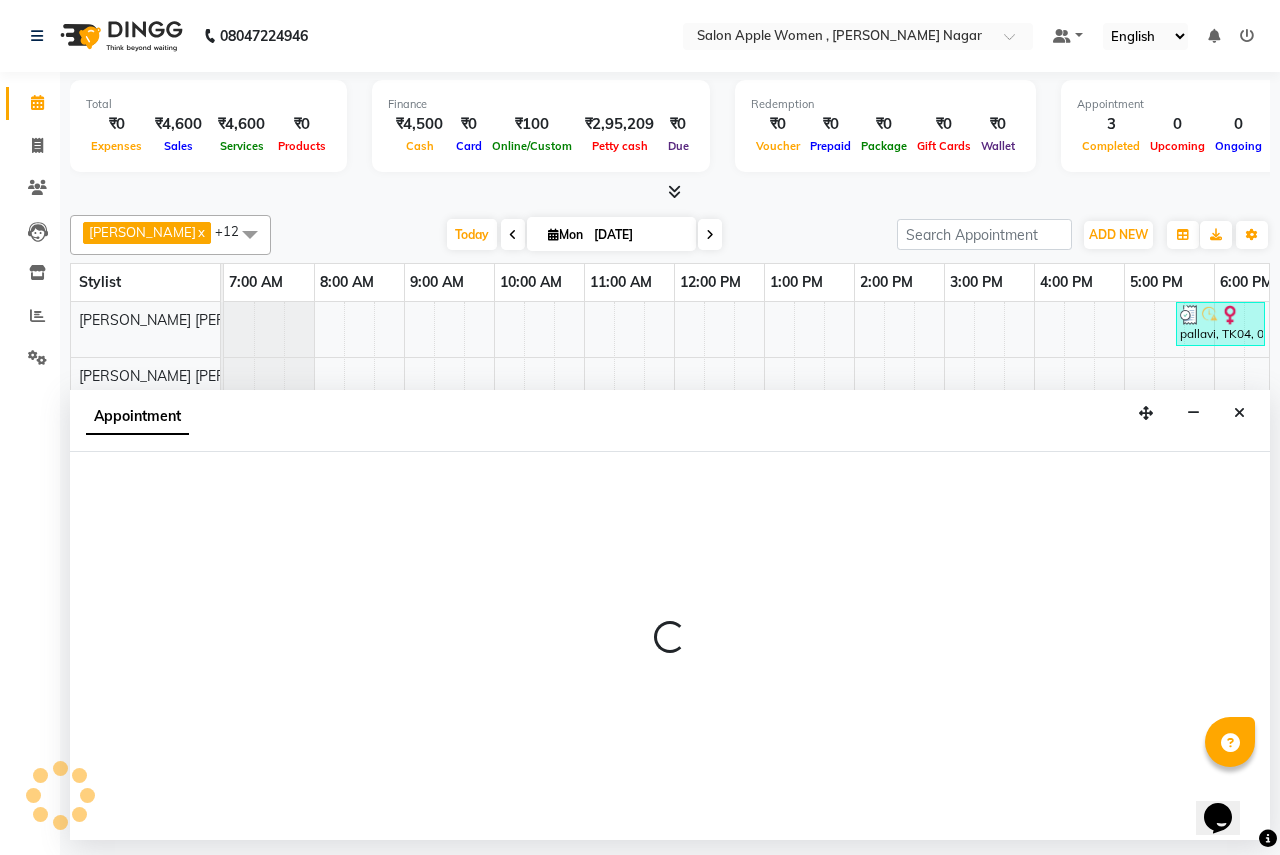 select on "3151" 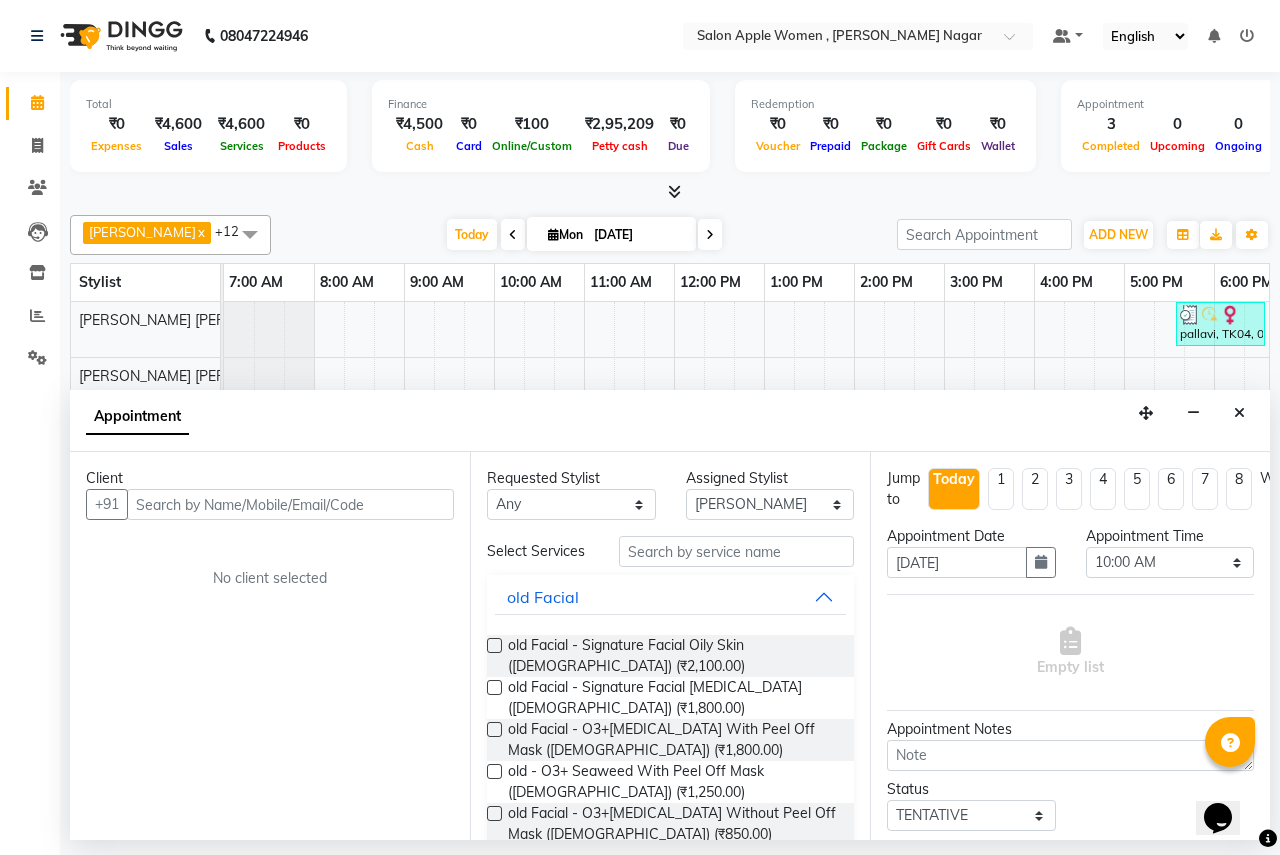 click at bounding box center (290, 504) 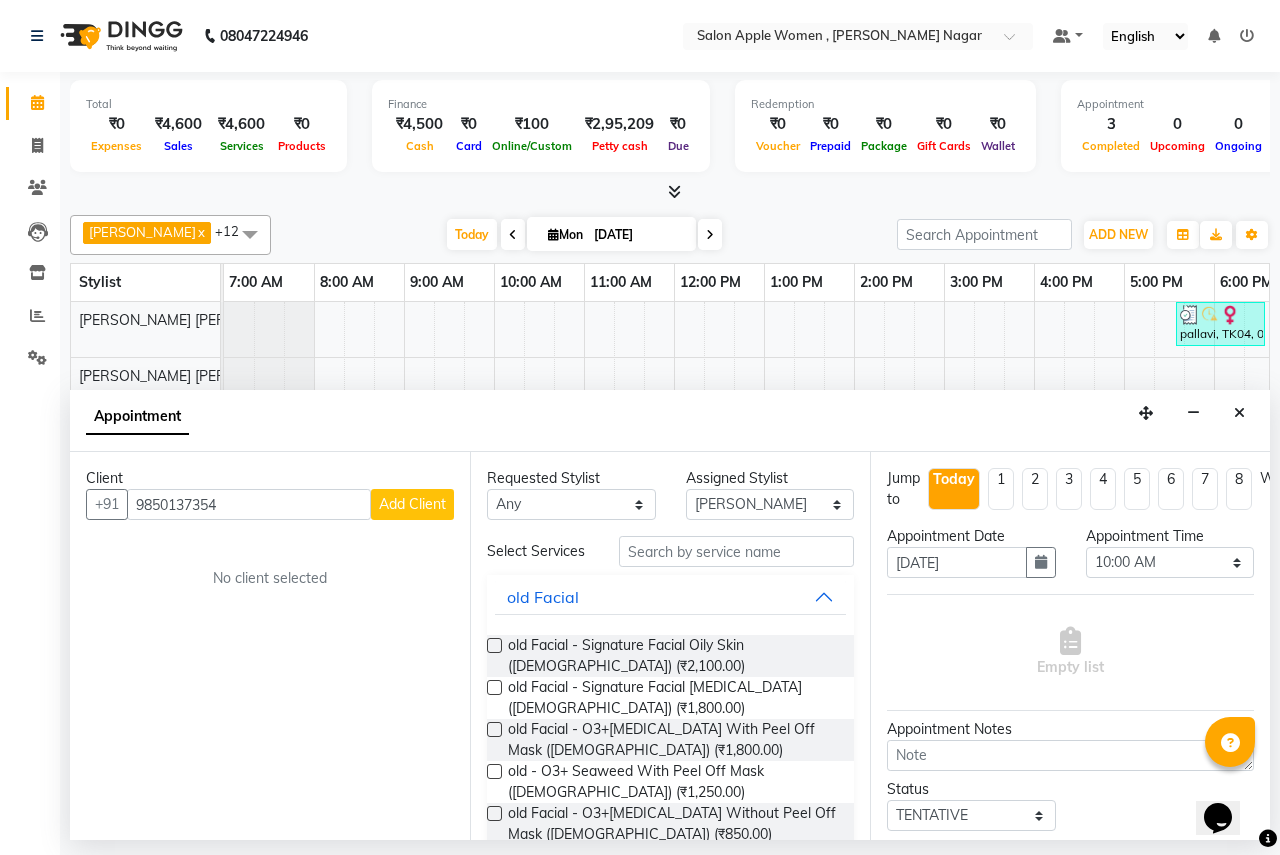 type on "9850137354" 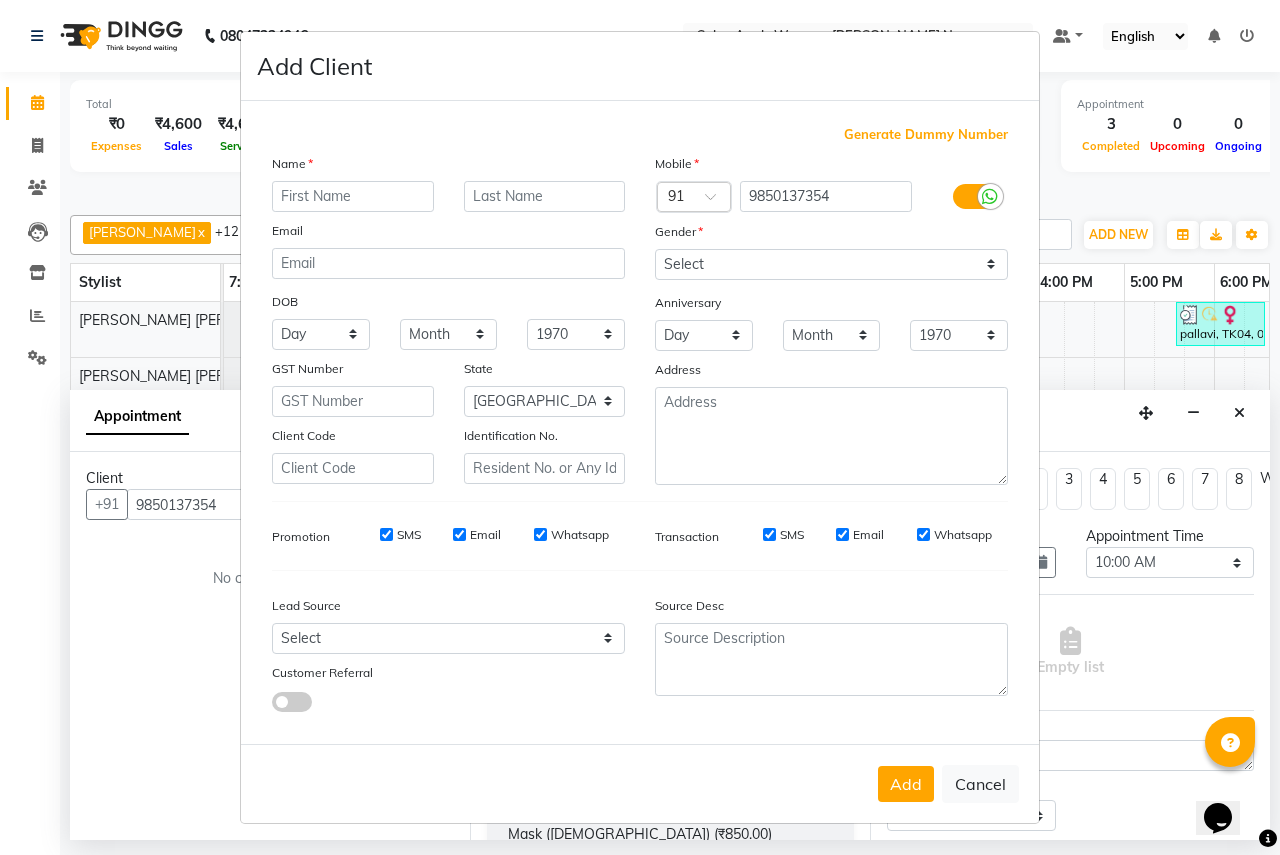 click at bounding box center (353, 196) 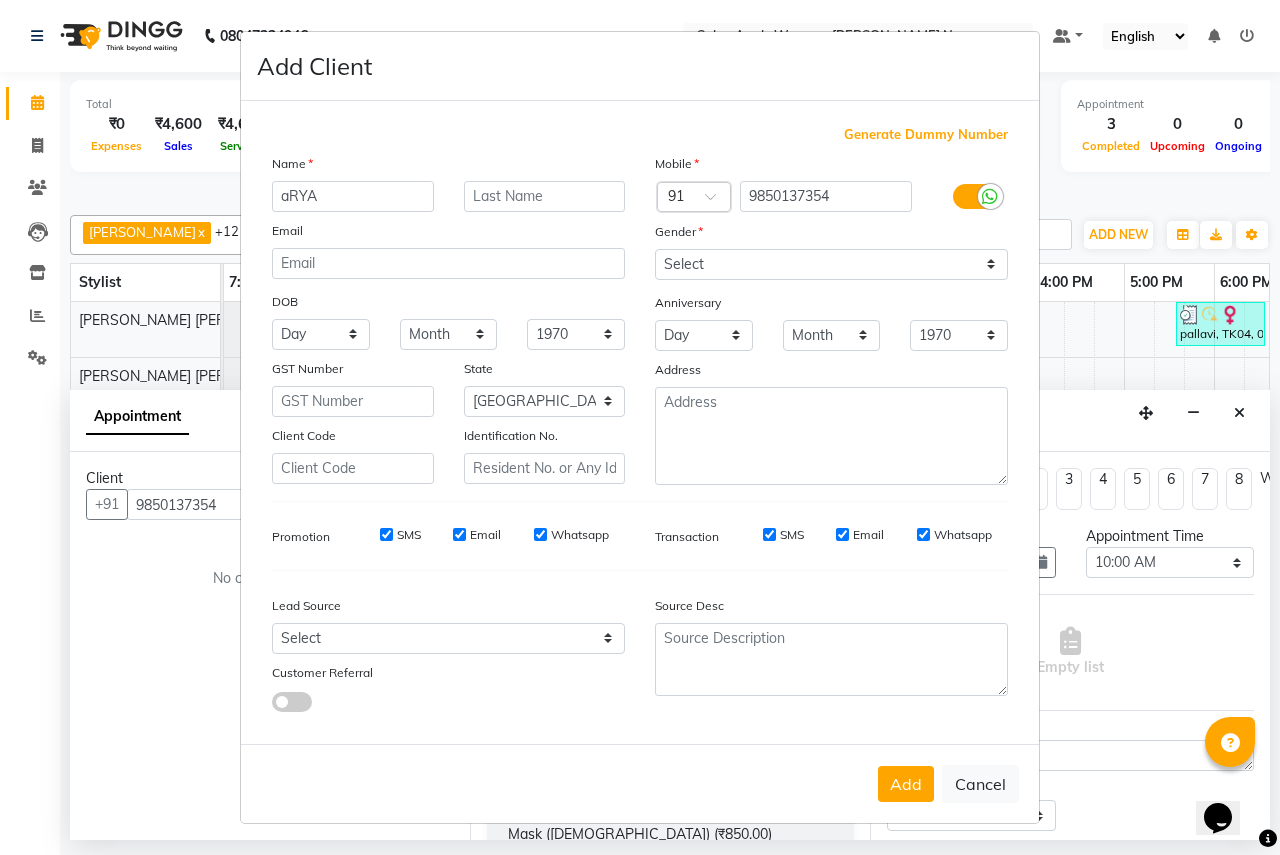 type on "aRYA" 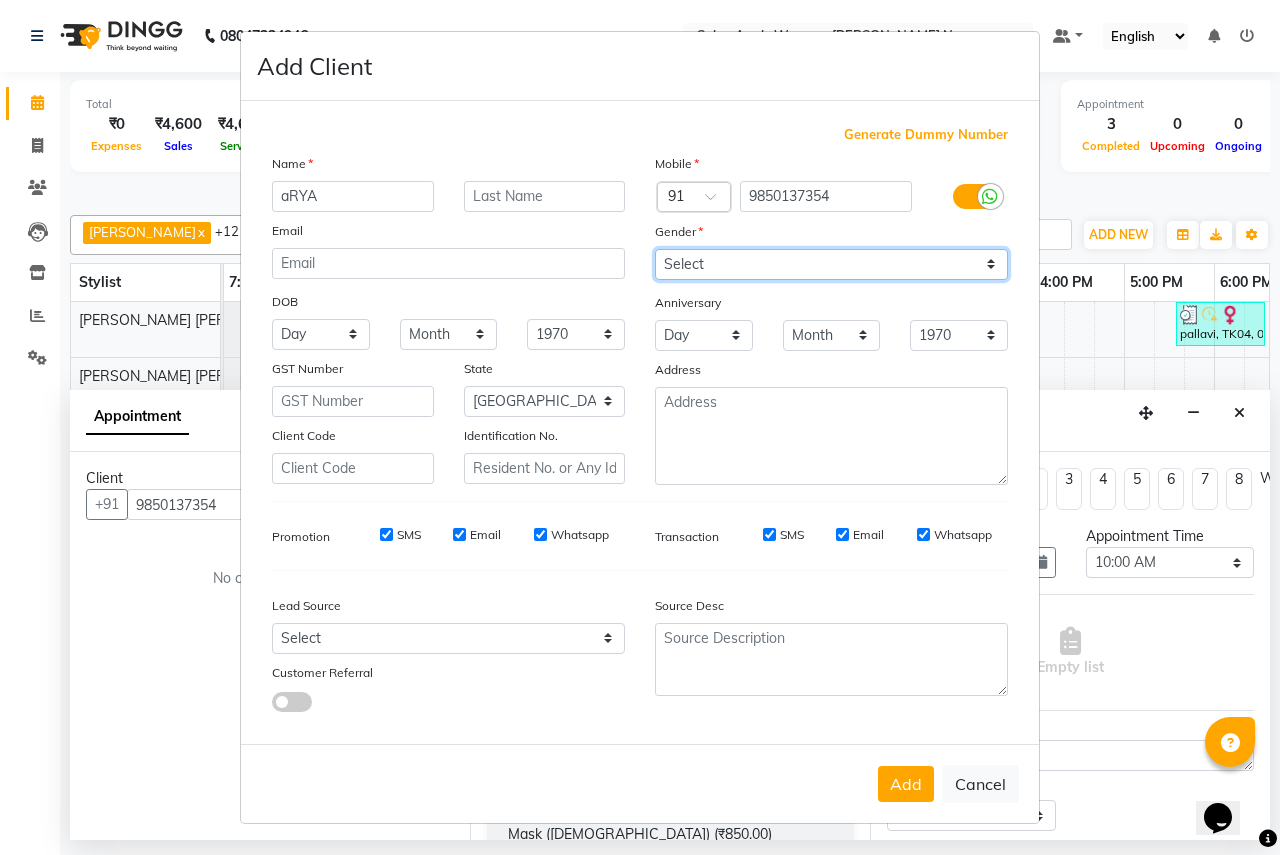 click on "Select [DEMOGRAPHIC_DATA] [DEMOGRAPHIC_DATA] Other Prefer Not To Say" at bounding box center (831, 264) 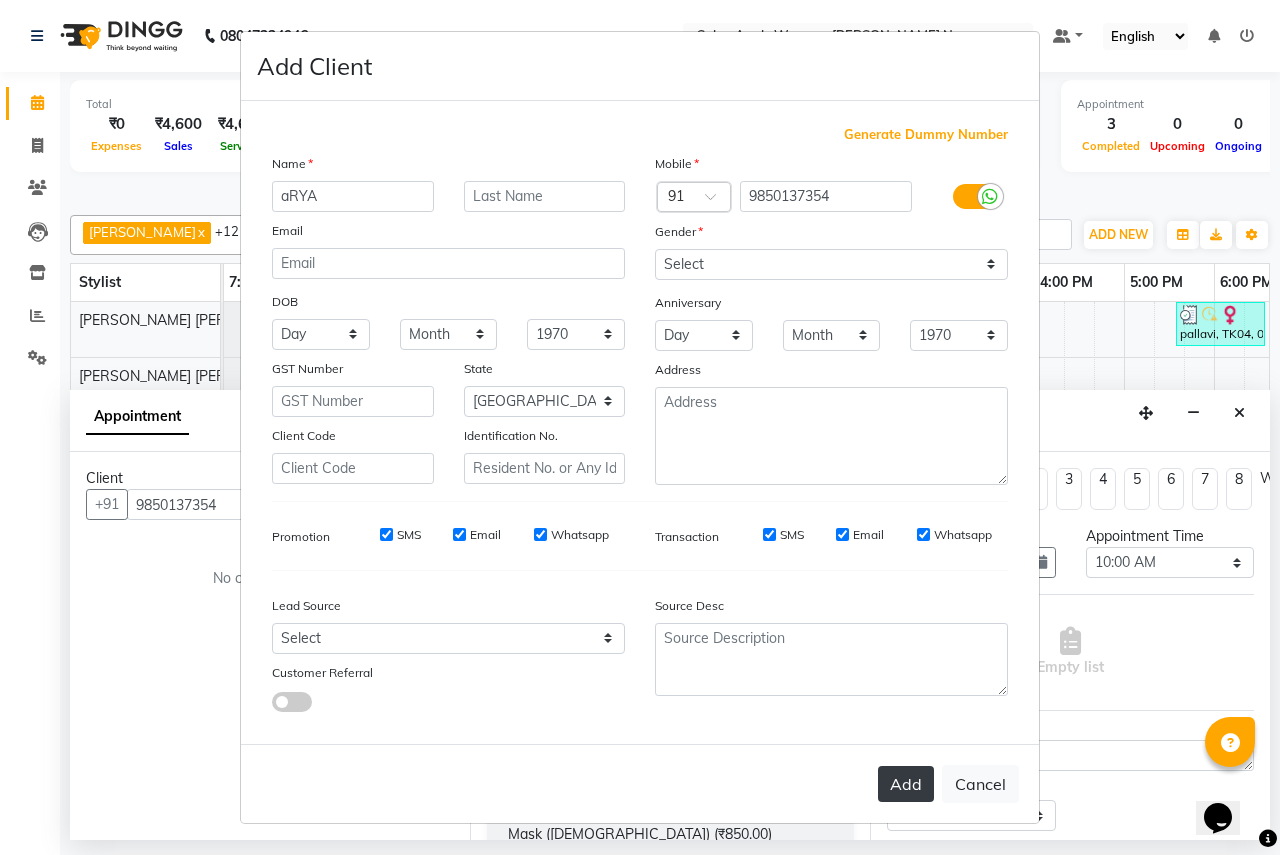 click on "Add" at bounding box center [906, 784] 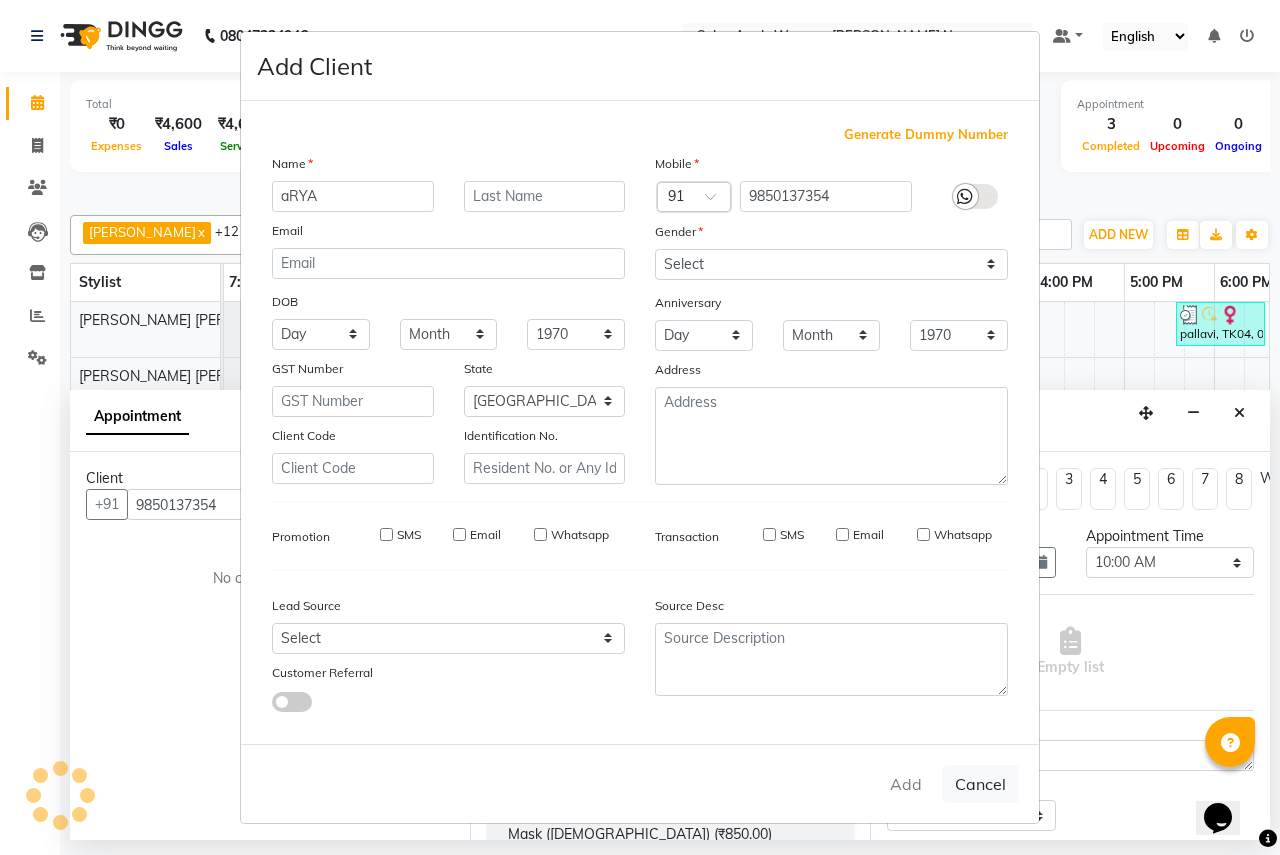 type 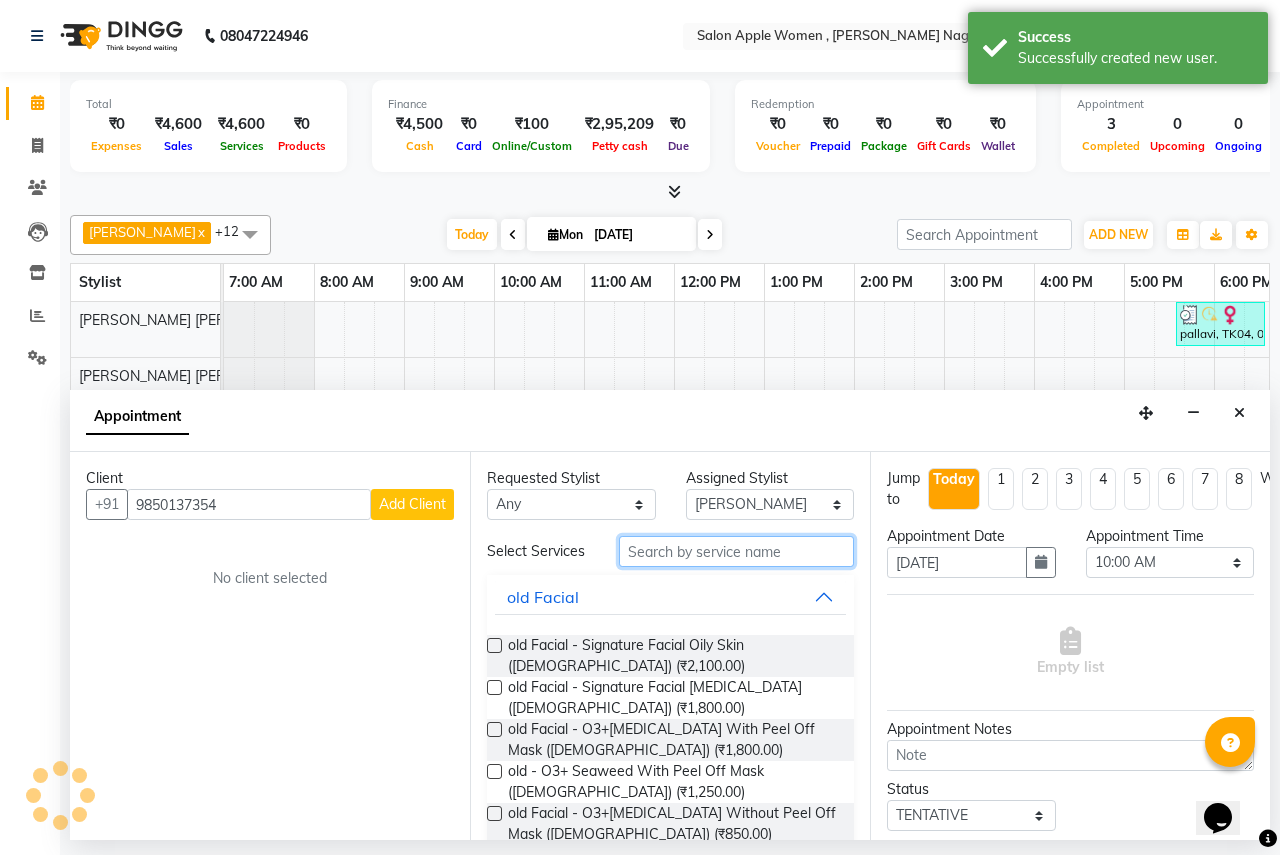 click at bounding box center [736, 551] 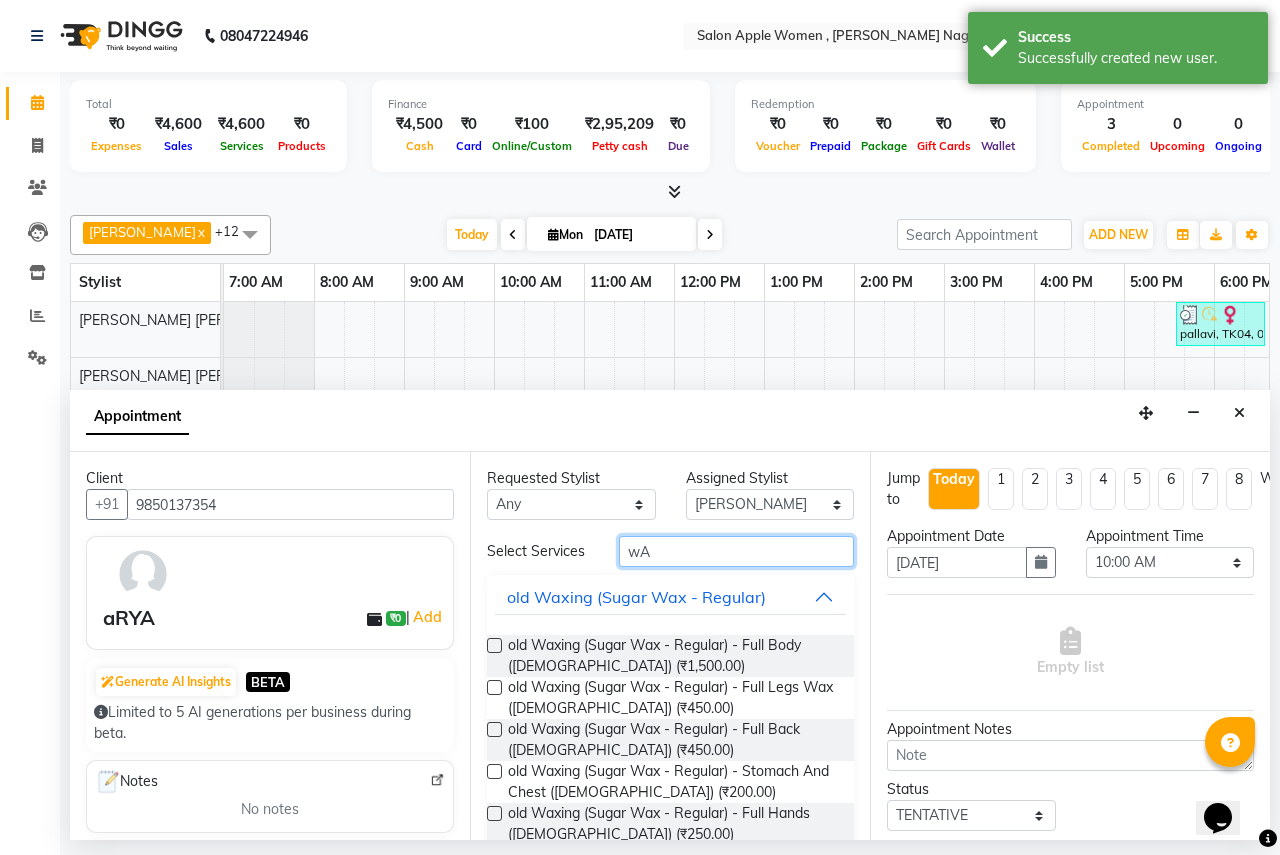 scroll, scrollTop: 500, scrollLeft: 0, axis: vertical 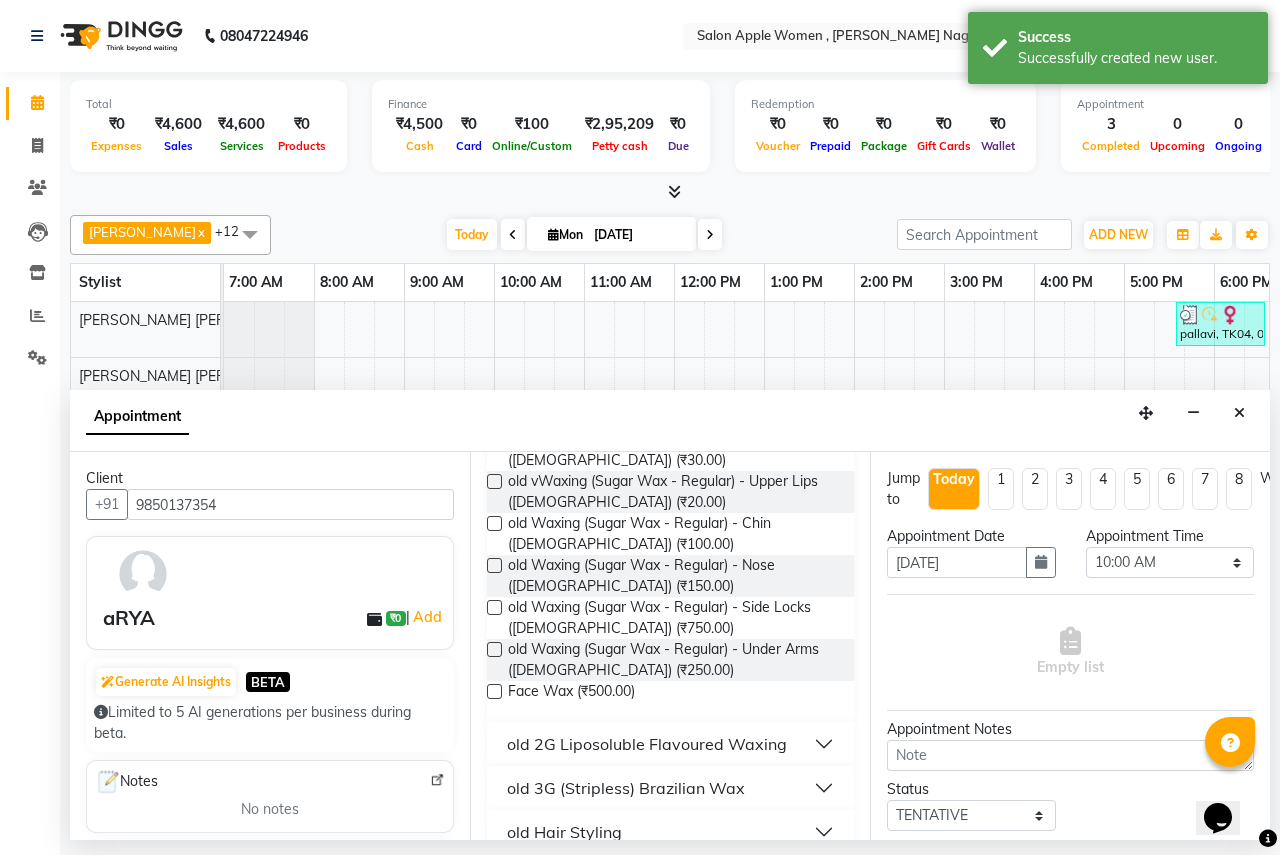 type on "wA" 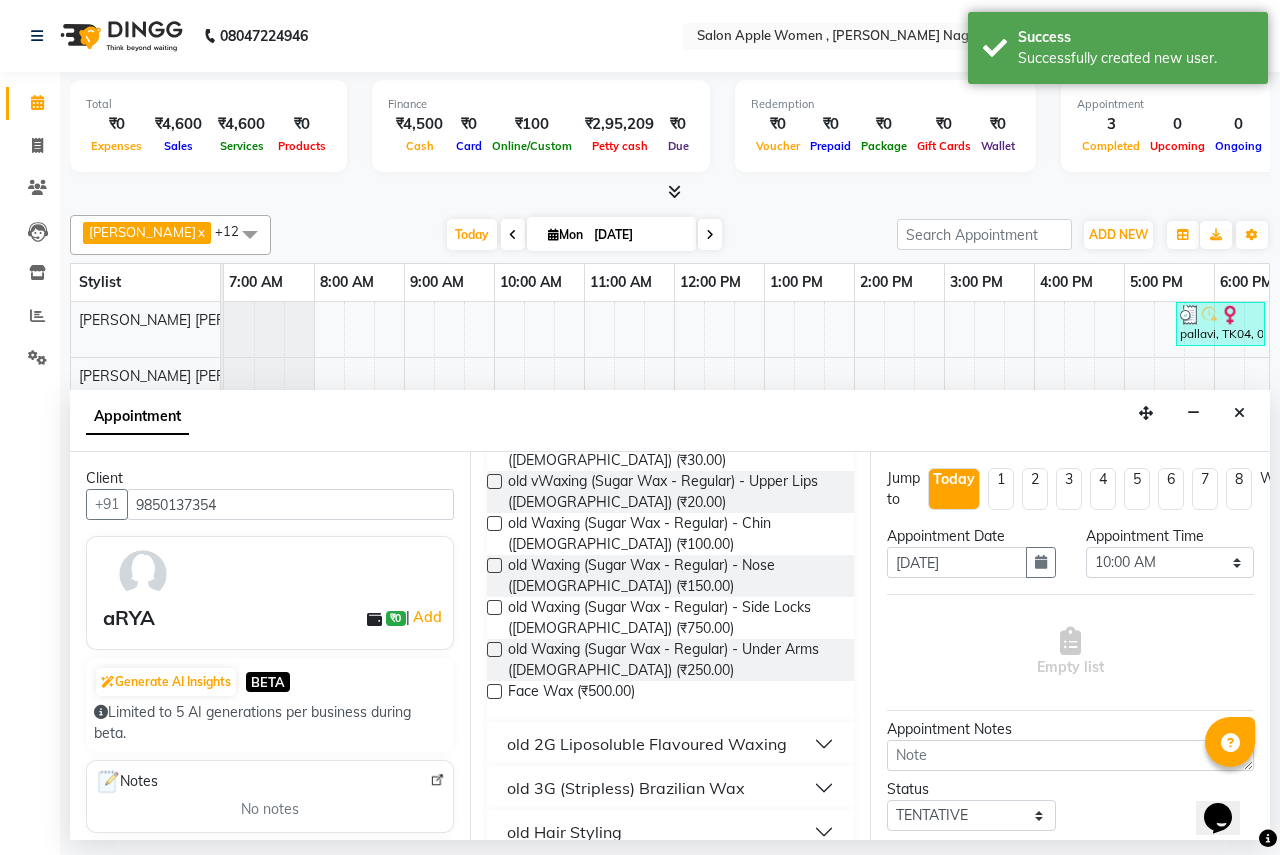 click on "old 2G Liposoluble Flavoured Waxing" at bounding box center (647, 744) 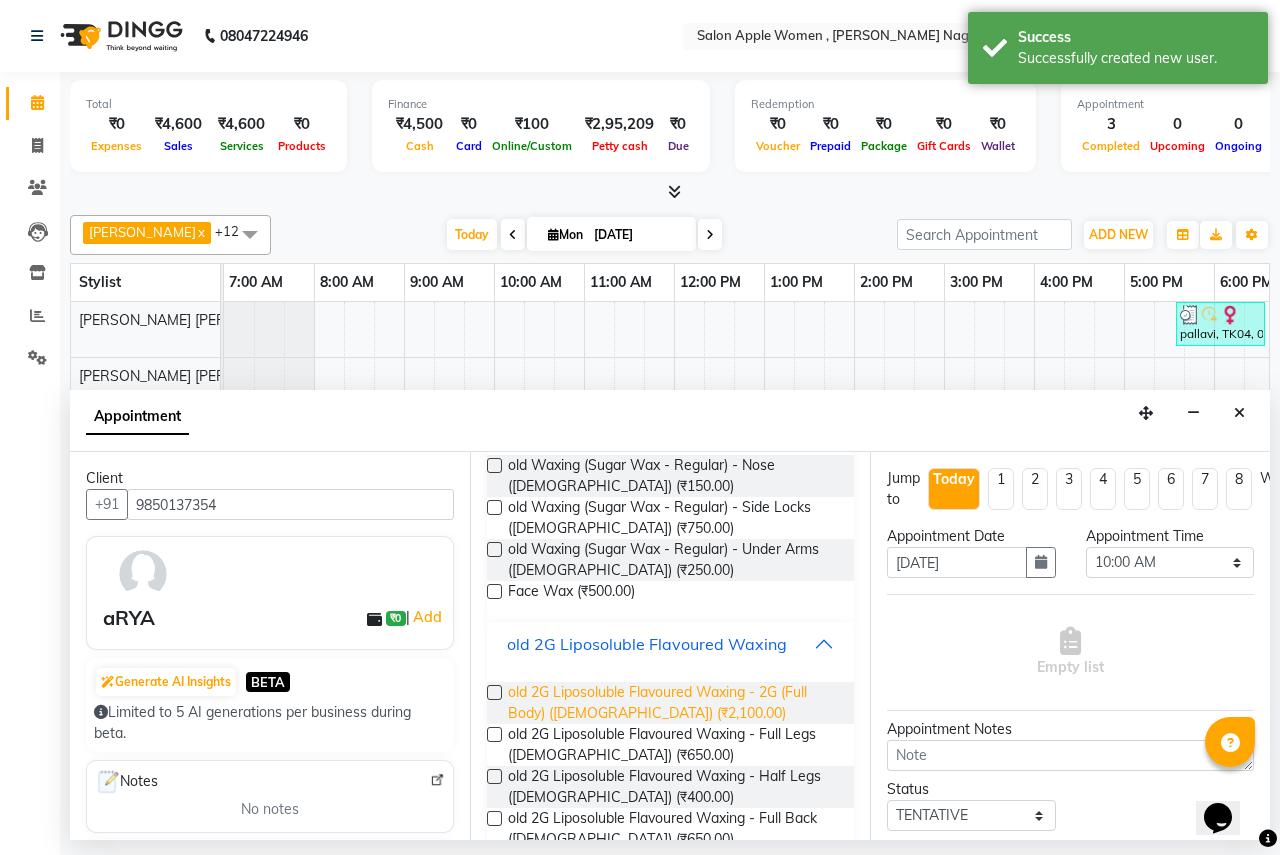 scroll, scrollTop: 700, scrollLeft: 0, axis: vertical 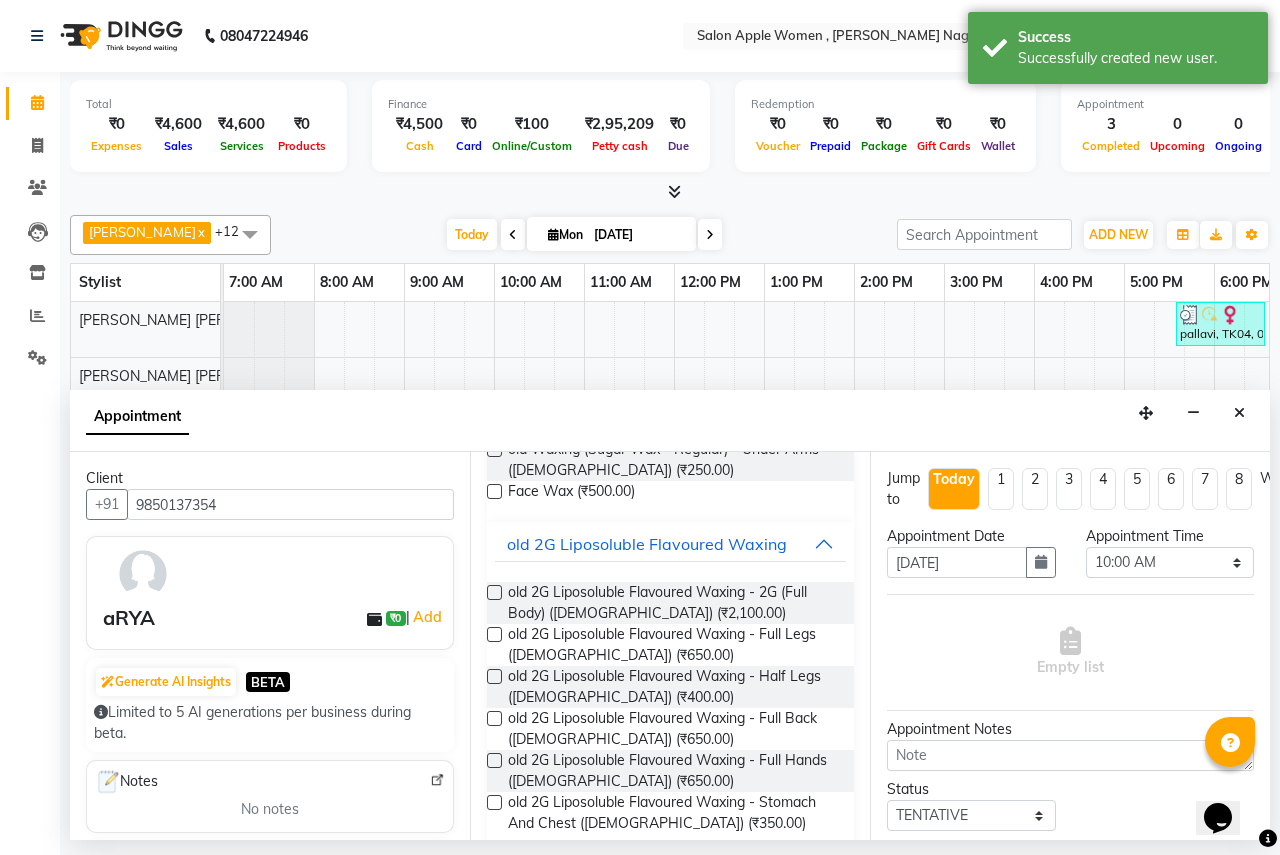 click at bounding box center [494, 592] 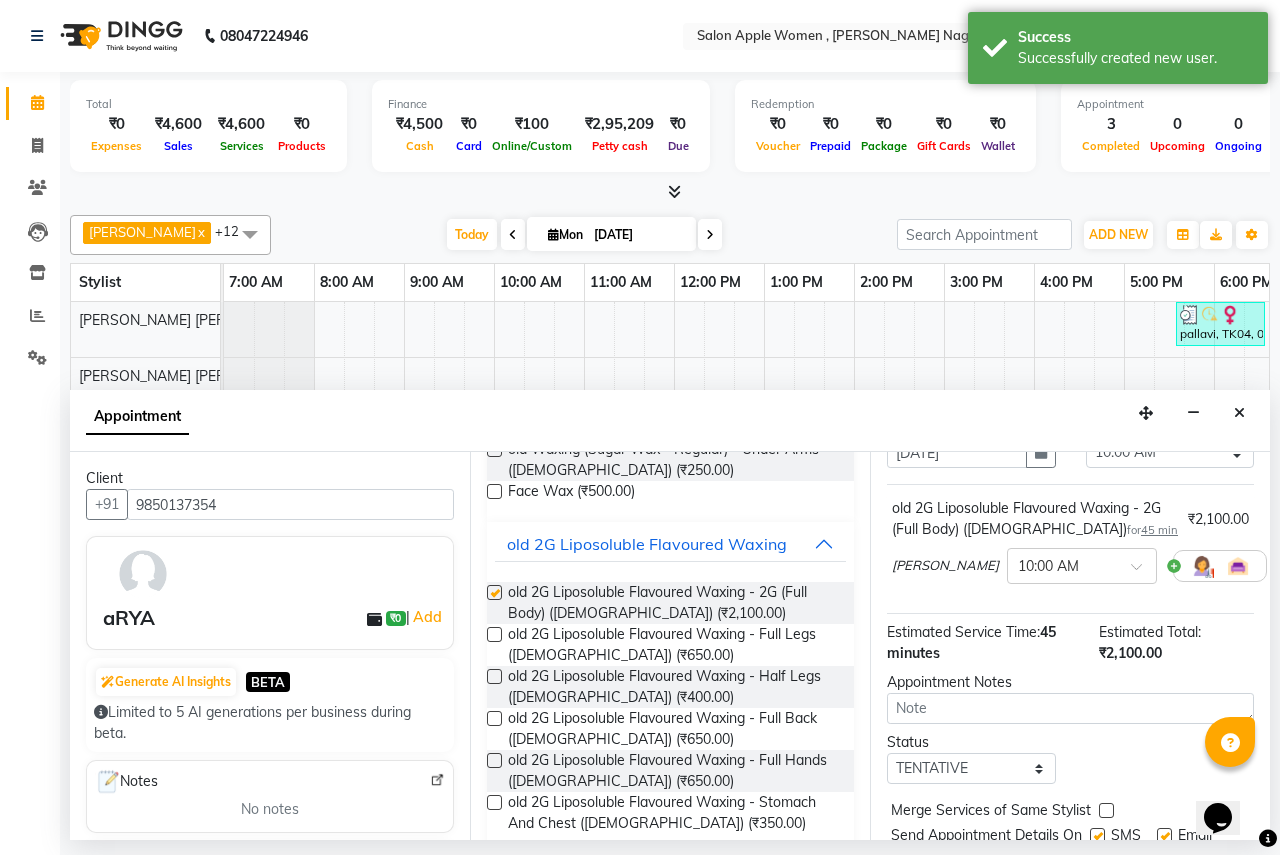checkbox on "false" 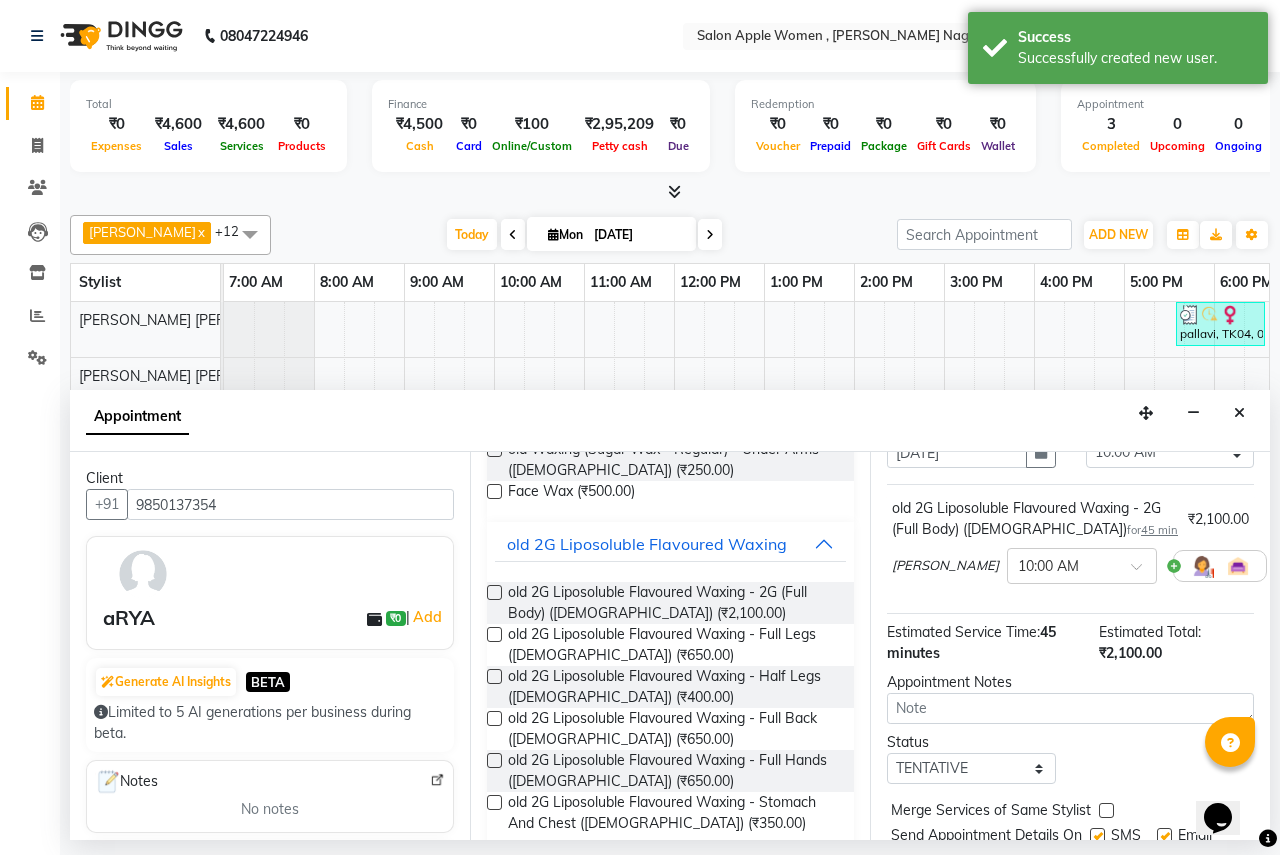 scroll, scrollTop: 218, scrollLeft: 0, axis: vertical 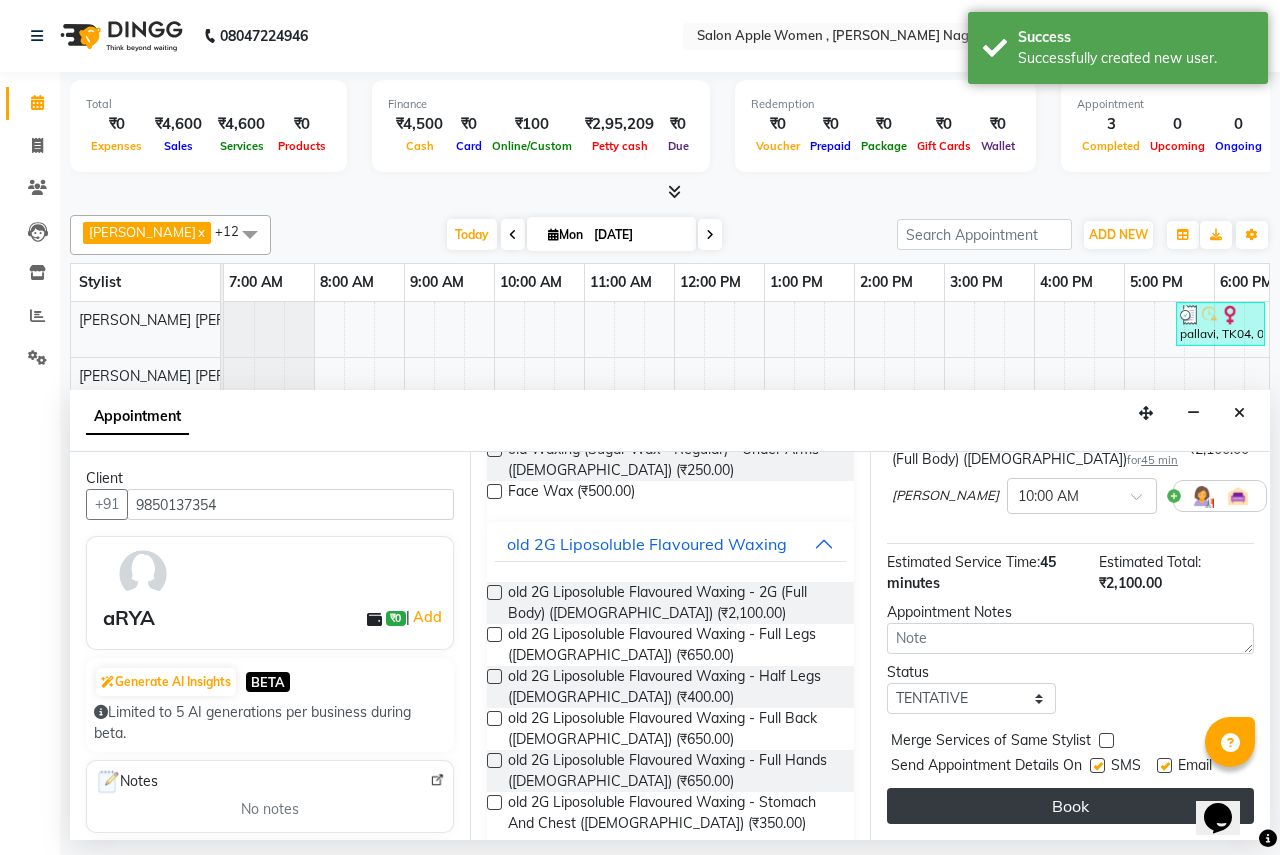 click on "Book" at bounding box center [1070, 806] 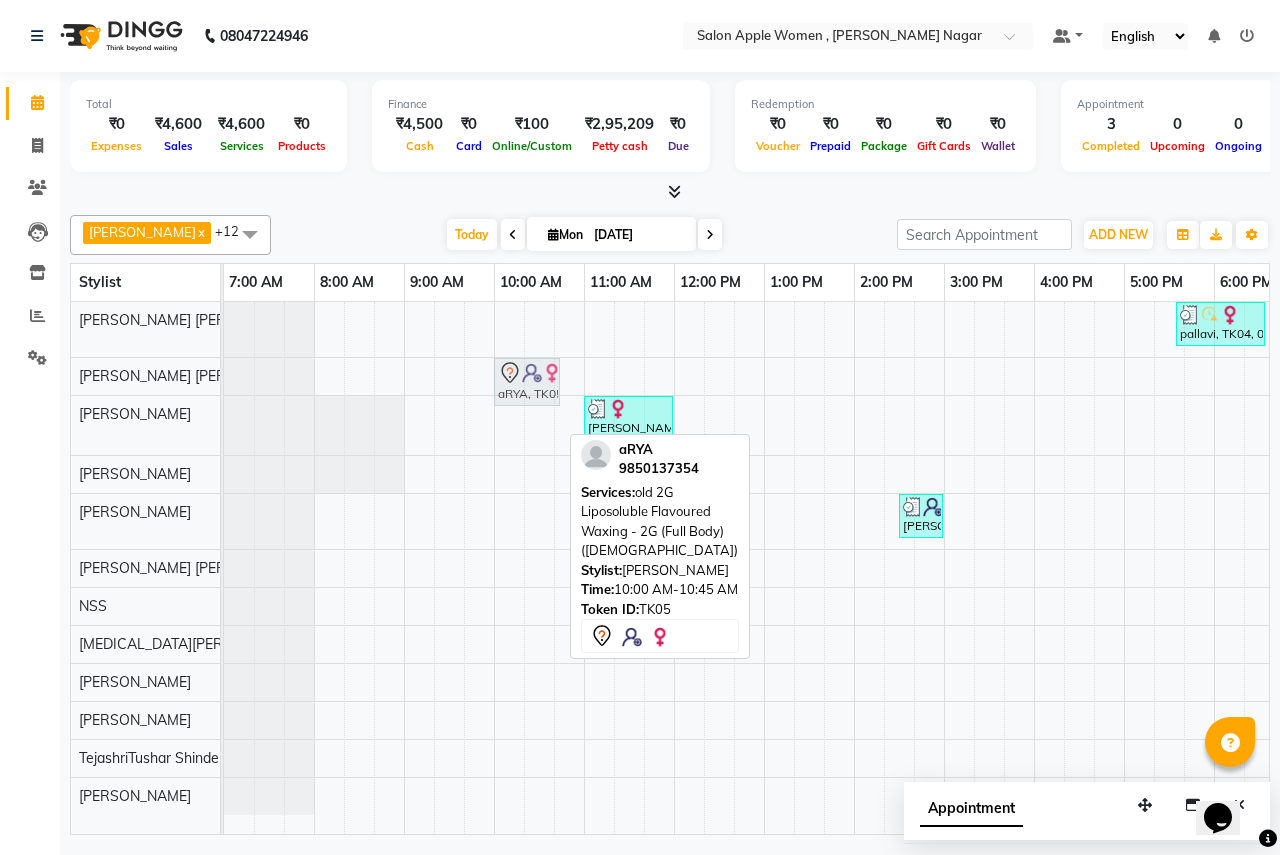 drag, startPoint x: 529, startPoint y: 419, endPoint x: 535, endPoint y: 394, distance: 25.70992 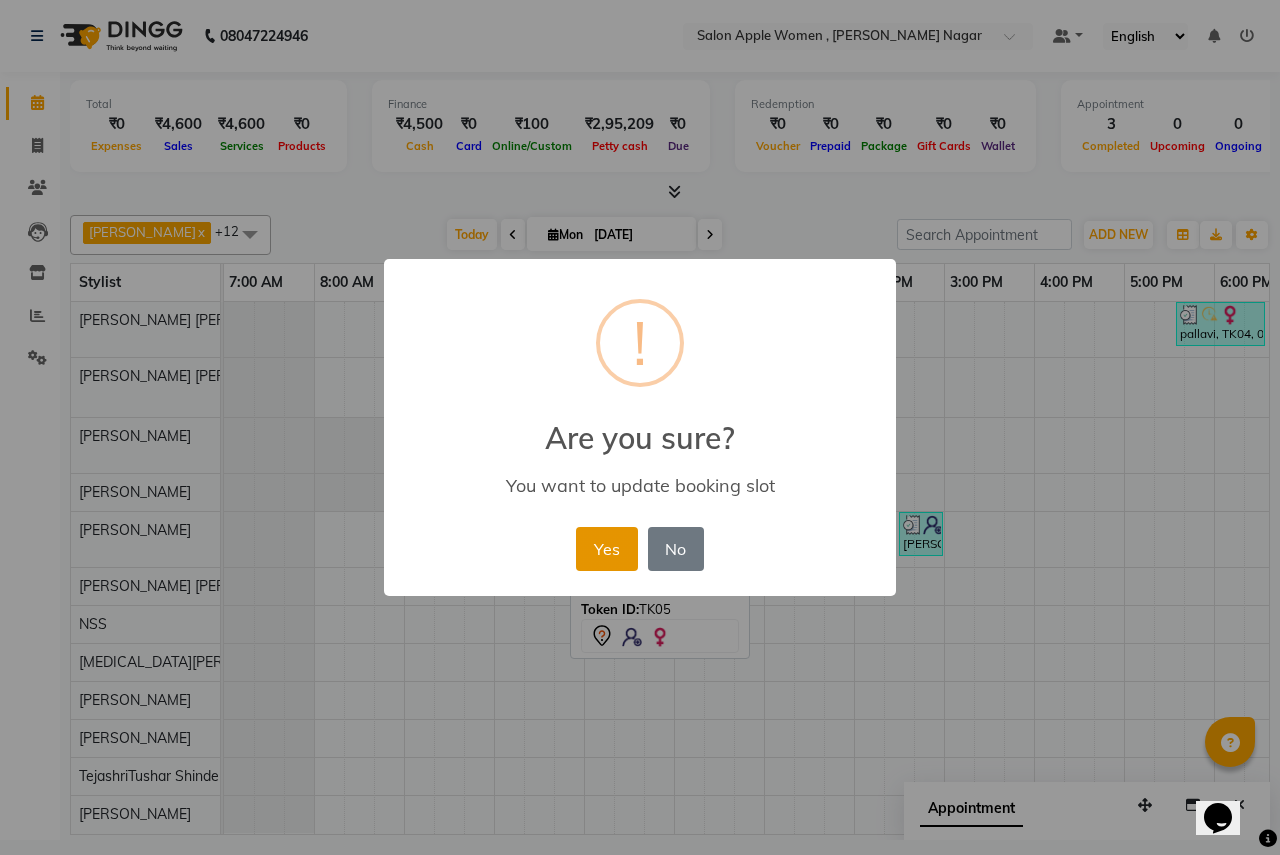 click on "Yes" at bounding box center [606, 549] 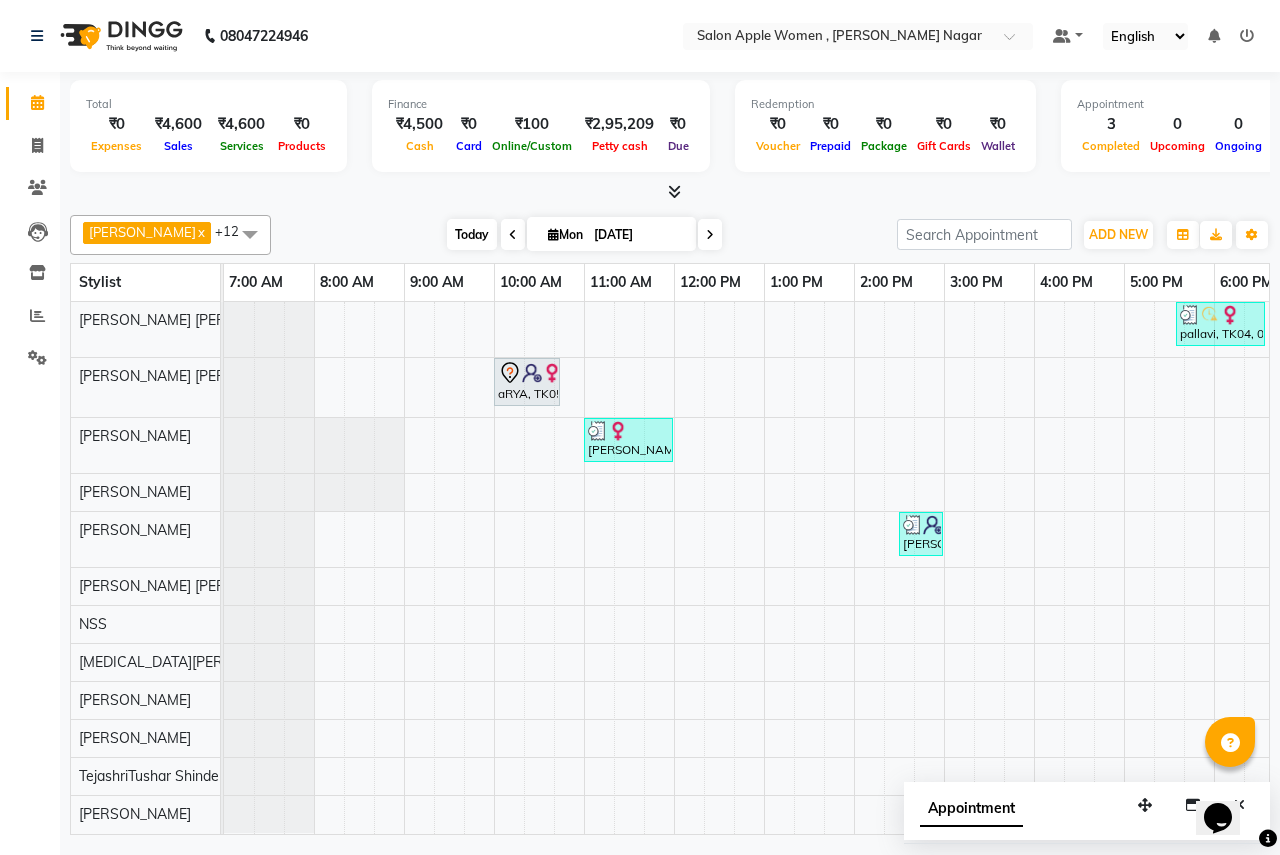 click on "Today" at bounding box center [472, 234] 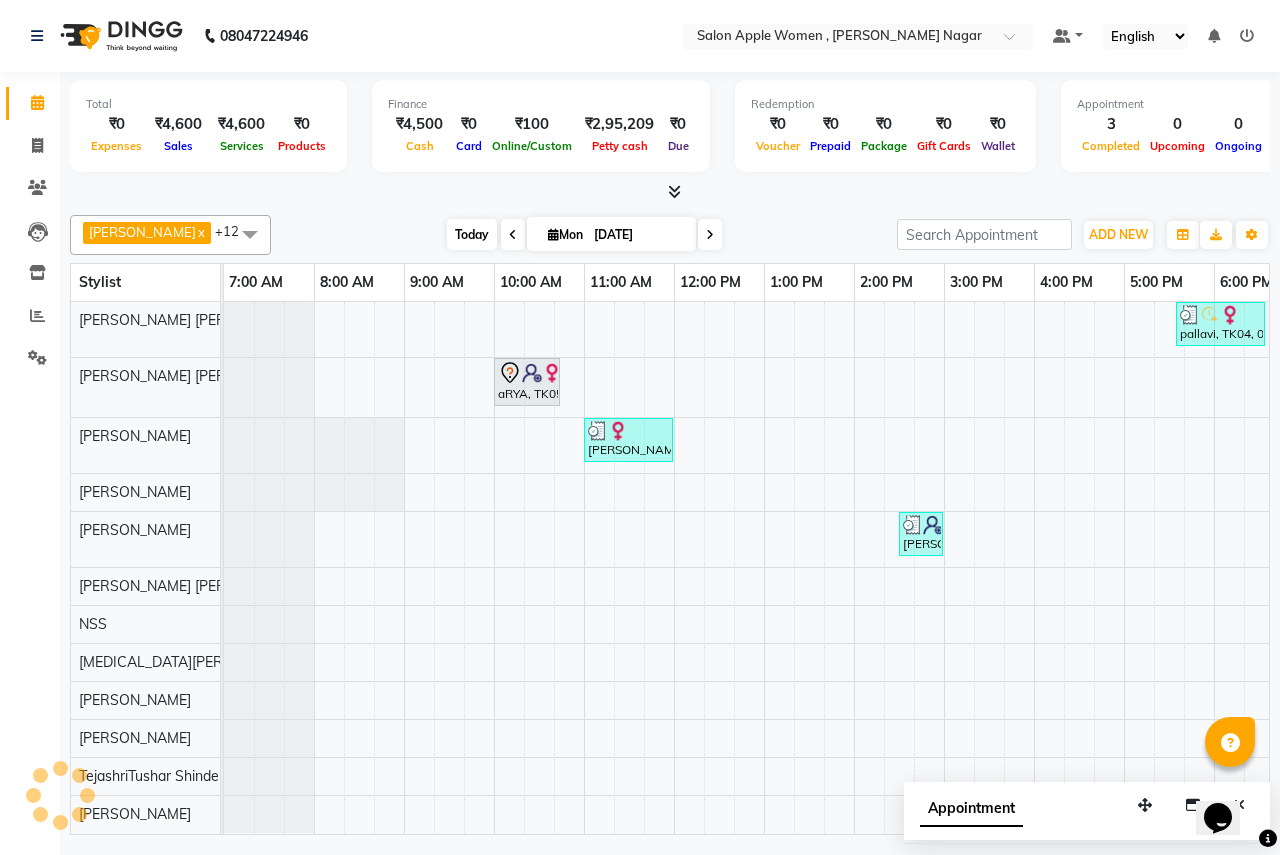 scroll, scrollTop: 0, scrollLeft: 395, axis: horizontal 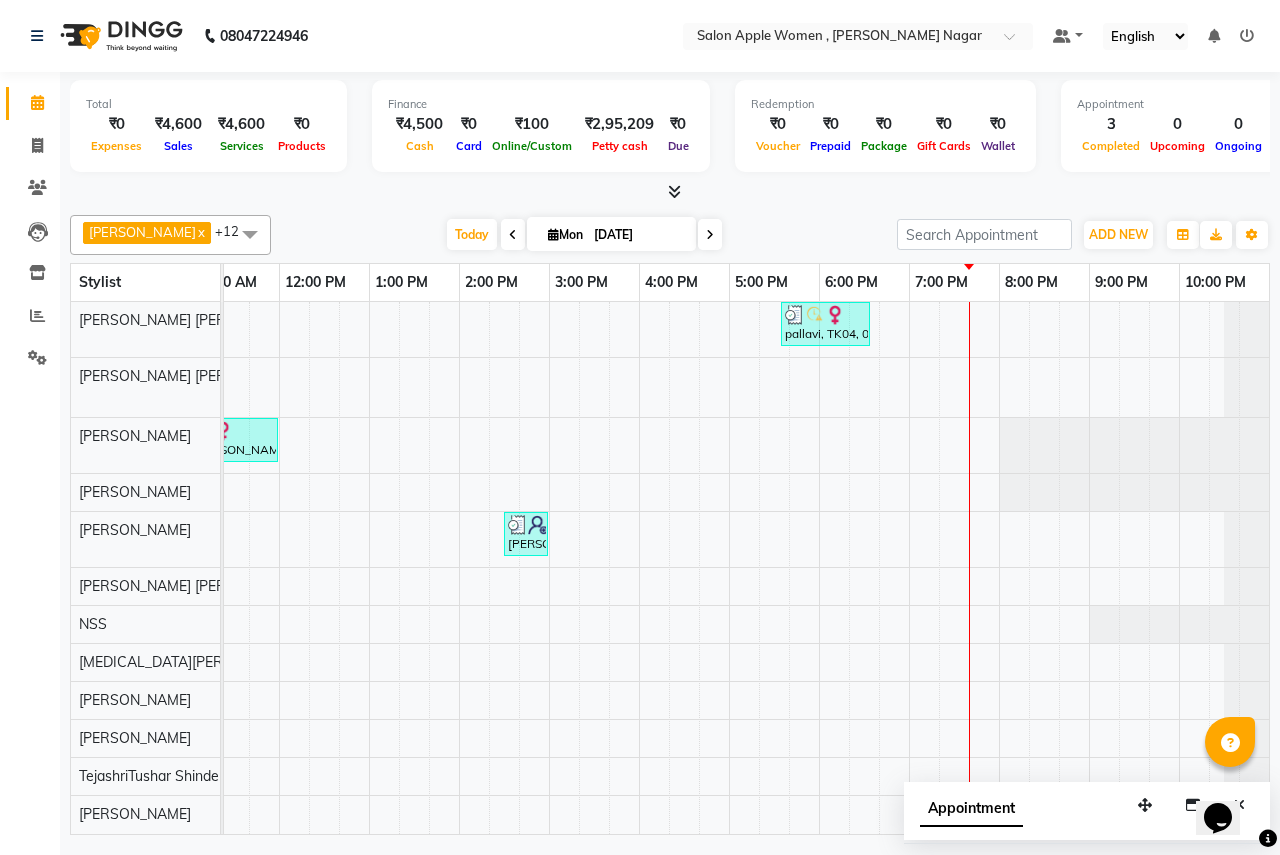 click at bounding box center [710, 234] 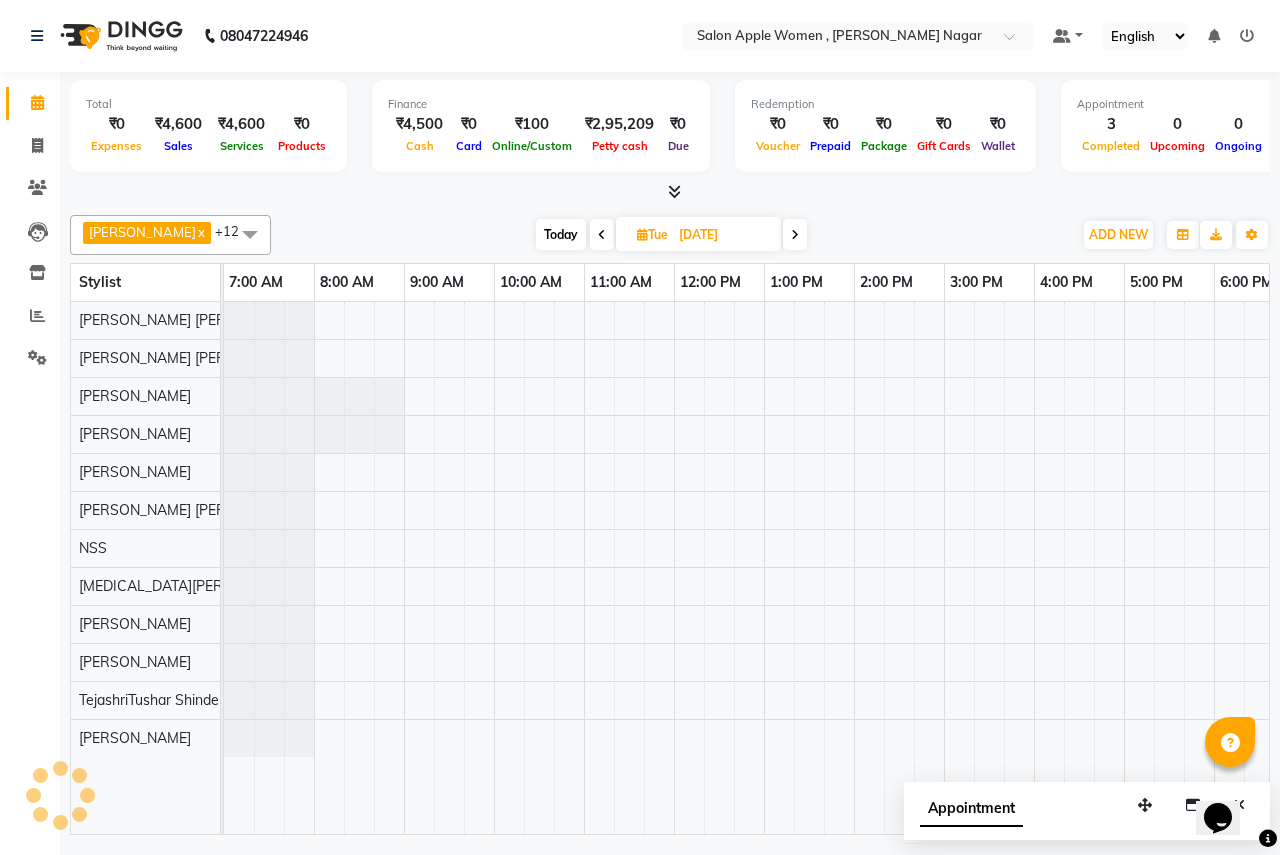 scroll, scrollTop: 0, scrollLeft: 395, axis: horizontal 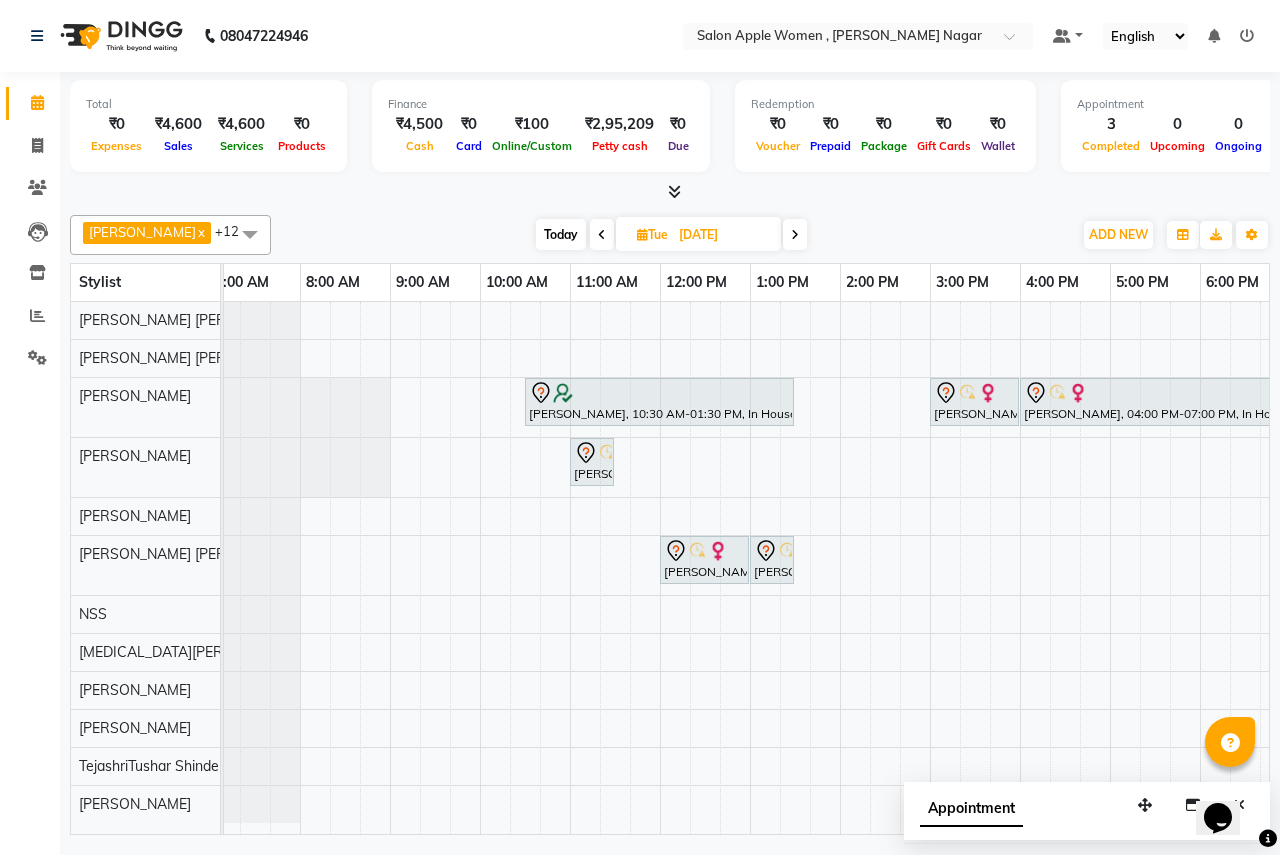 click on "Today" at bounding box center (561, 234) 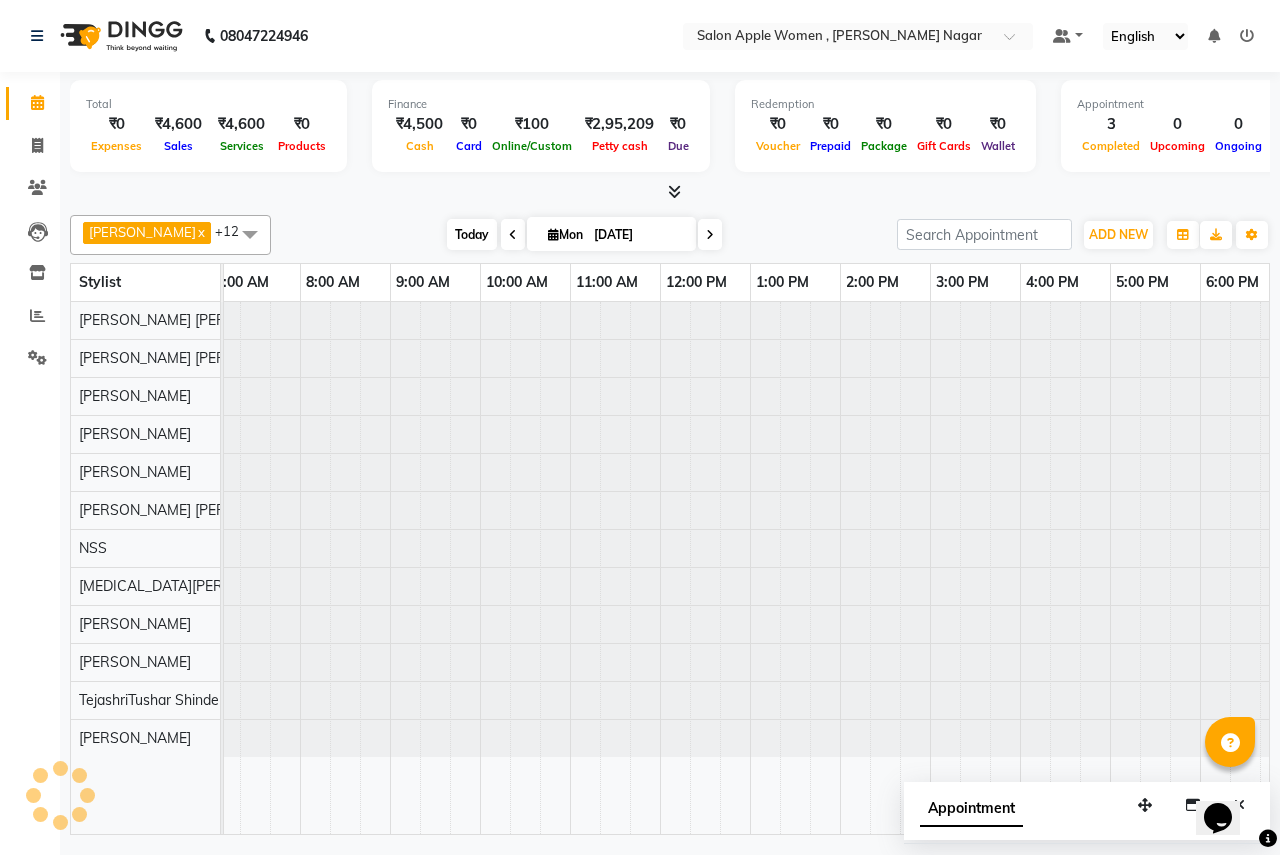 scroll, scrollTop: 0, scrollLeft: 395, axis: horizontal 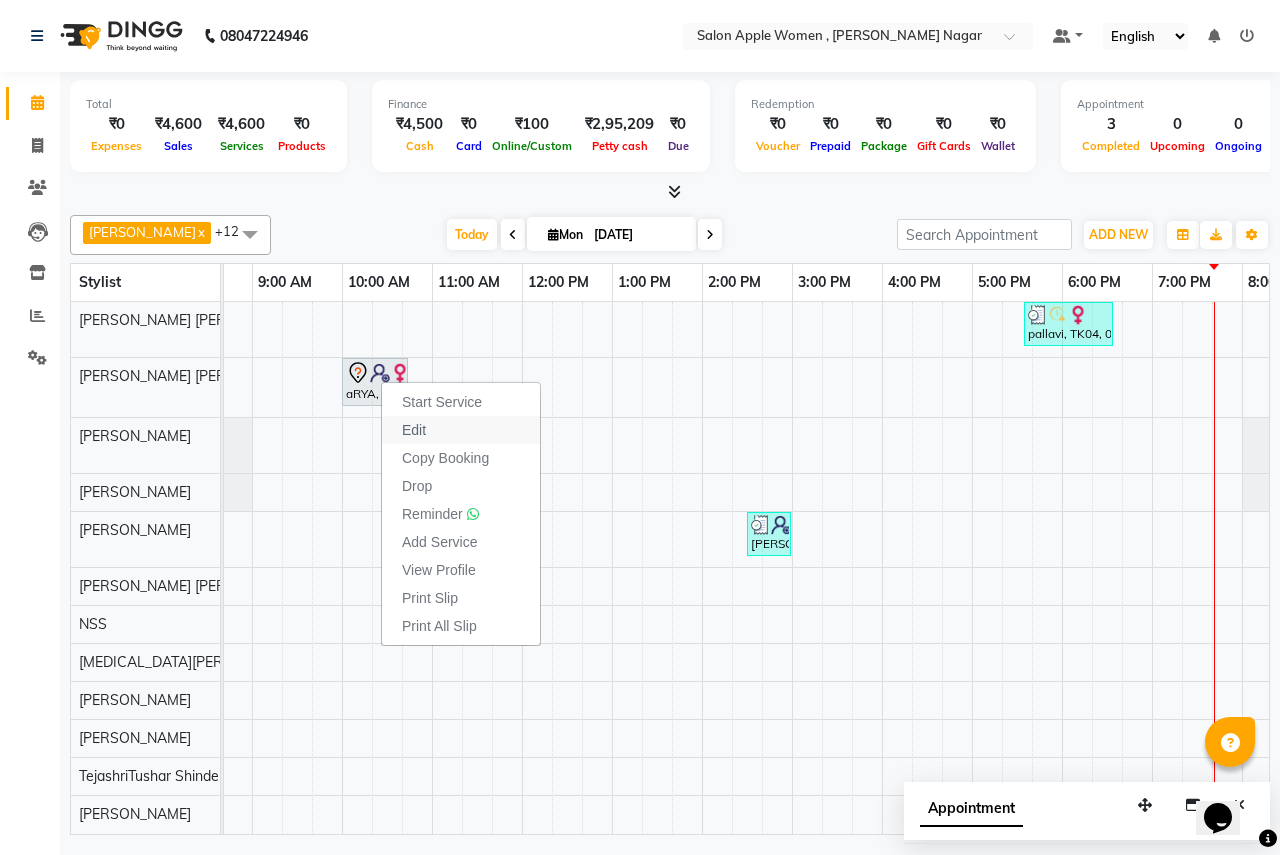 click on "Edit" at bounding box center (414, 430) 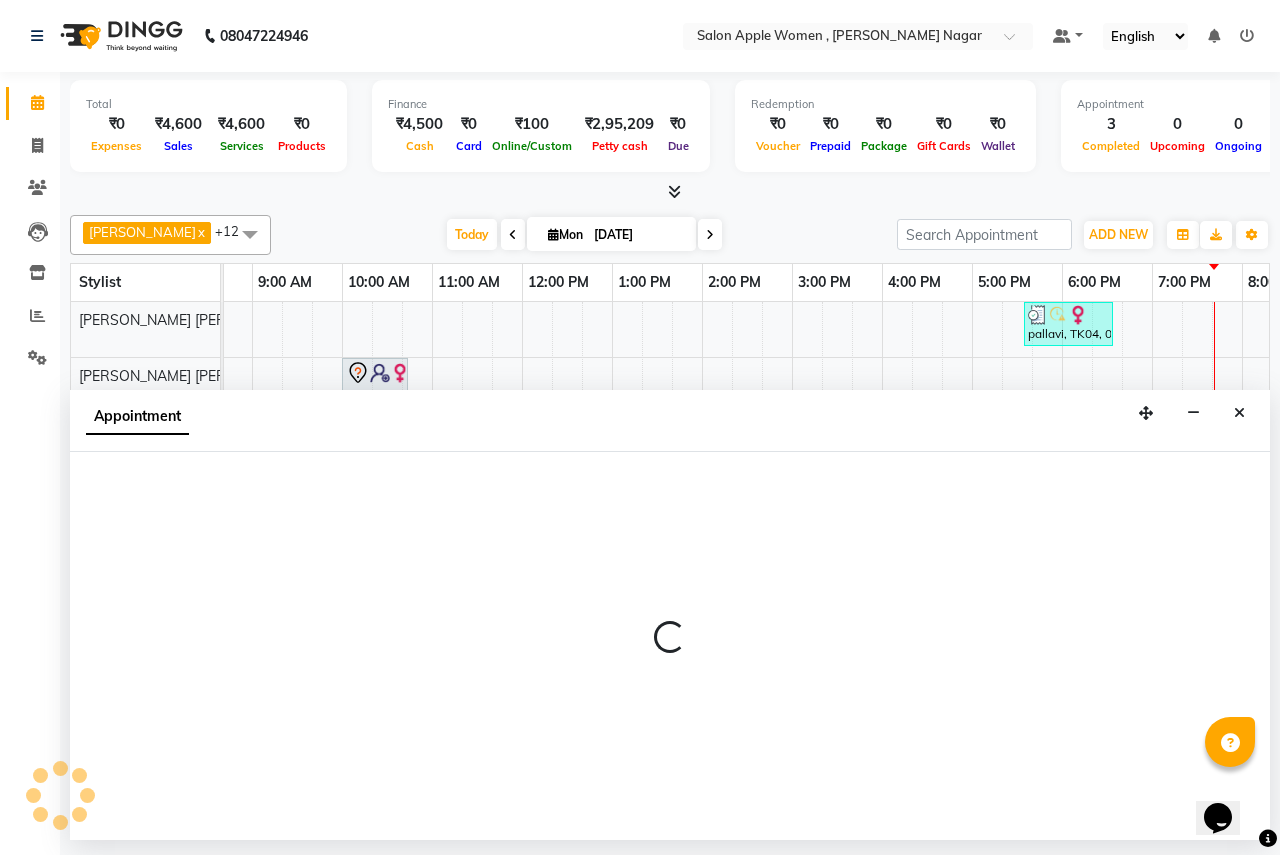 select on "tentative" 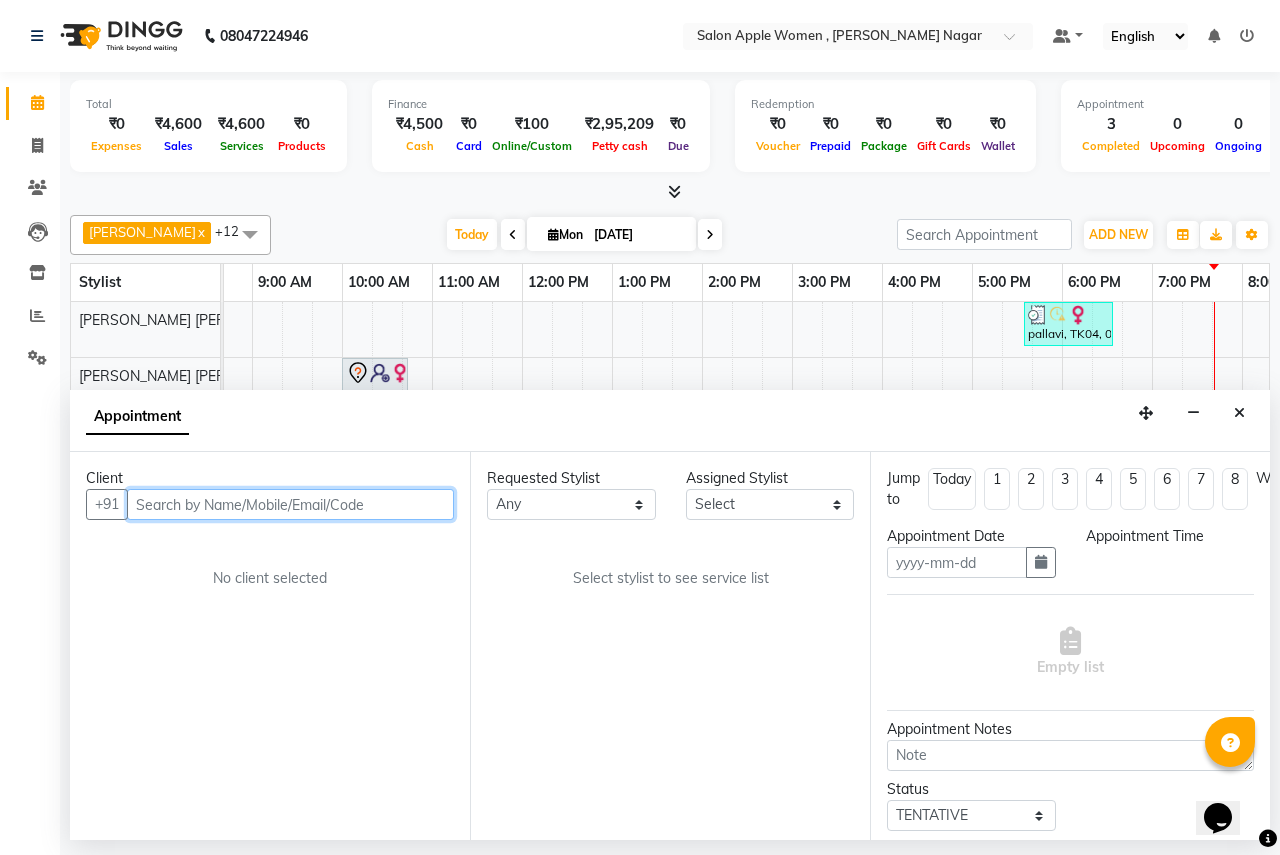 type on "[DATE]" 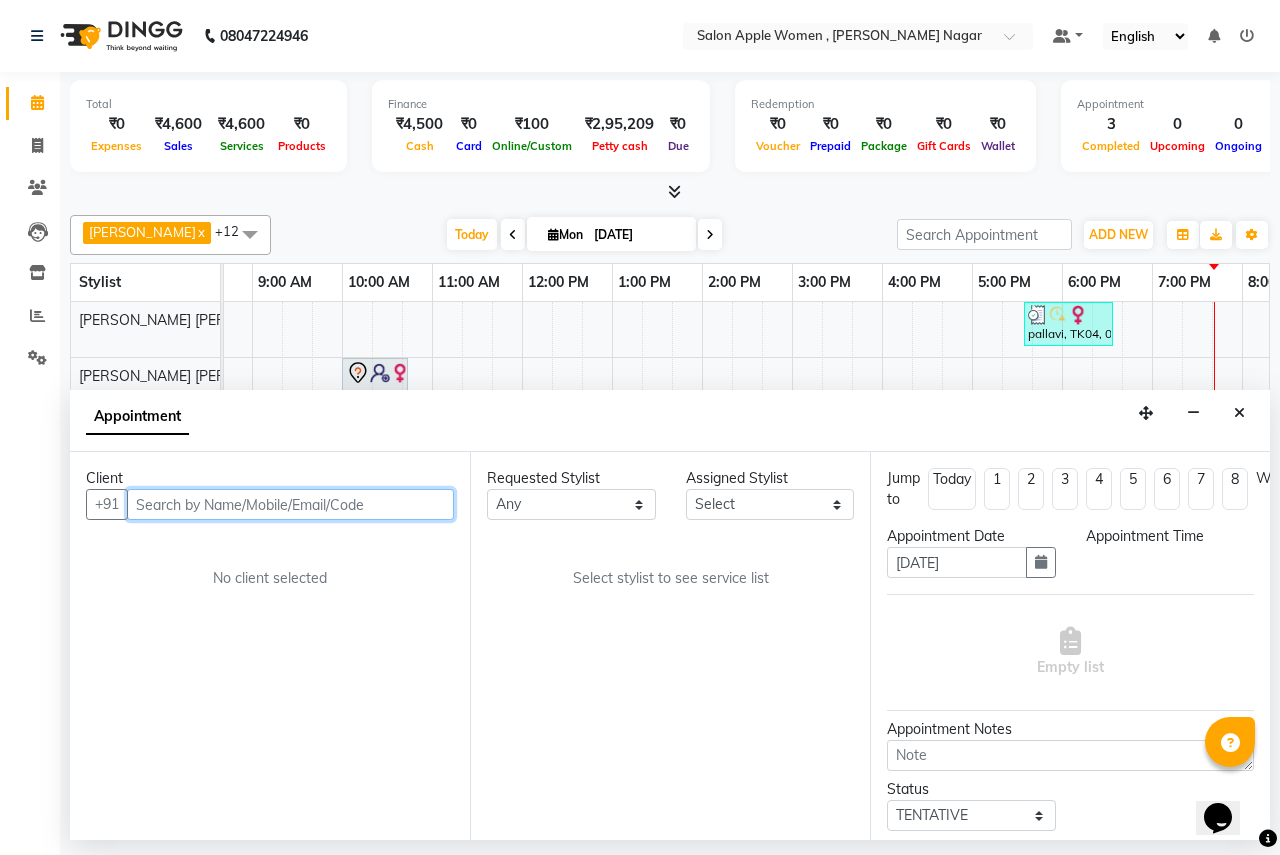 select on "57564" 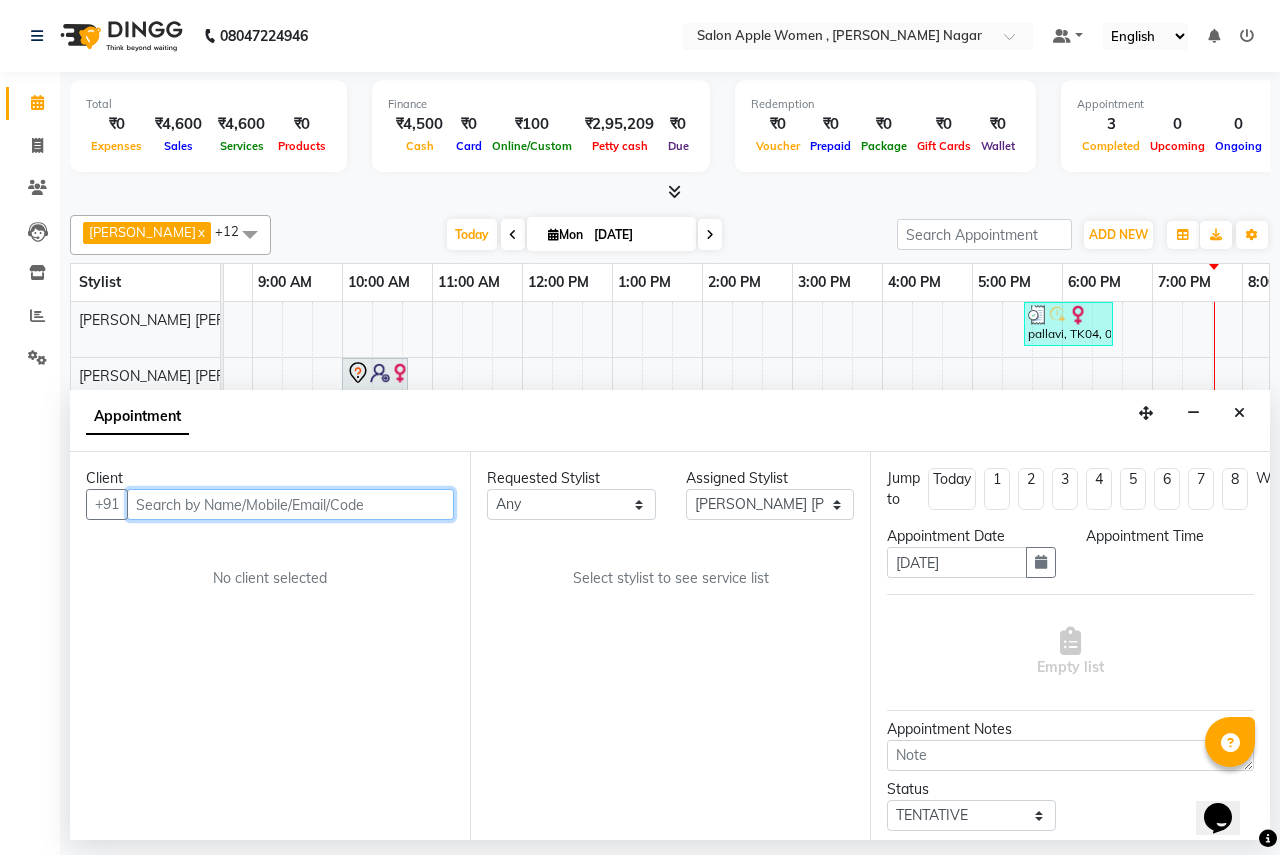 scroll, scrollTop: 0, scrollLeft: 395, axis: horizontal 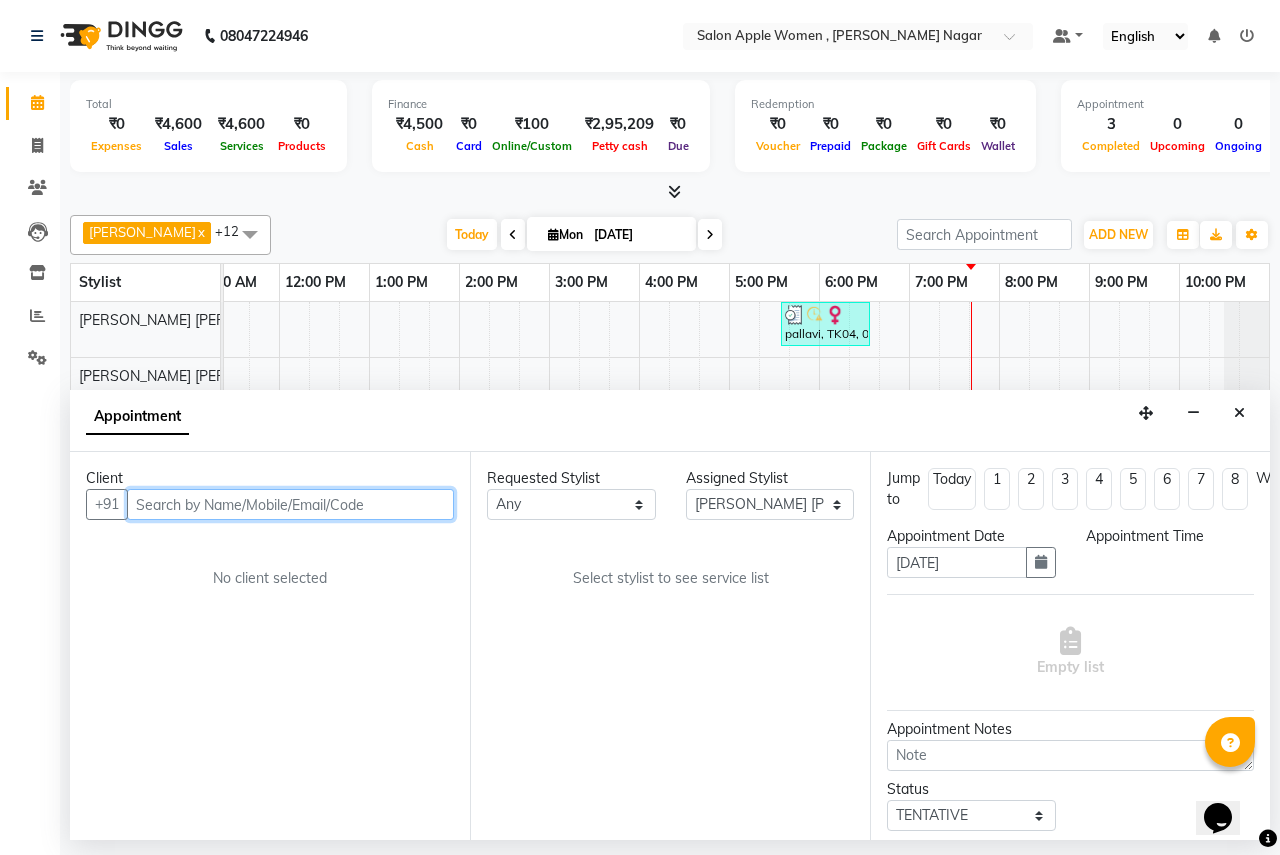 select on "600" 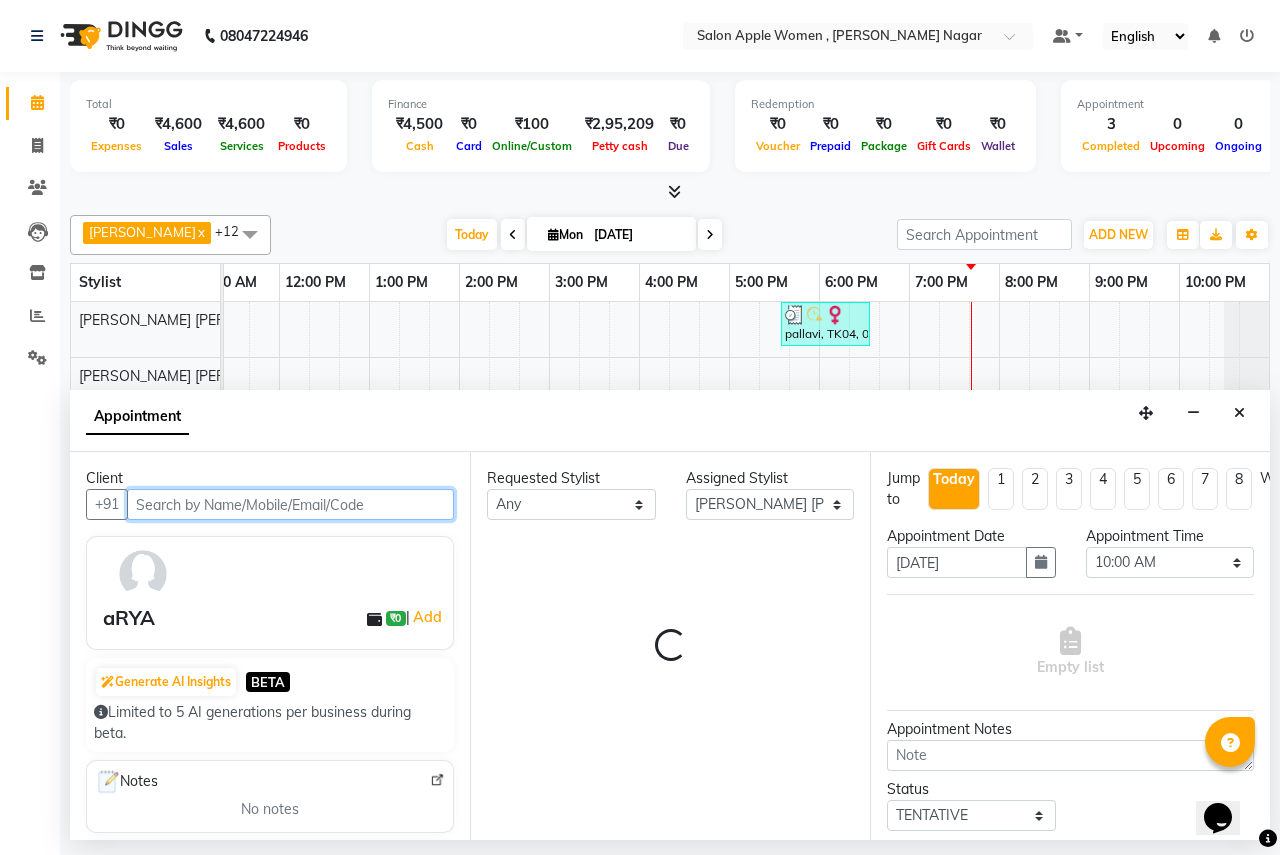 select on "696" 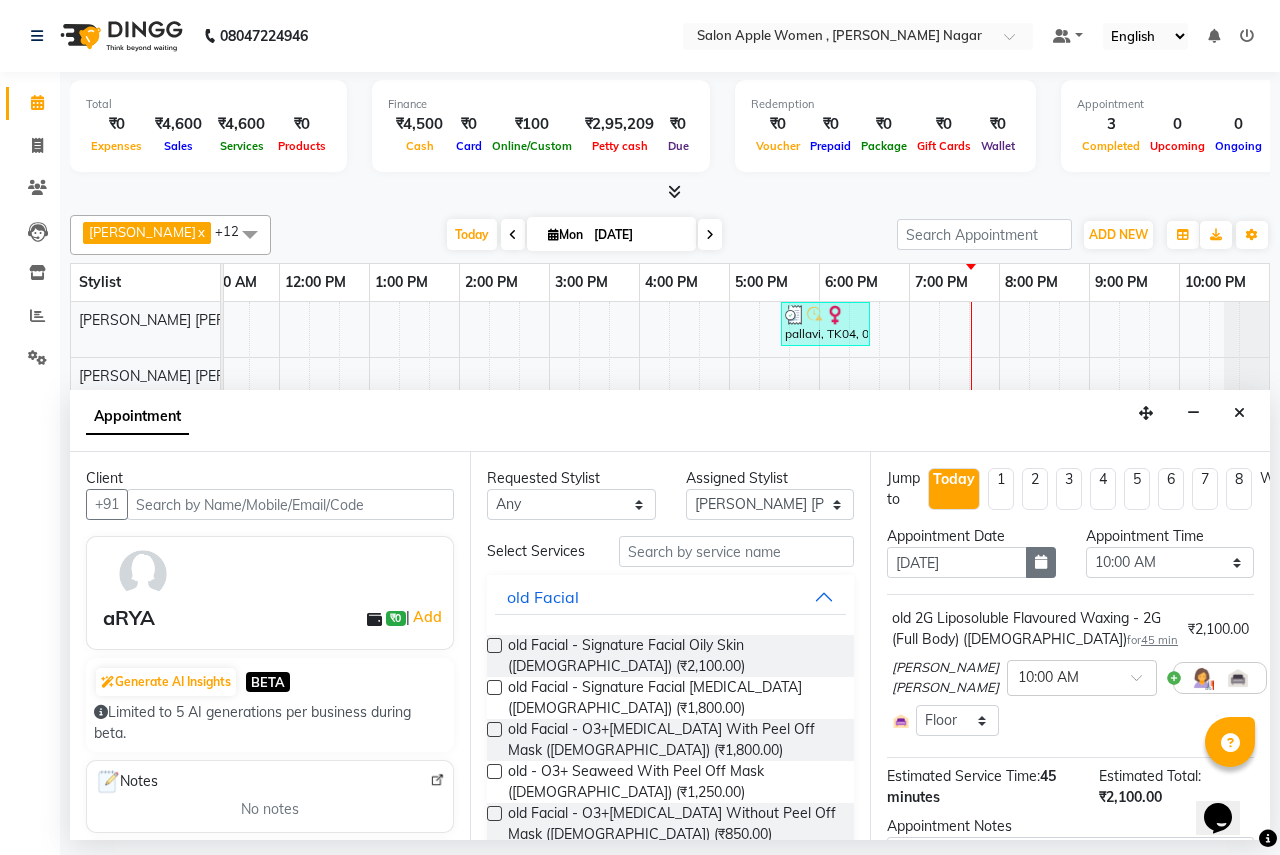 click at bounding box center [1041, 562] 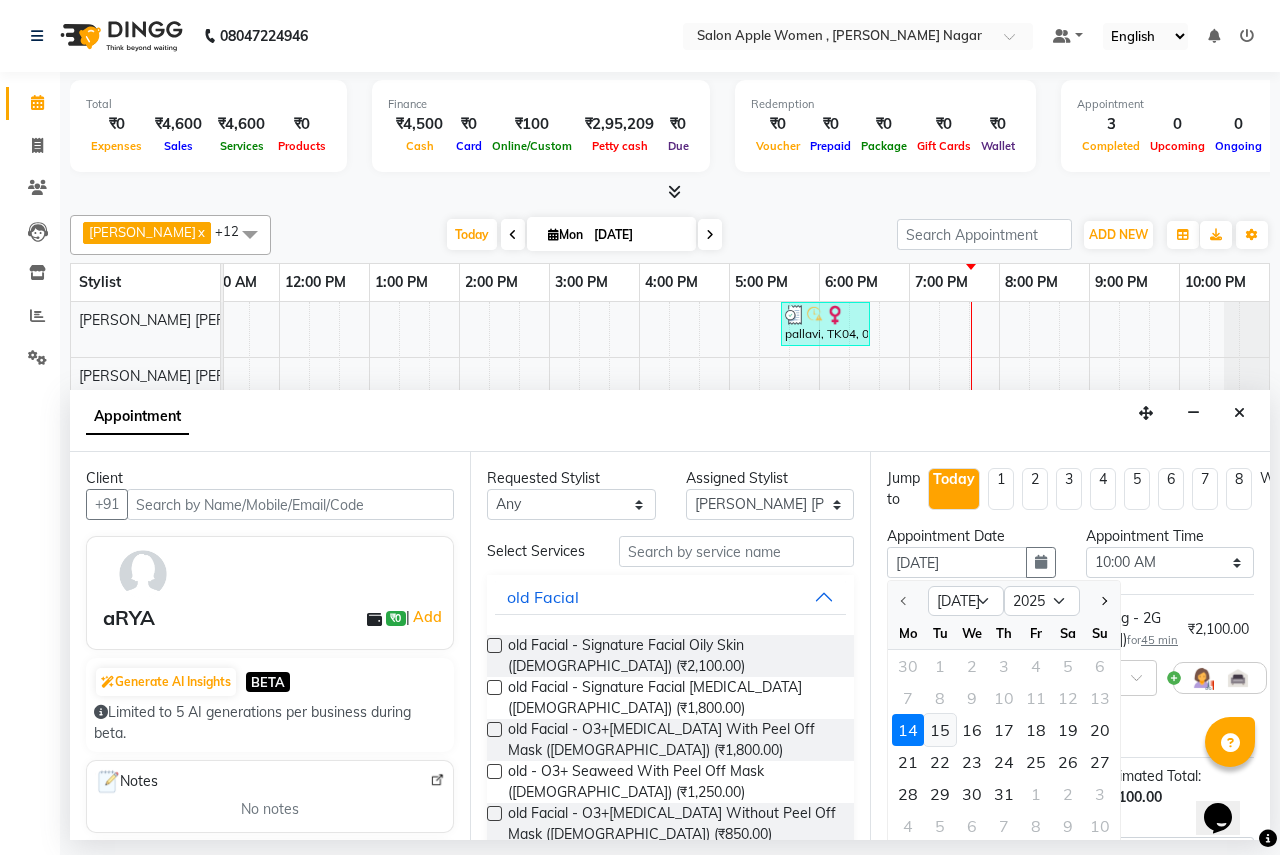 click on "15" at bounding box center [940, 730] 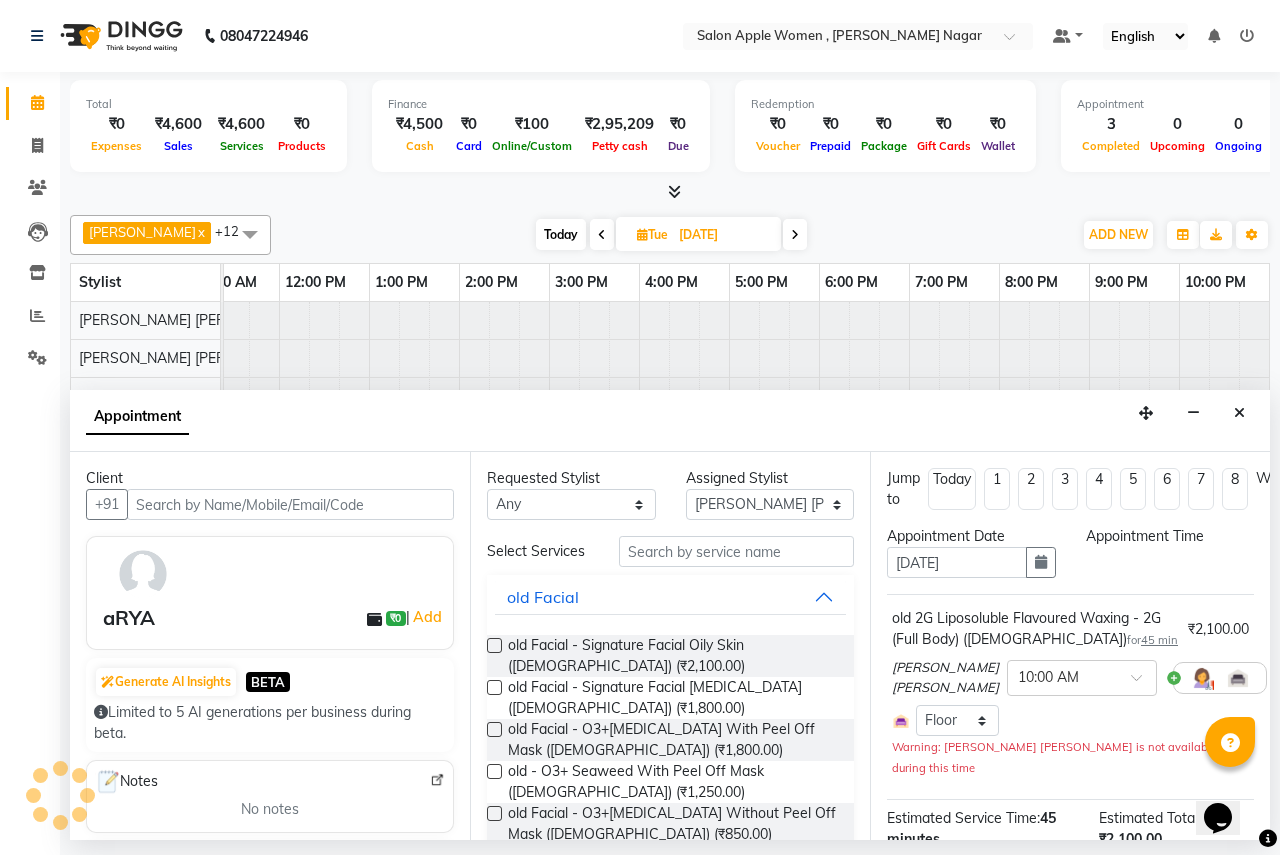 scroll, scrollTop: 0, scrollLeft: 395, axis: horizontal 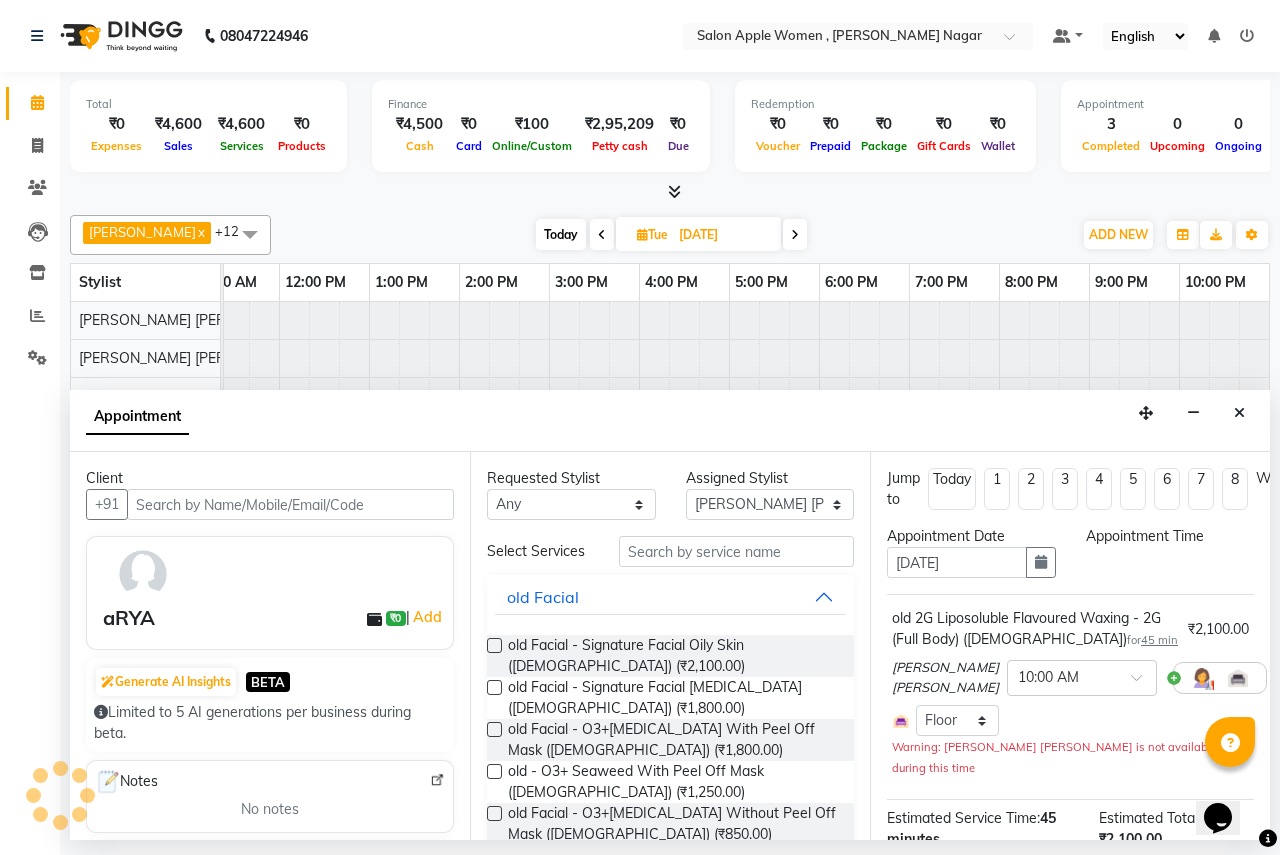 select on "600" 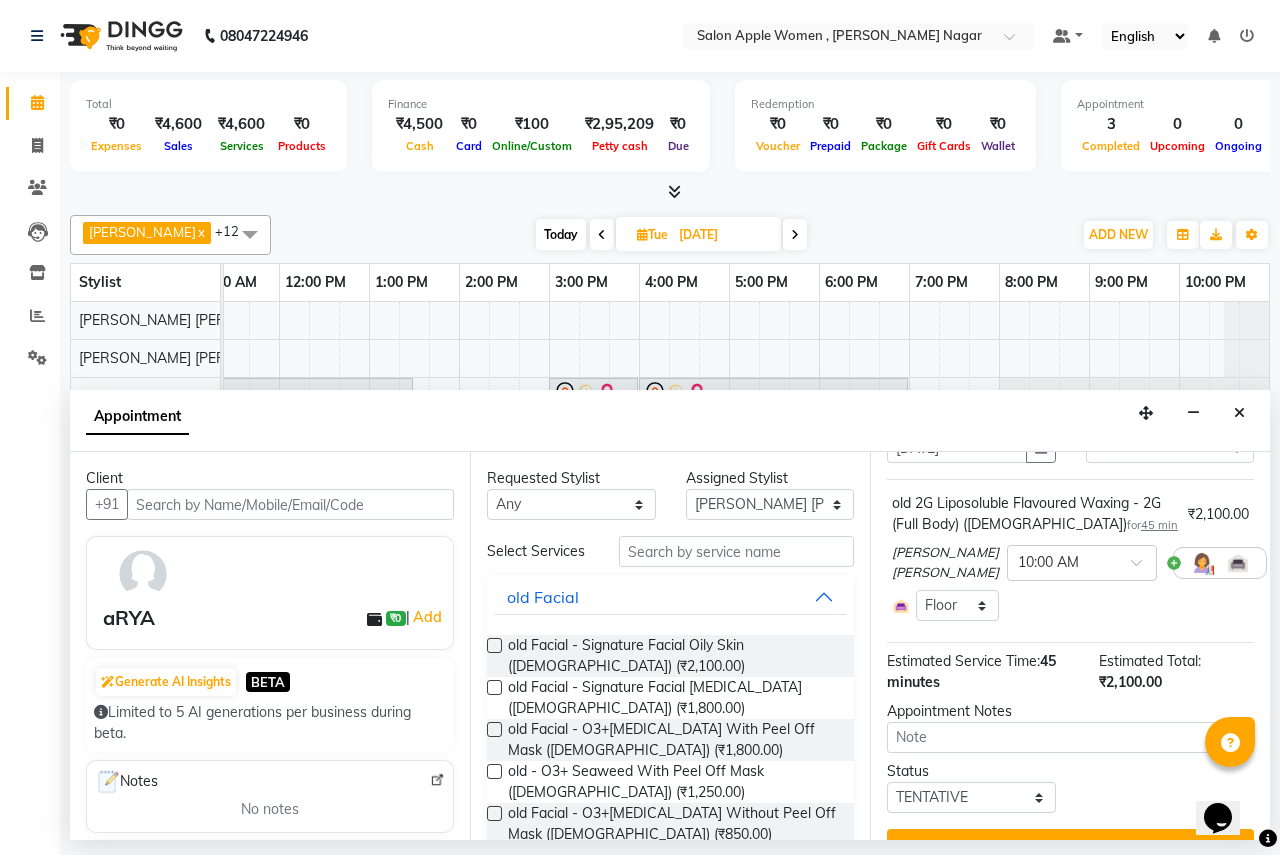 scroll, scrollTop: 191, scrollLeft: 0, axis: vertical 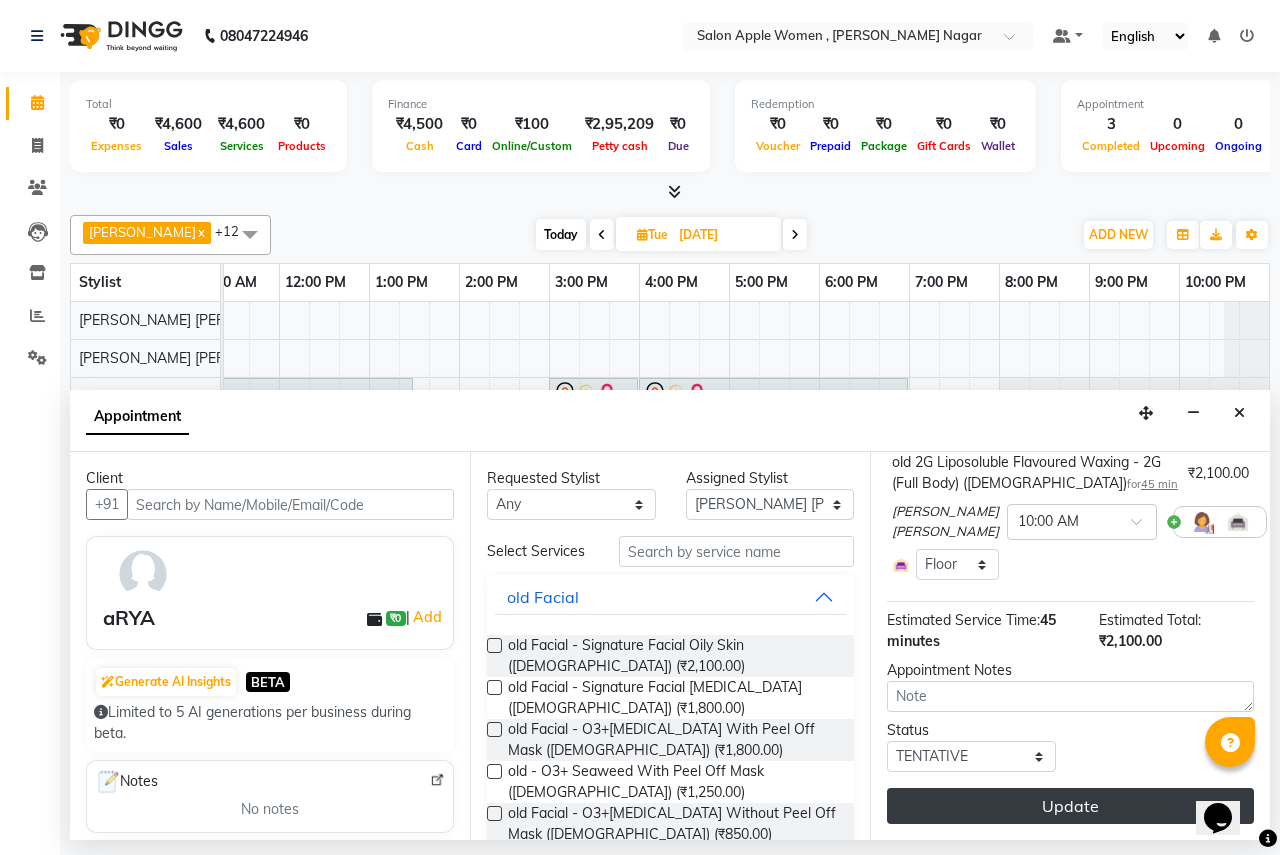 click on "Update" at bounding box center [1070, 806] 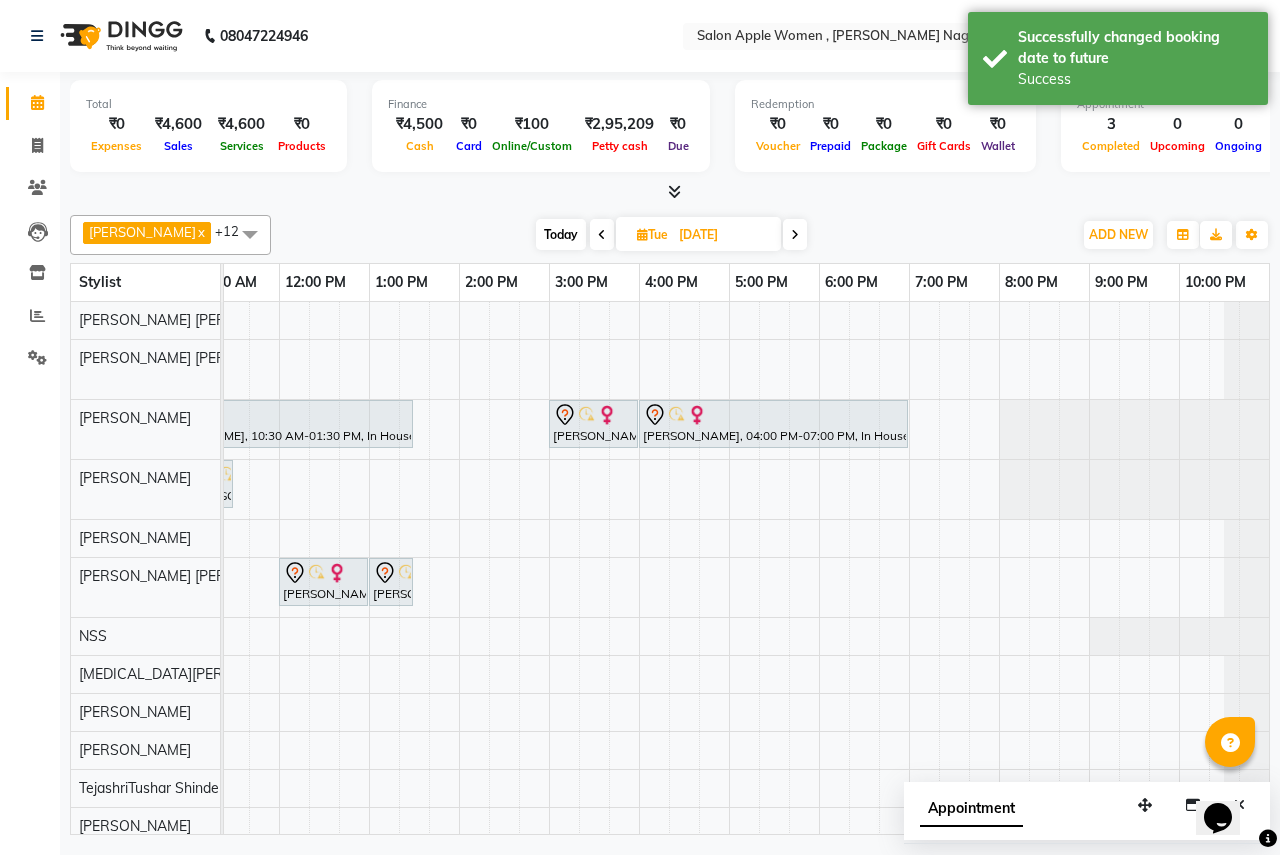 scroll, scrollTop: 0, scrollLeft: 102, axis: horizontal 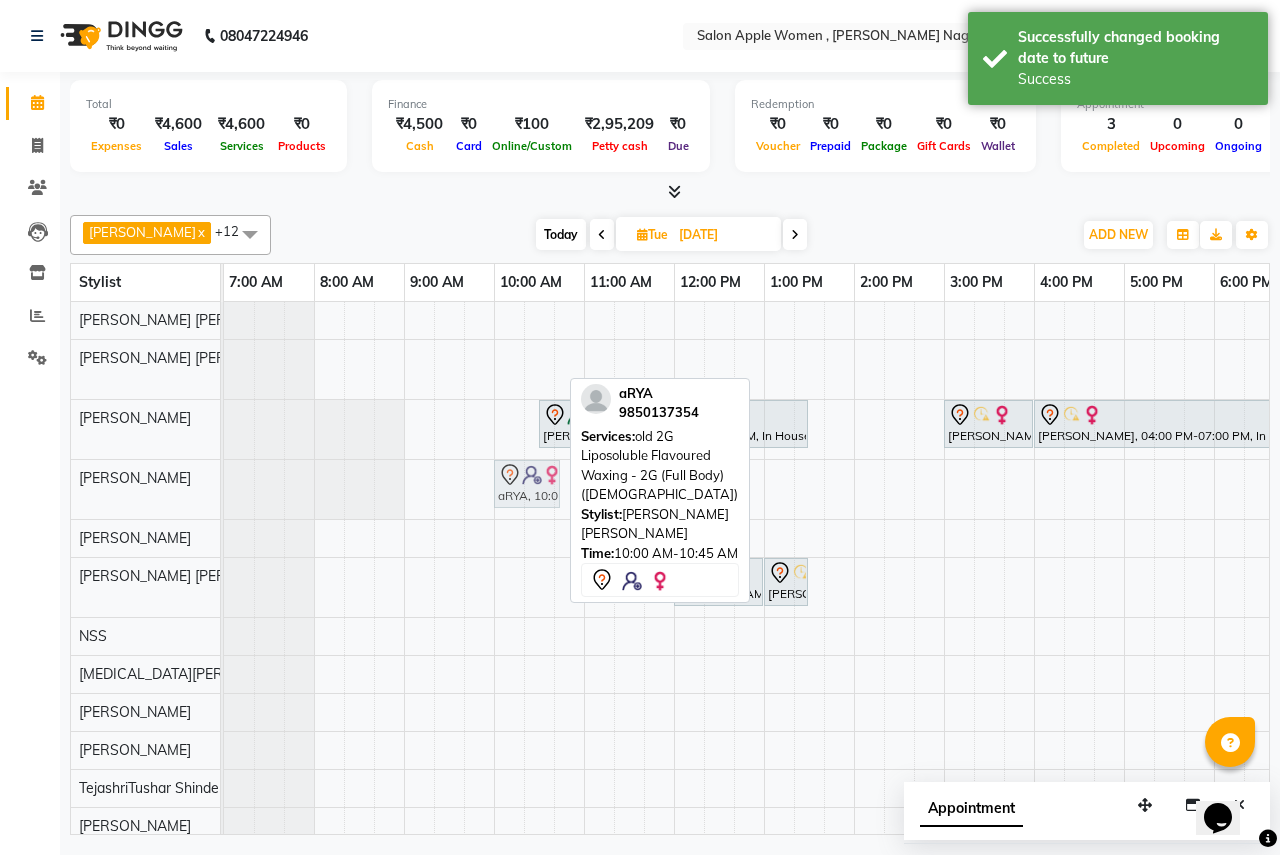 drag, startPoint x: 514, startPoint y: 358, endPoint x: 523, endPoint y: 490, distance: 132.30646 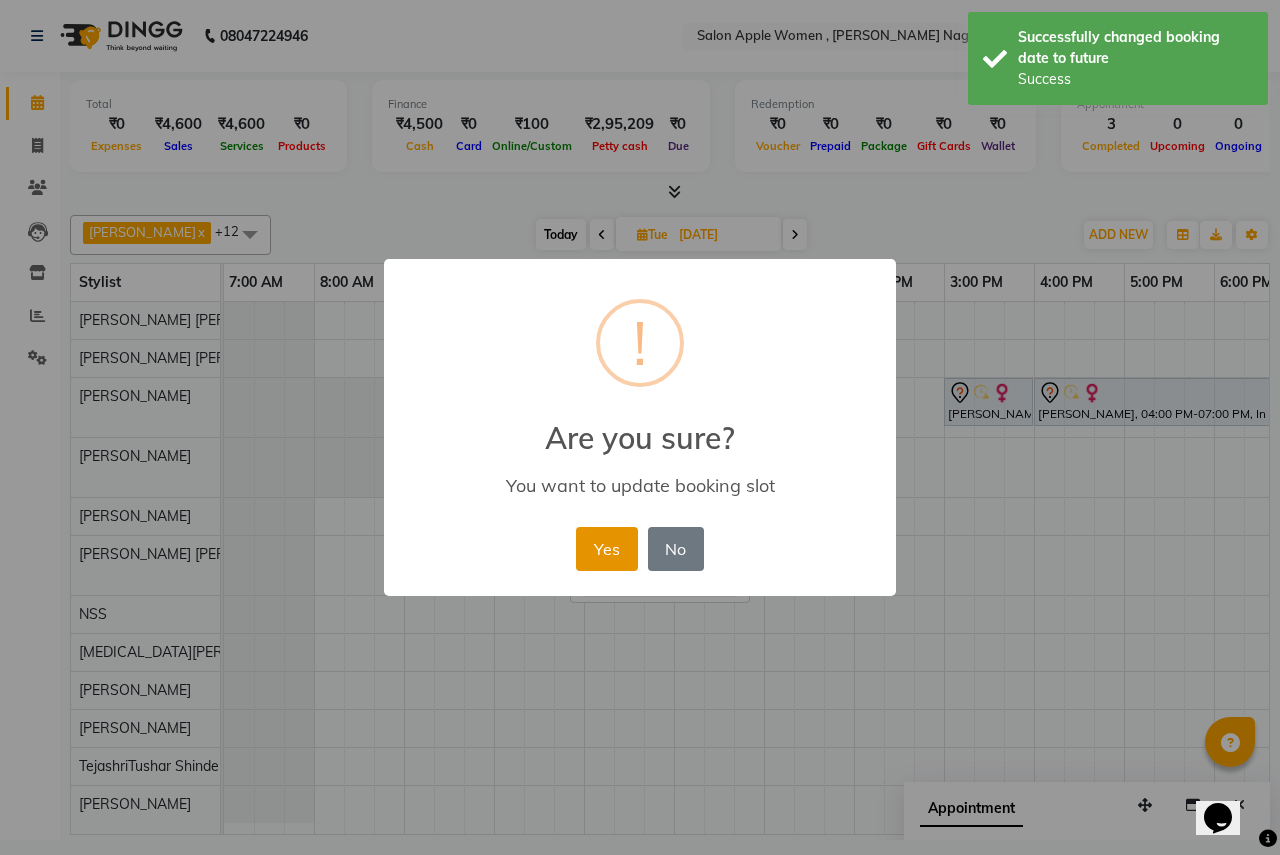click on "Yes" at bounding box center [606, 549] 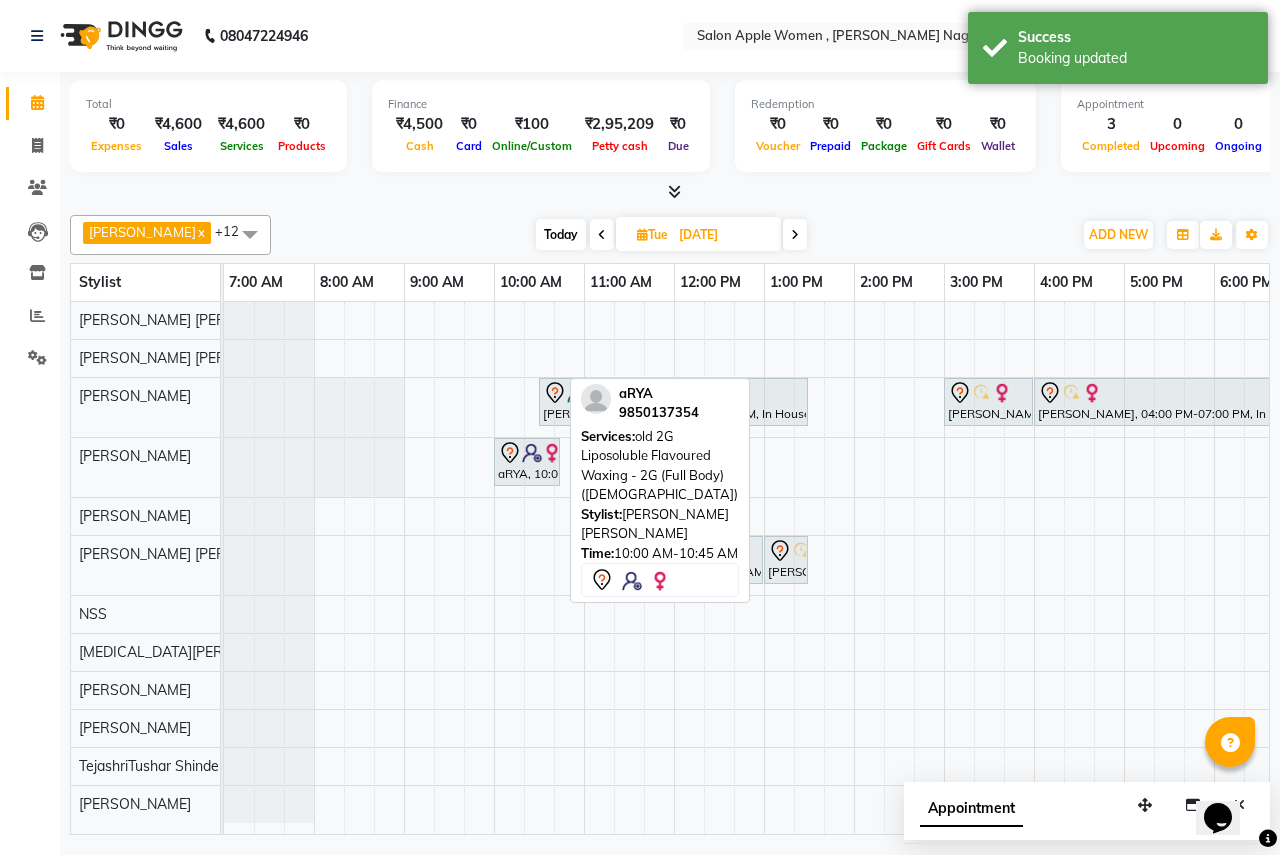 click on "[PERSON_NAME], 10:30 AM-01:30 PM, In House Packages - [DEMOGRAPHIC_DATA] beauty package 2800             [PERSON_NAME], 03:00 PM-04:00 PM, Hair Cut - [DEMOGRAPHIC_DATA]             [PERSON_NAME], 04:00 PM-07:00 PM, In House Packages - [DEMOGRAPHIC_DATA] beauty package 3500             aRYA, 10:00 AM-10:45 AM, old 2G Liposoluble Flavoured Waxing - 2G (Full Body) ([DEMOGRAPHIC_DATA])             [PERSON_NAME], 11:00 AM-11:30 AM, Body Massage - Full body massage with steam - [DEMOGRAPHIC_DATA]             [PERSON_NAME], 12:00 PM-01:00 PM, old Facial - O3+[MEDICAL_DATA] With Peel Off Mask ([DEMOGRAPHIC_DATA])             [PERSON_NAME], 01:00 PM-01:30 PM, Body Massage - Full body massage without steam - [DEMOGRAPHIC_DATA]" at bounding box center (944, 568) 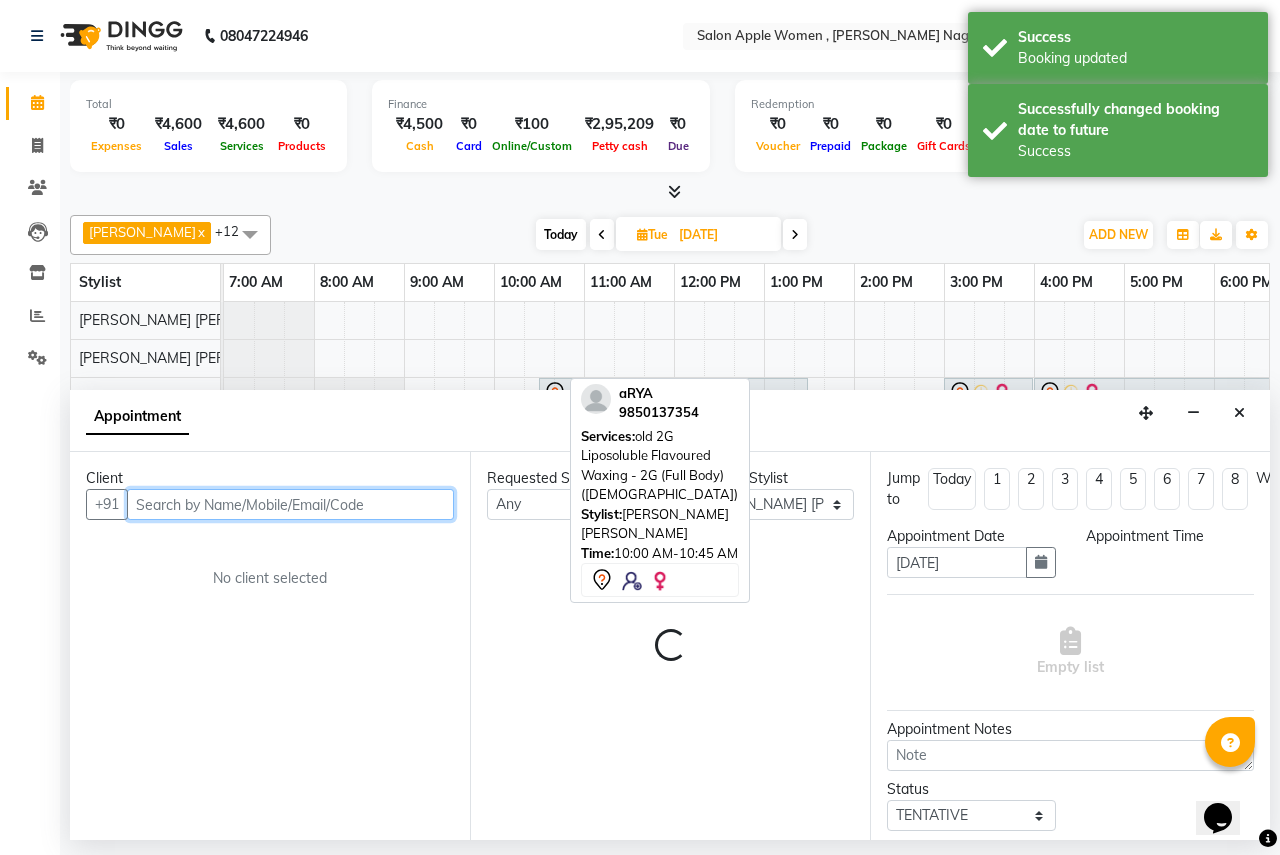 select on "855" 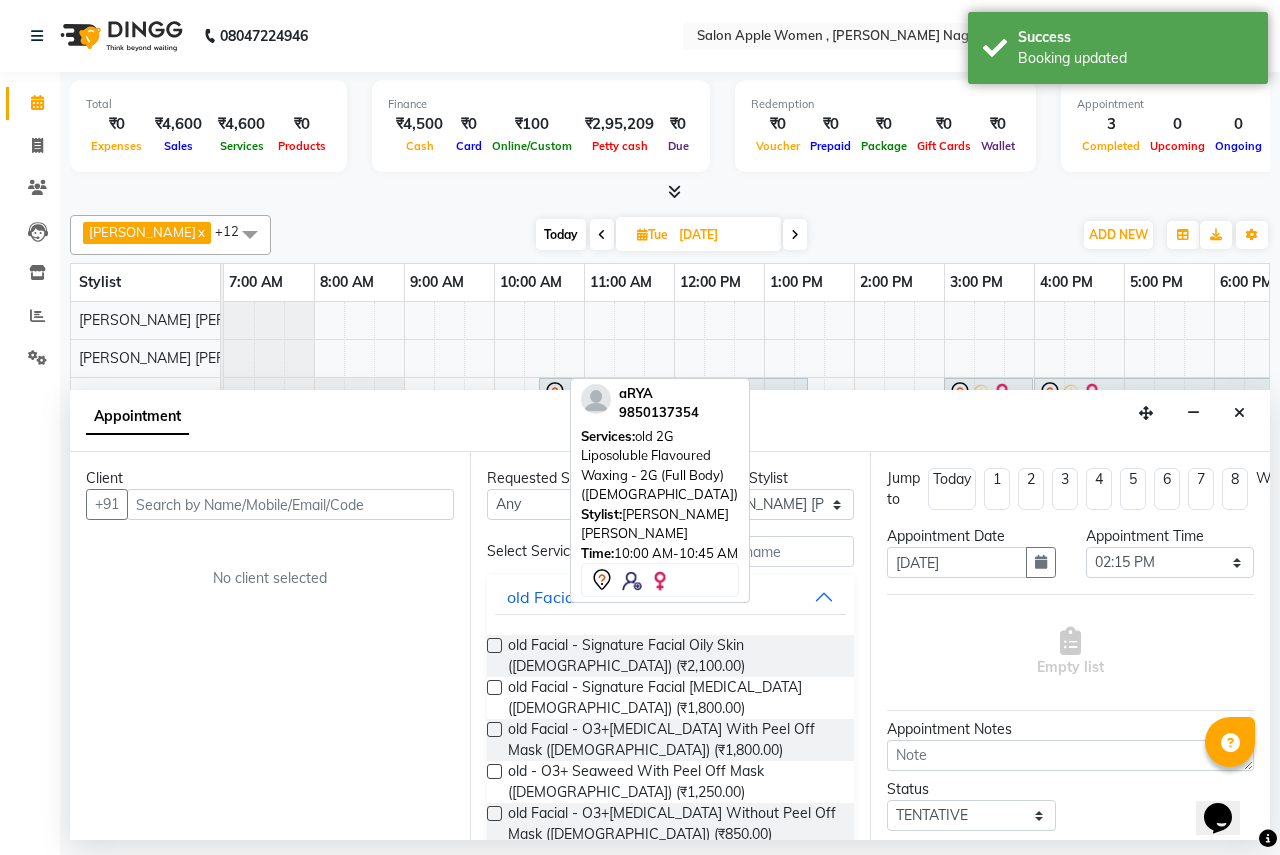 click at bounding box center [1239, 413] 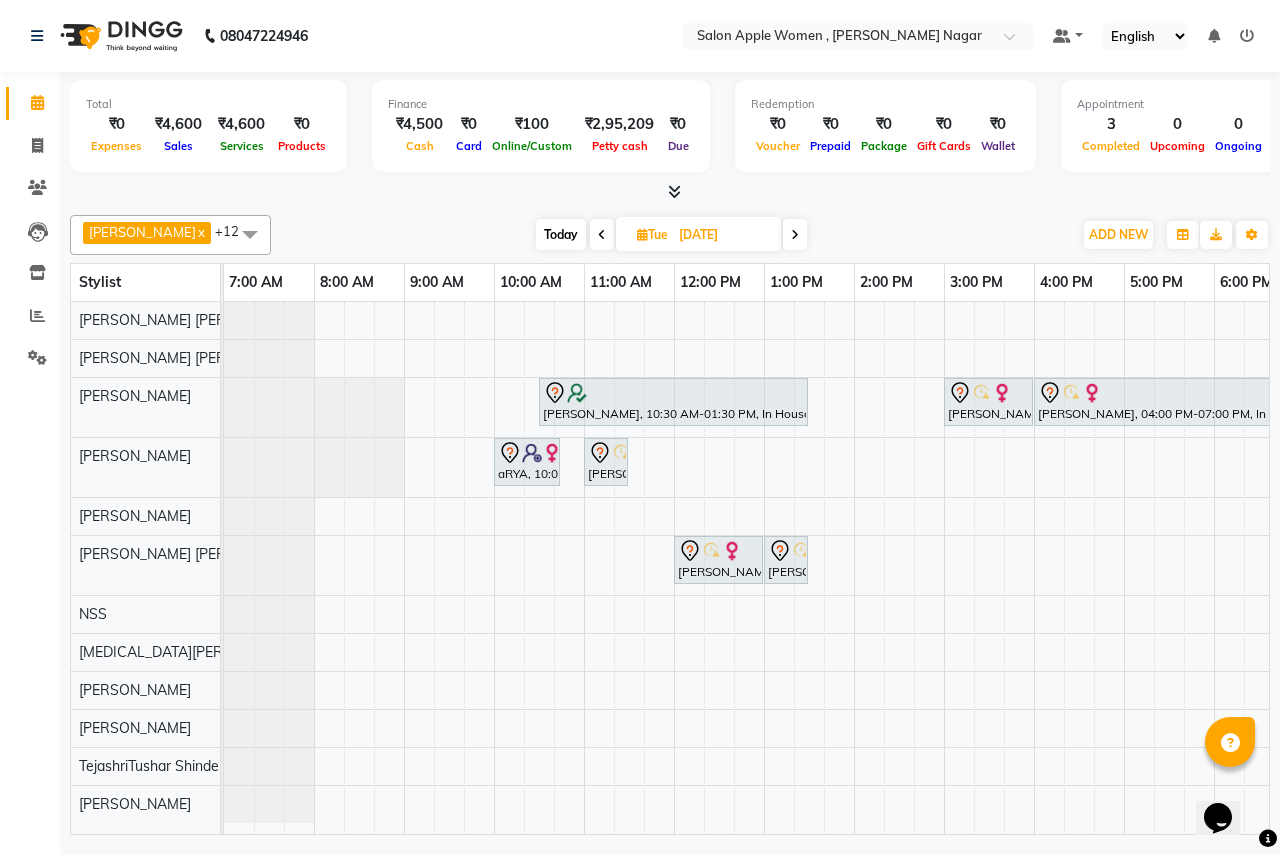 click on "Today" at bounding box center [561, 234] 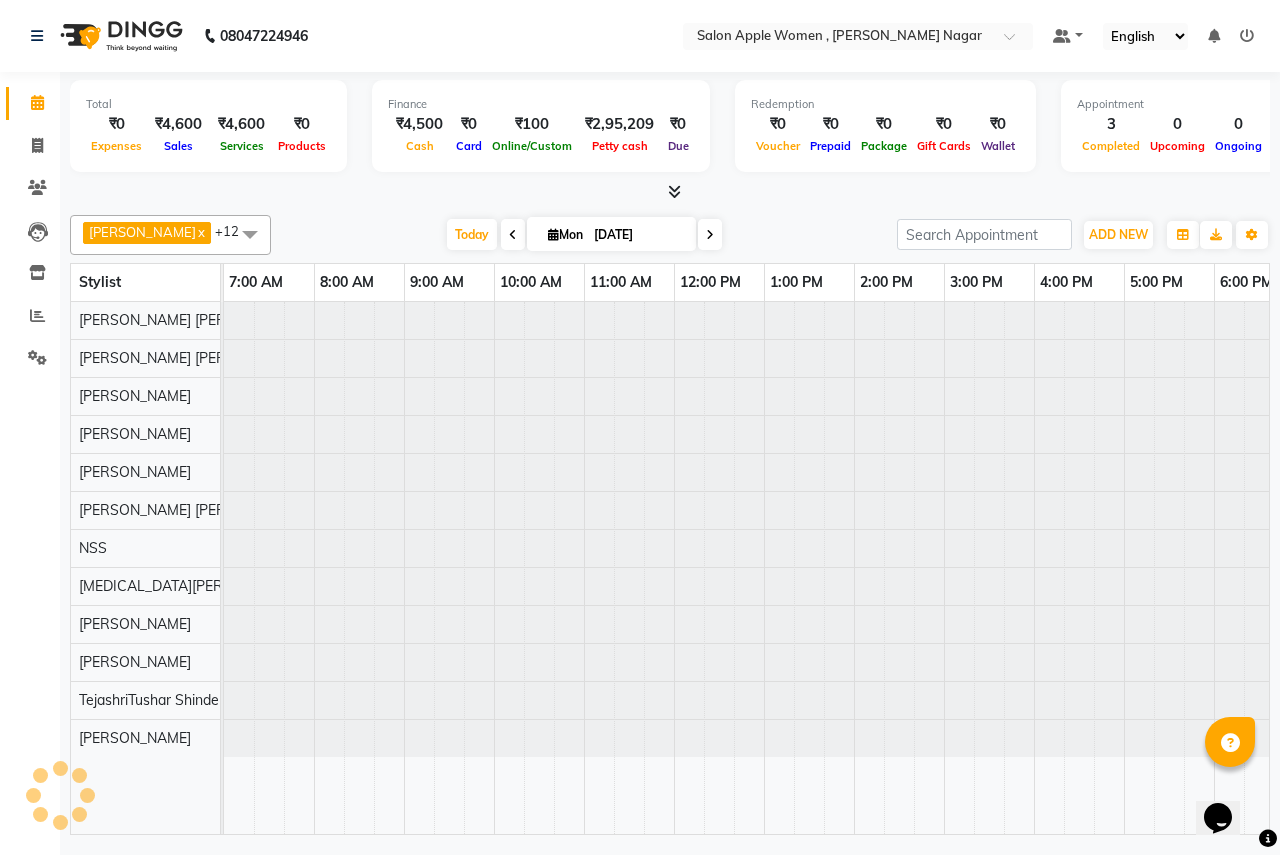 scroll, scrollTop: 0, scrollLeft: 395, axis: horizontal 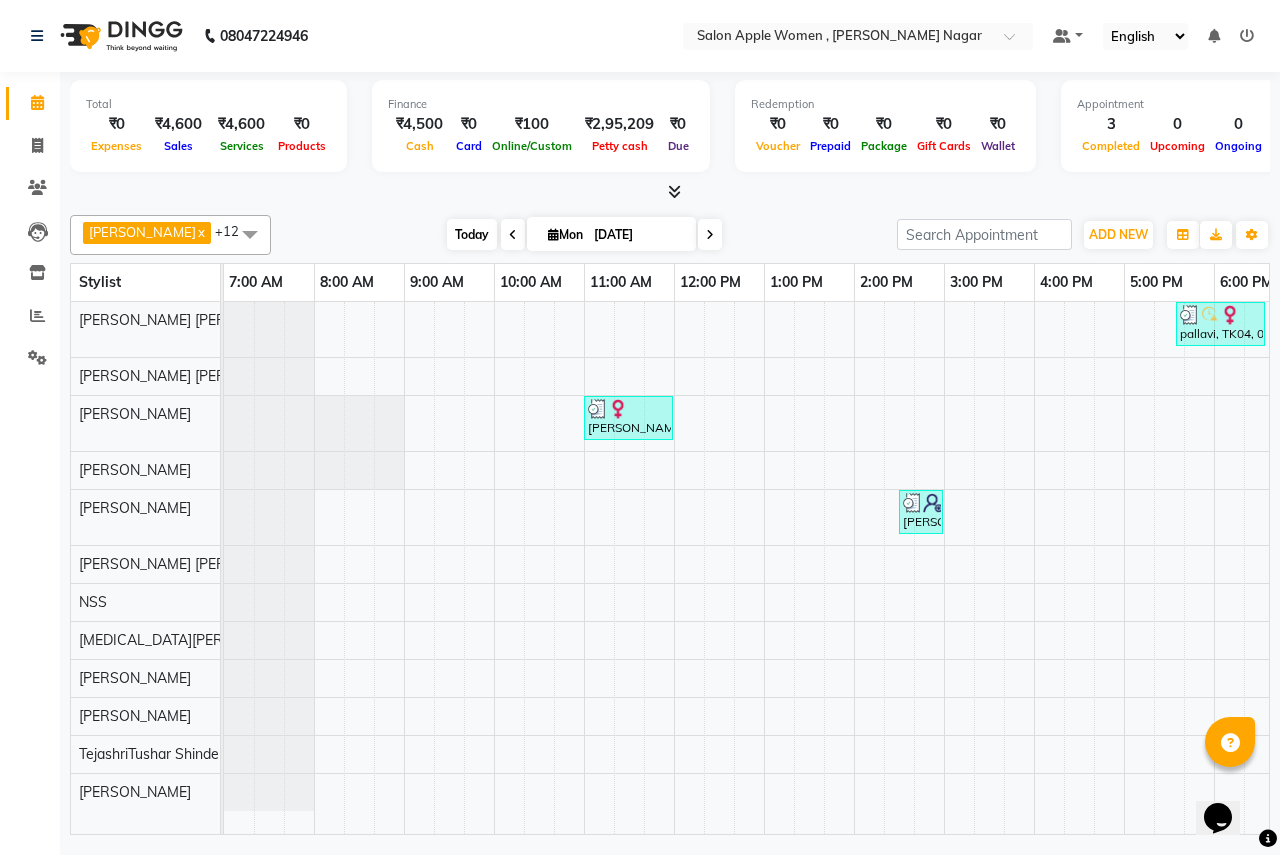 click on "Today" at bounding box center [472, 234] 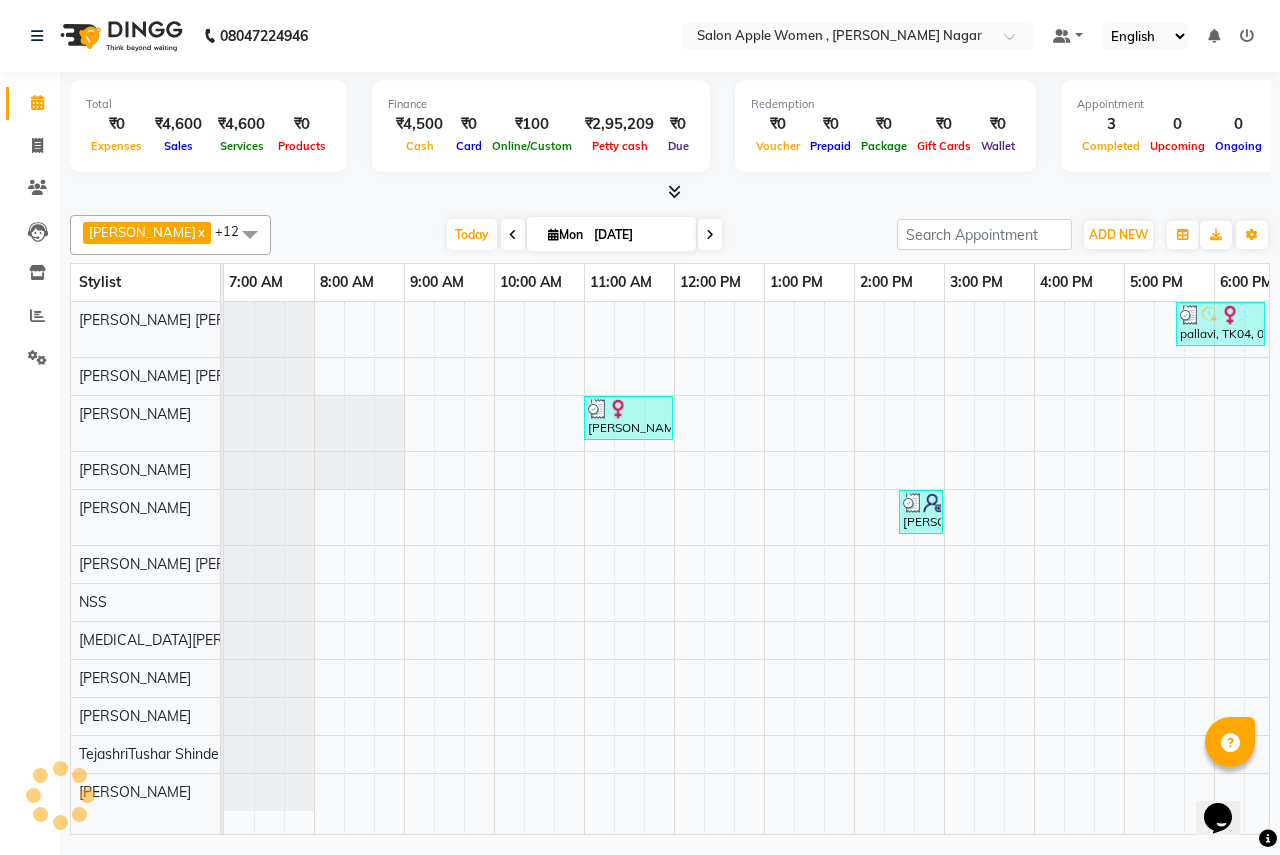 scroll, scrollTop: 0, scrollLeft: 395, axis: horizontal 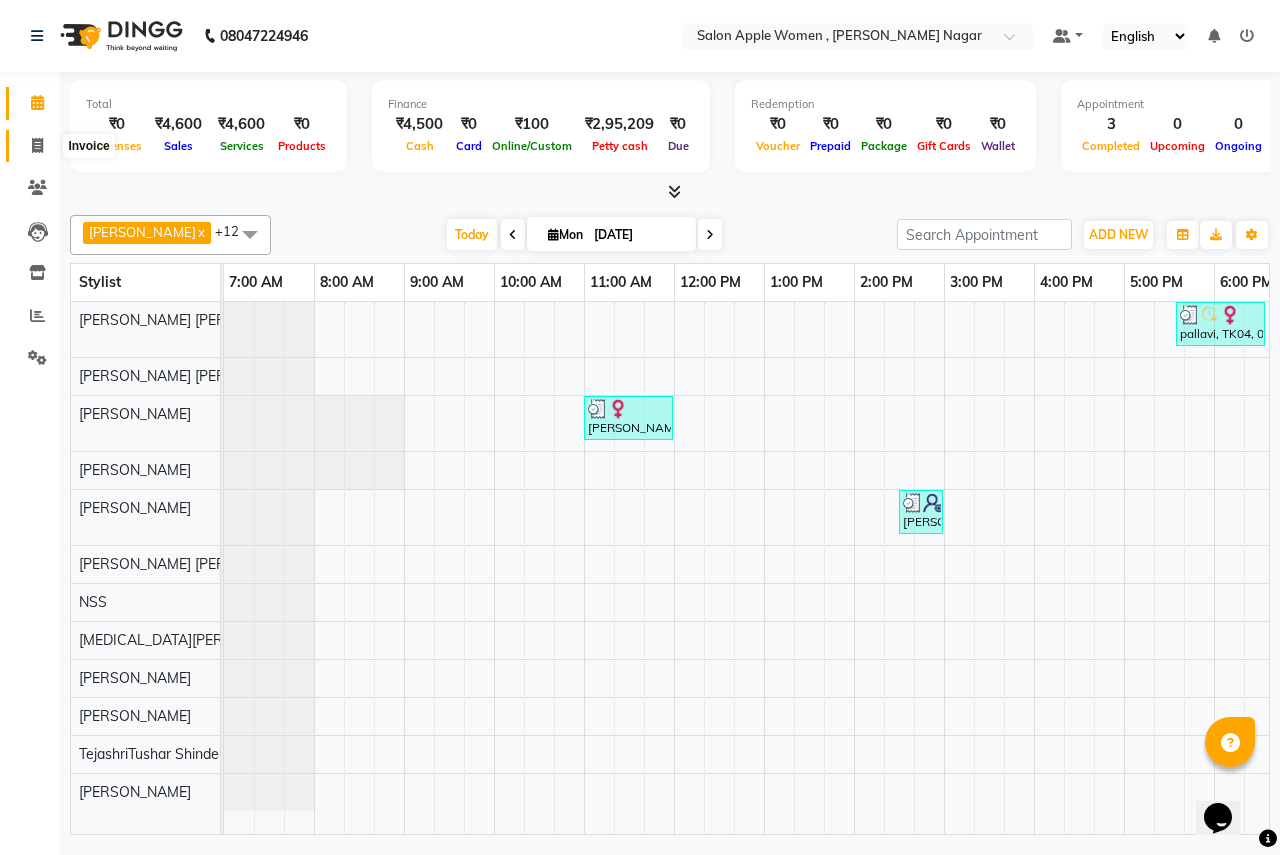 click 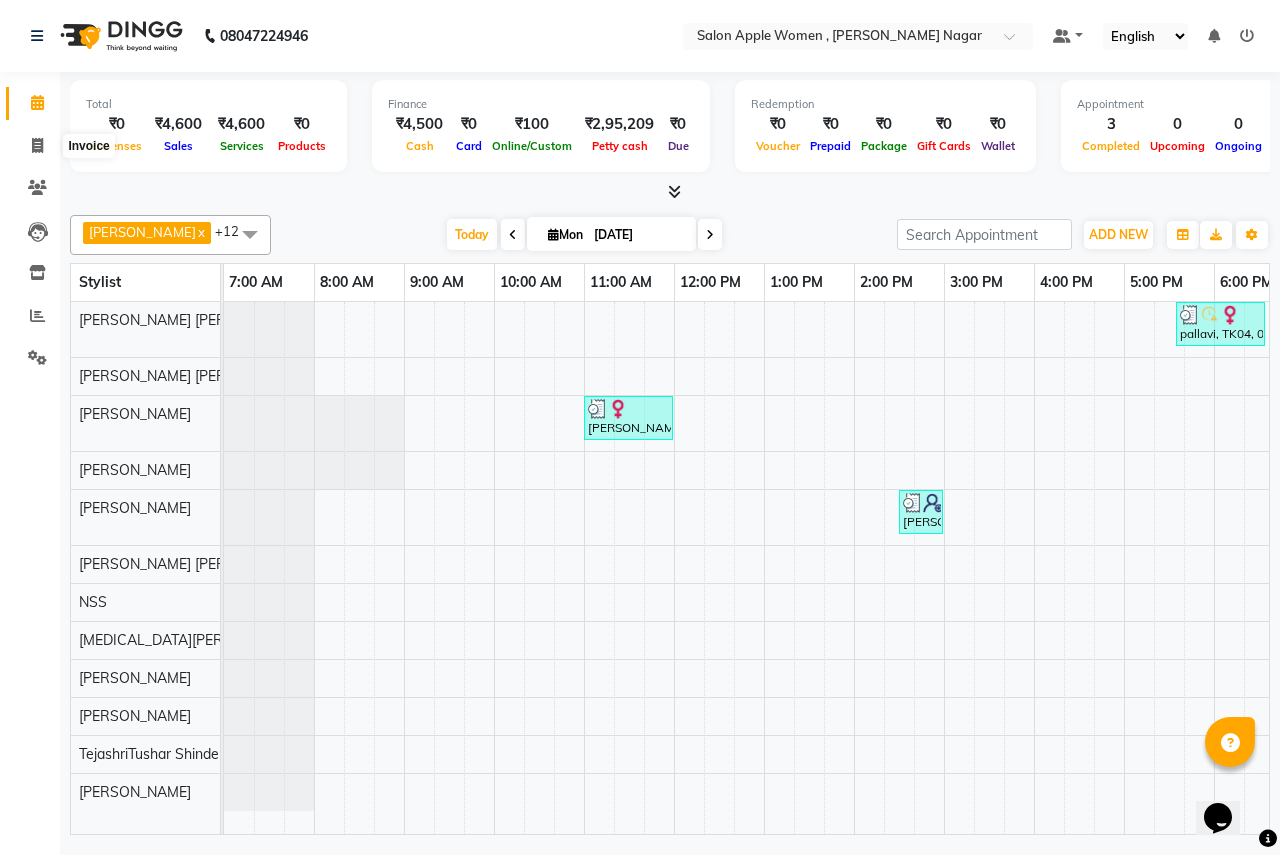 select on "service" 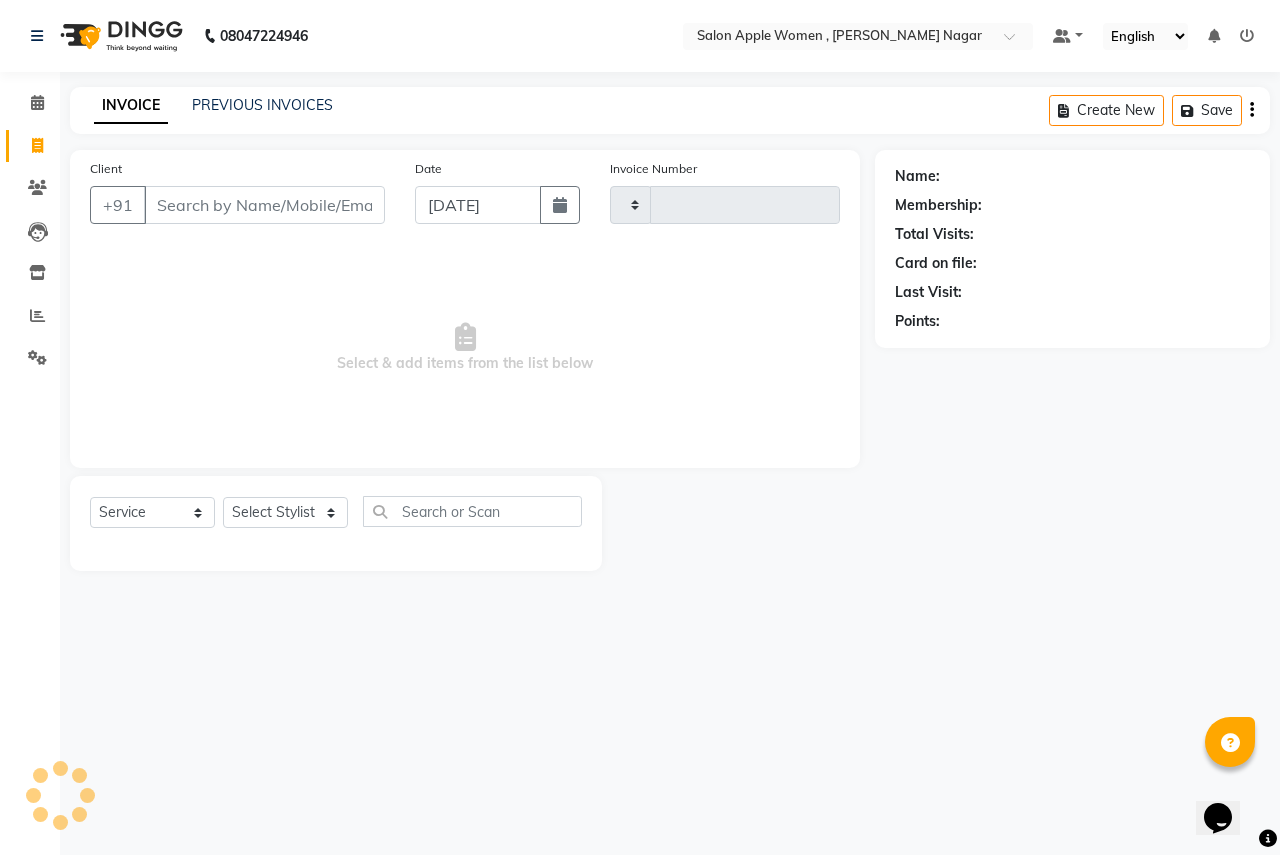 type on "1628" 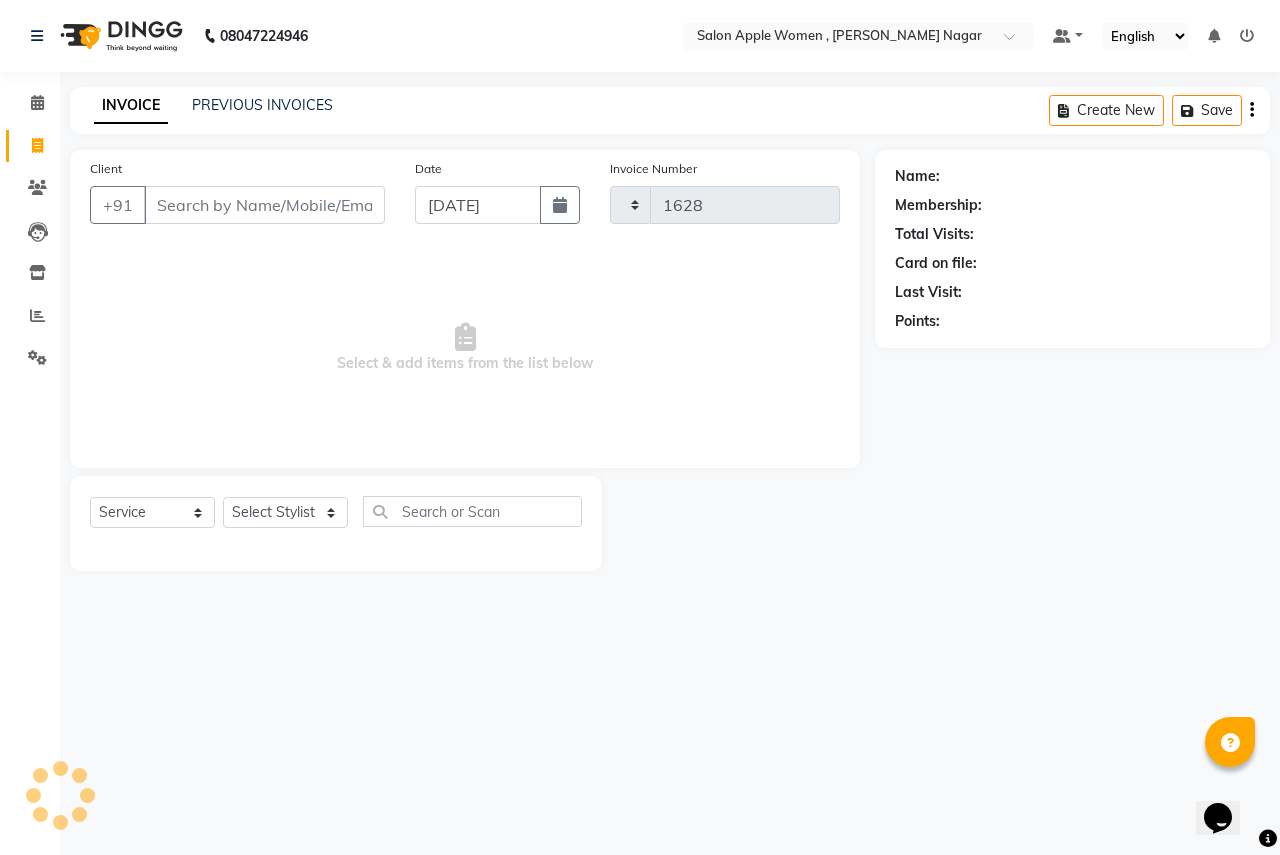 select on "96" 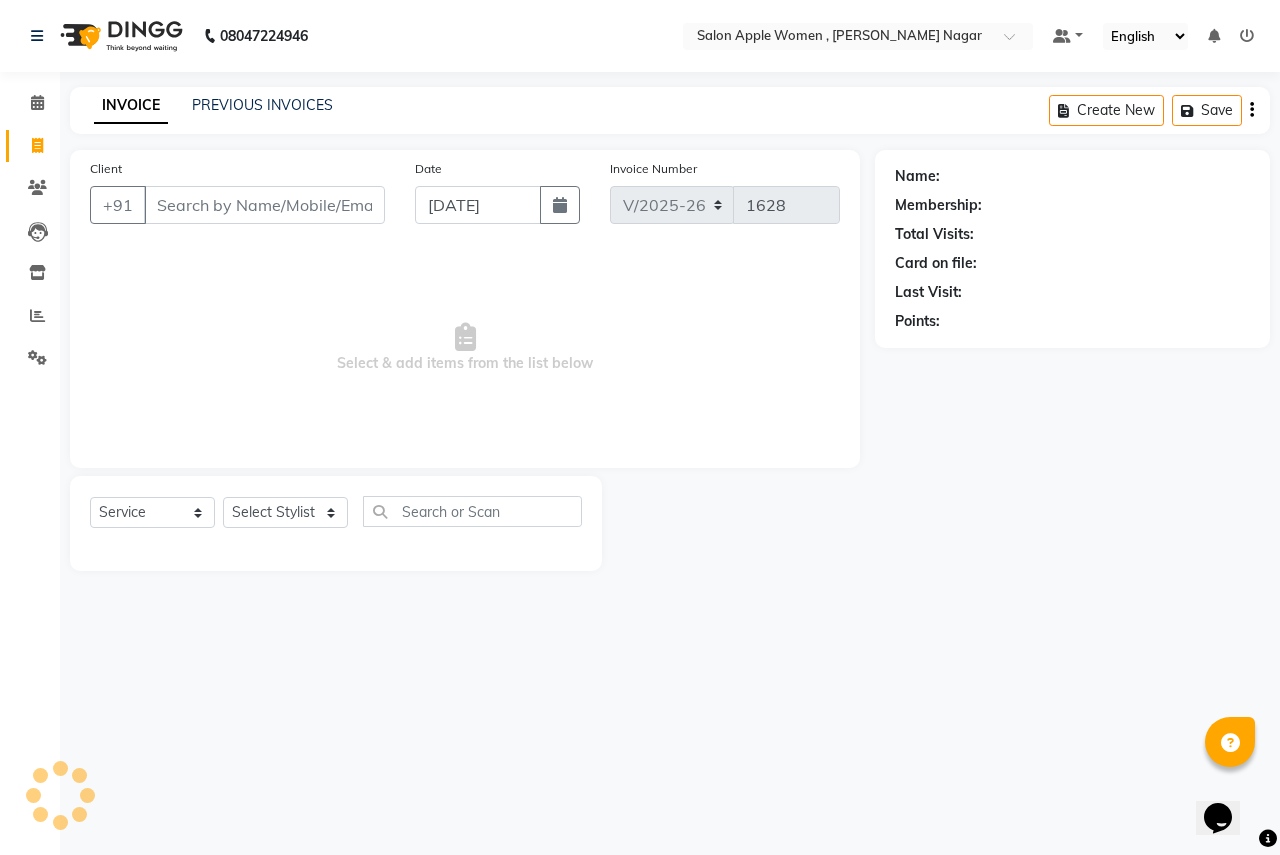 drag, startPoint x: 234, startPoint y: 211, endPoint x: 281, endPoint y: 247, distance: 59.20304 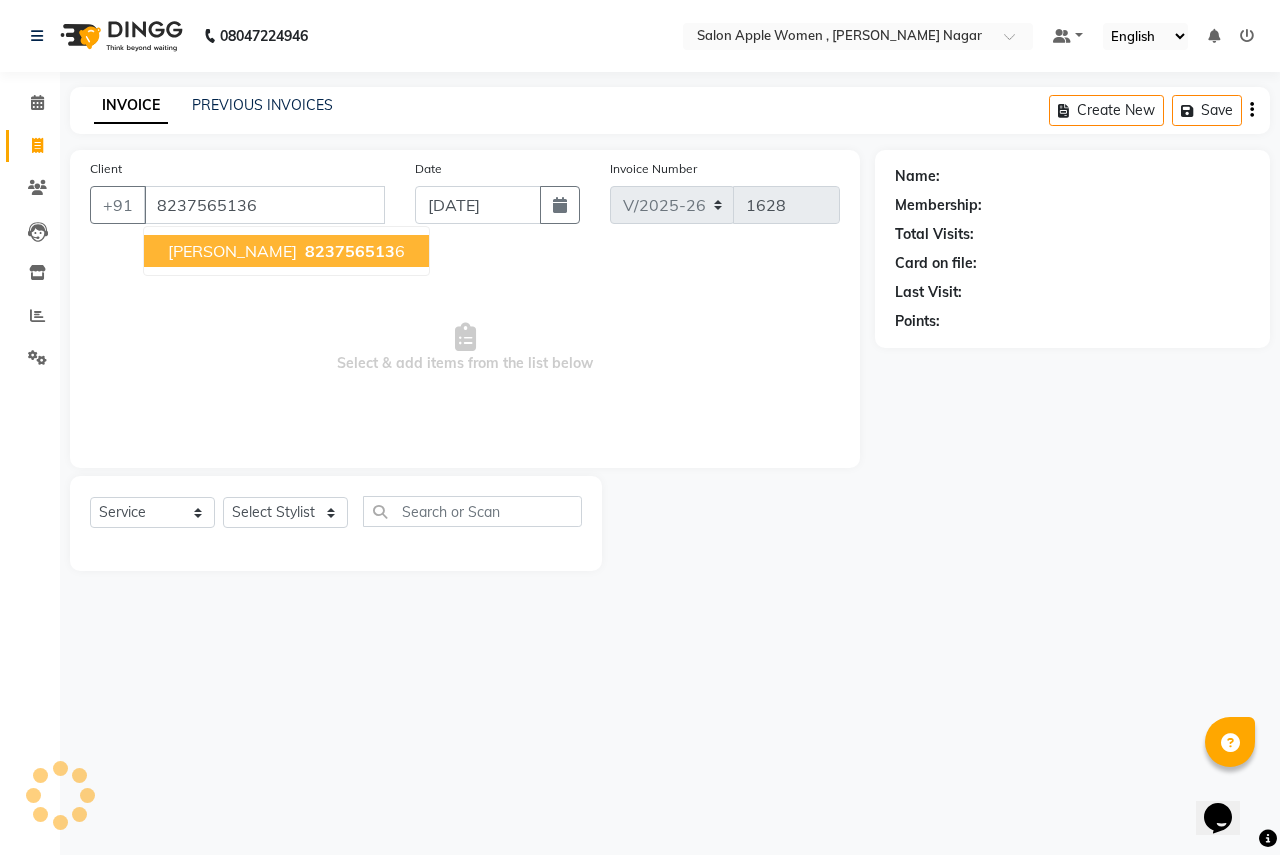 type on "8237565136" 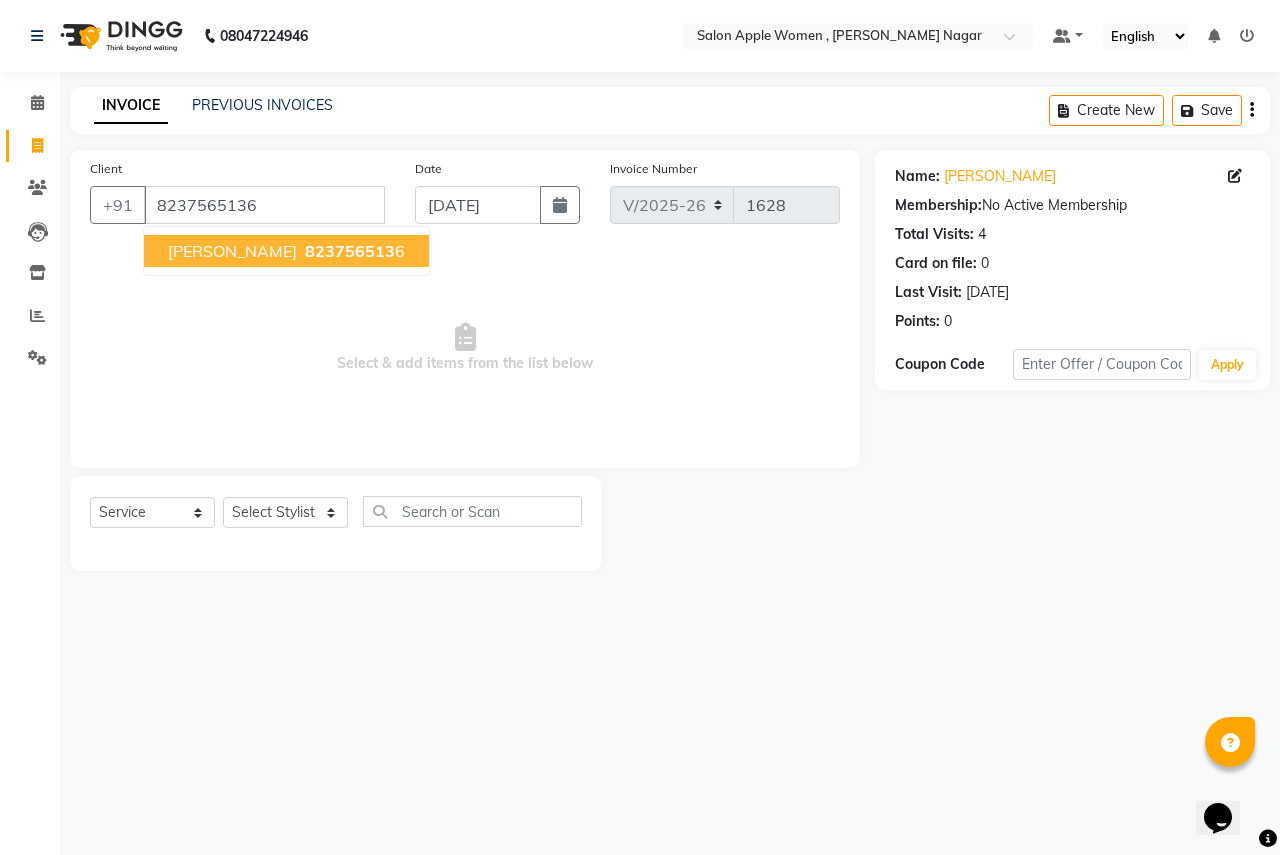 click on "823756513" at bounding box center (350, 251) 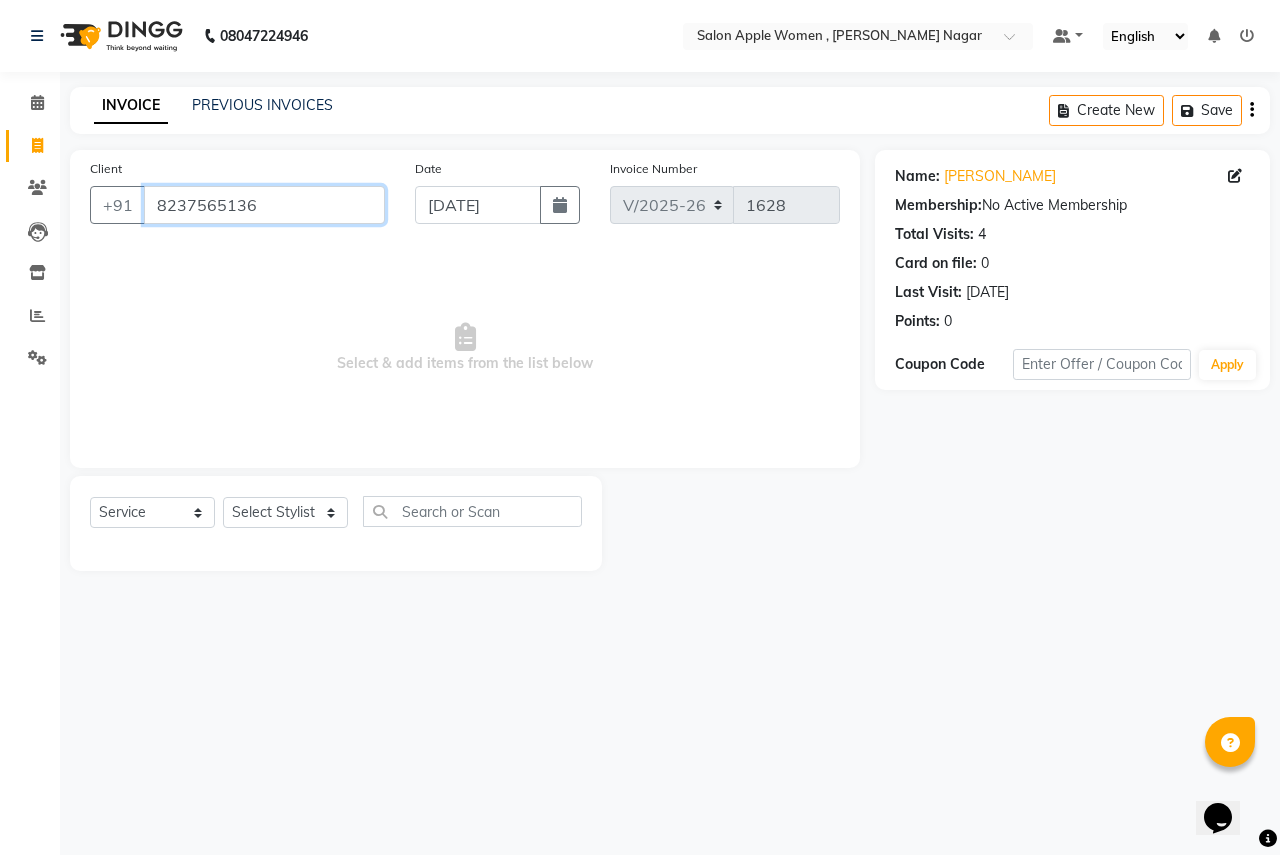 drag, startPoint x: 150, startPoint y: 203, endPoint x: 365, endPoint y: 197, distance: 215.08371 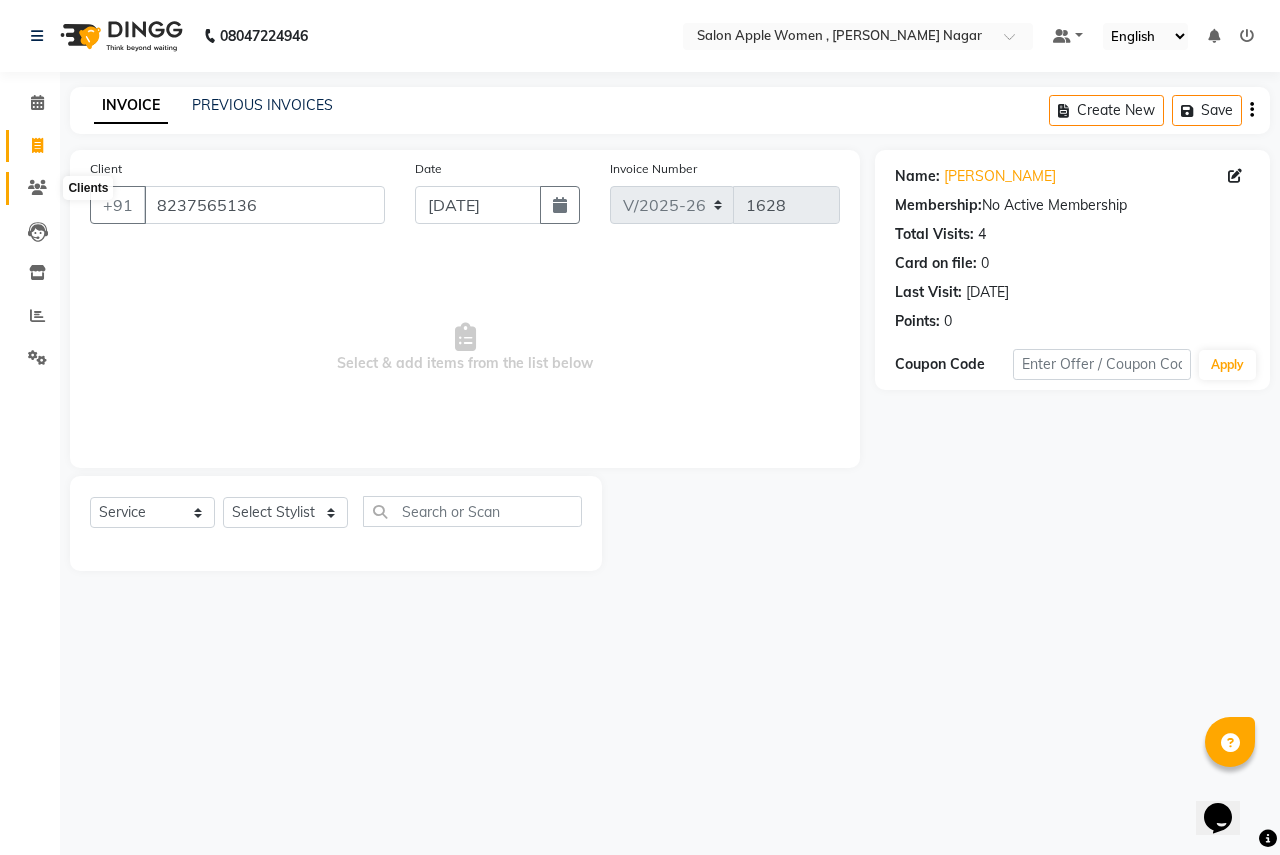 click 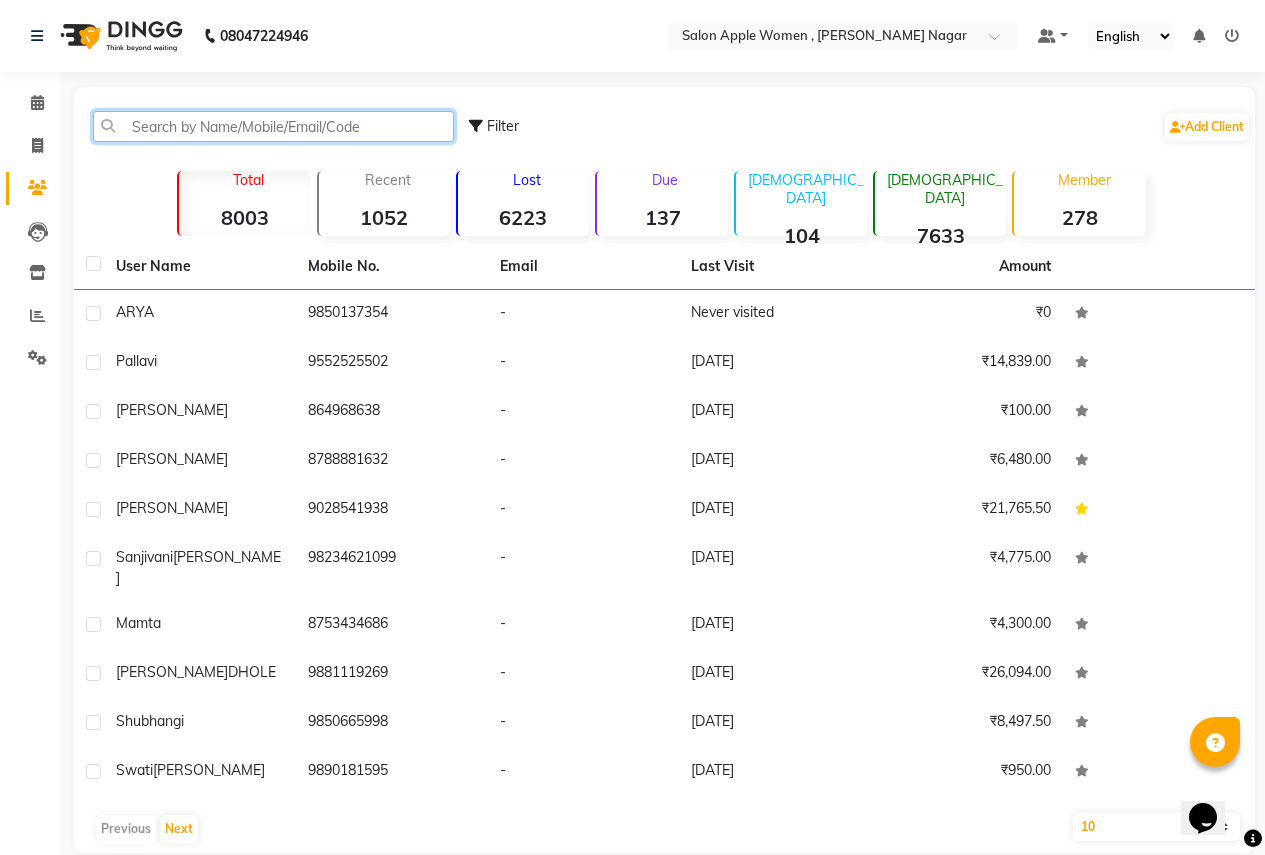 drag, startPoint x: 318, startPoint y: 118, endPoint x: 324, endPoint y: 144, distance: 26.683329 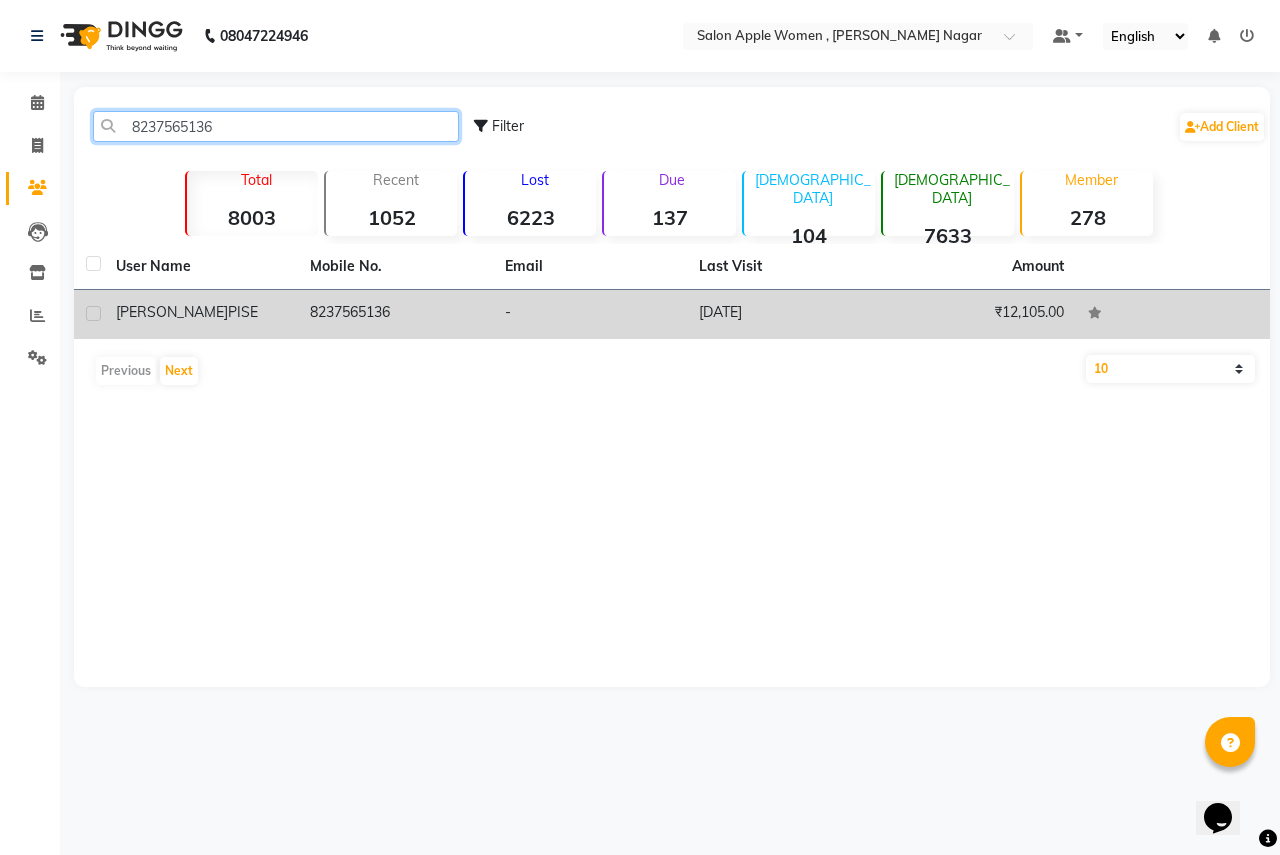 type on "8237565136" 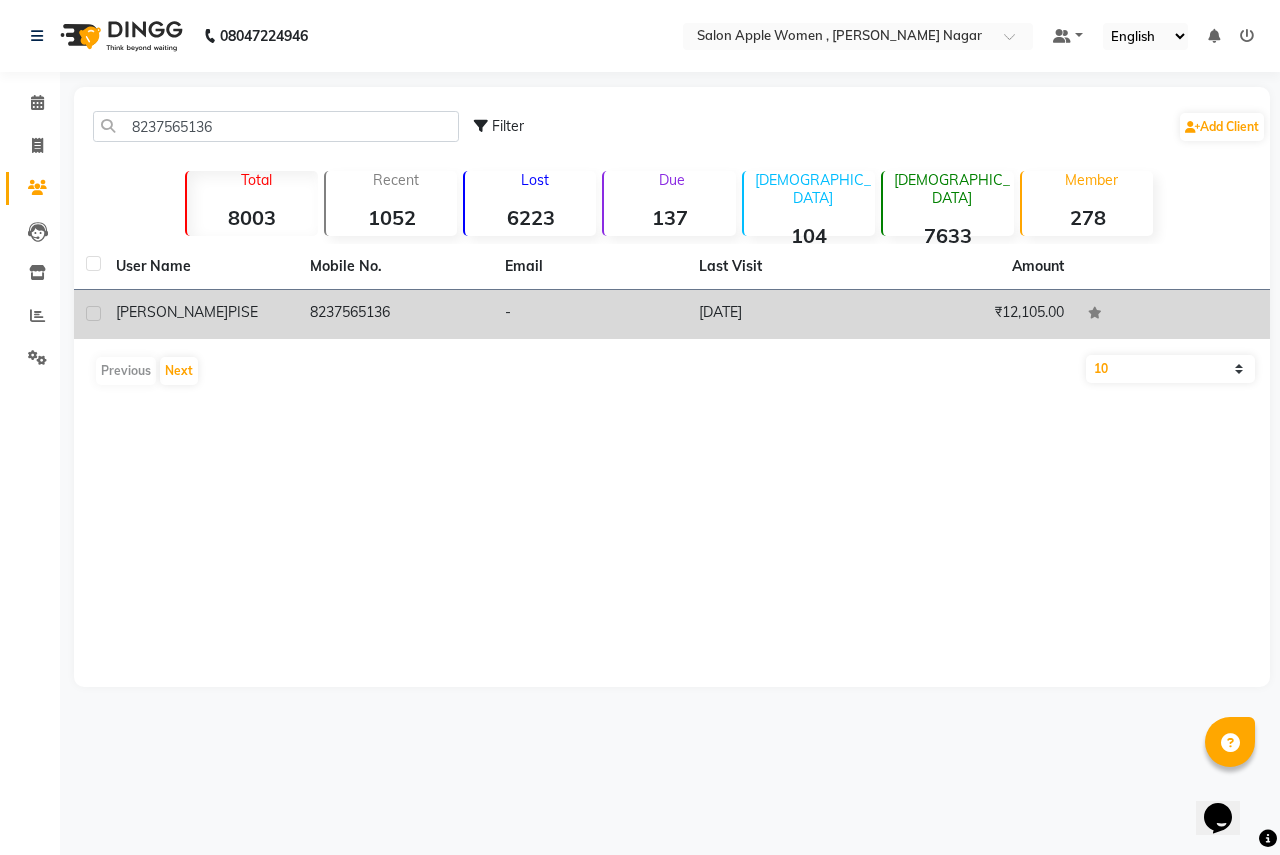 click on "8237565136" 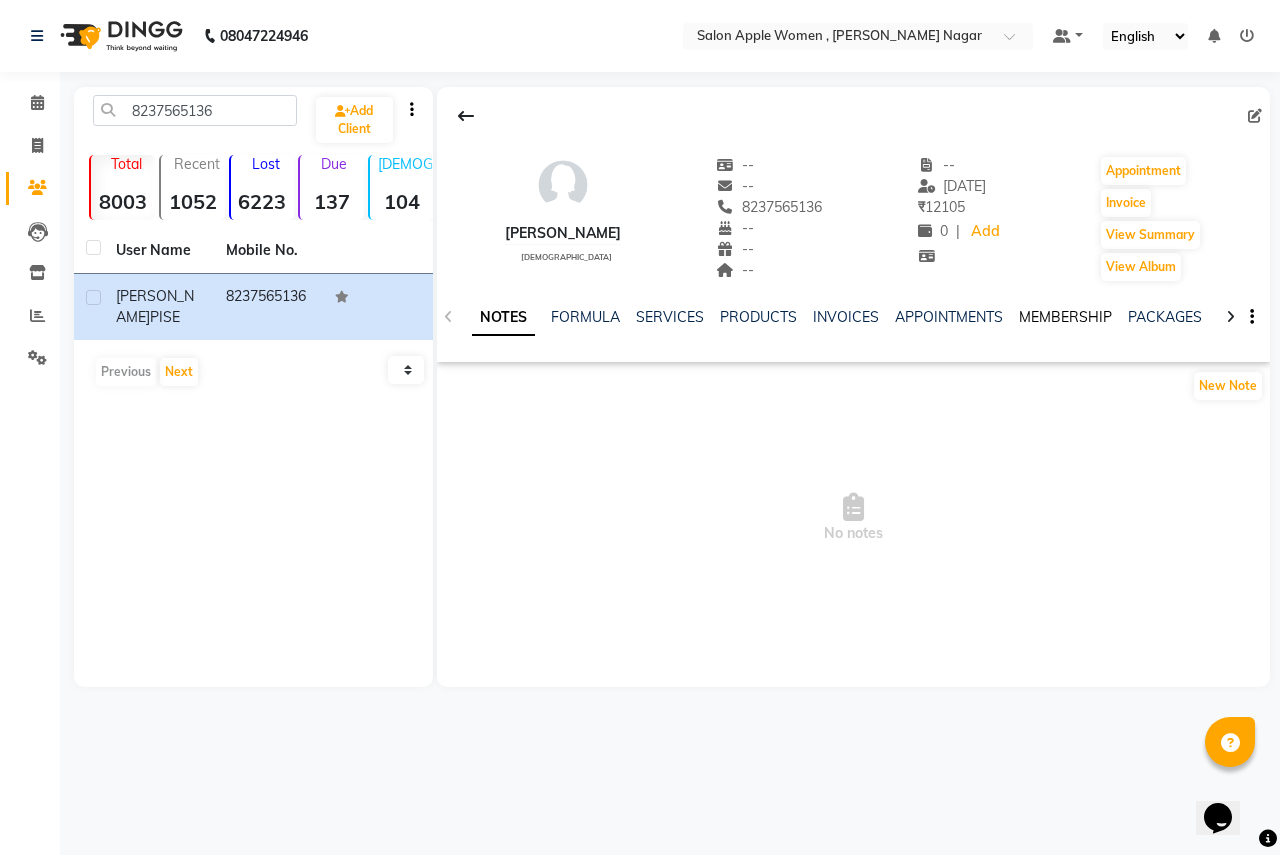 click on "MEMBERSHIP" 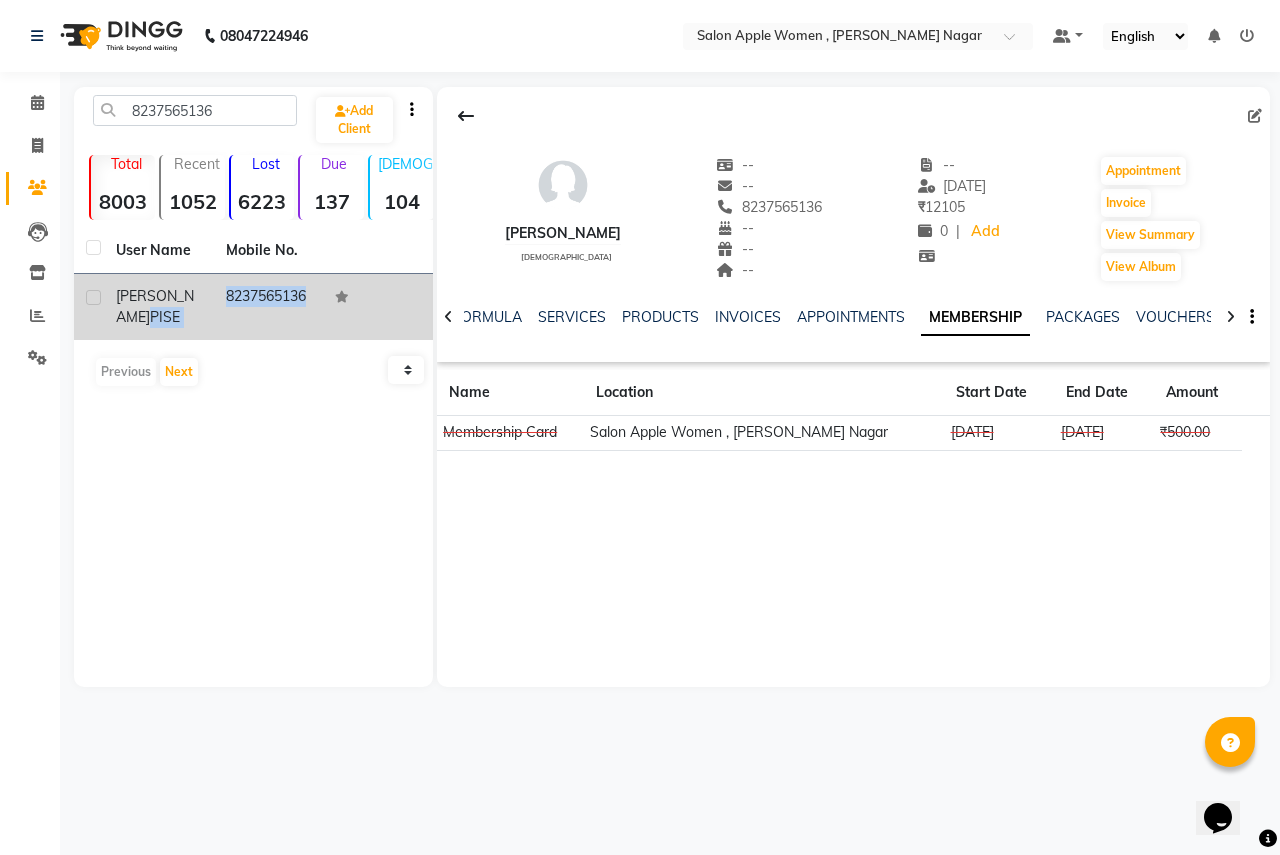 drag, startPoint x: 207, startPoint y: 289, endPoint x: 374, endPoint y: 285, distance: 167.0479 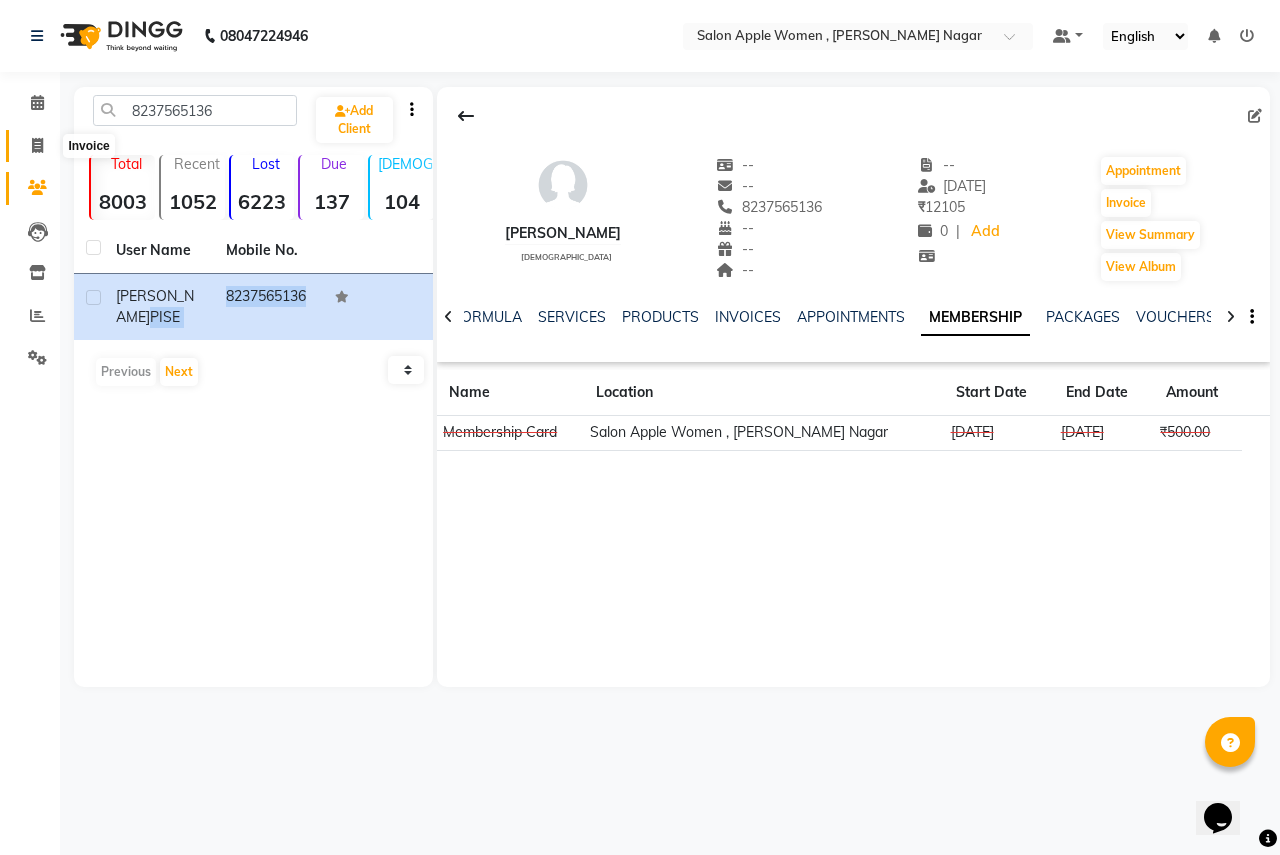 click 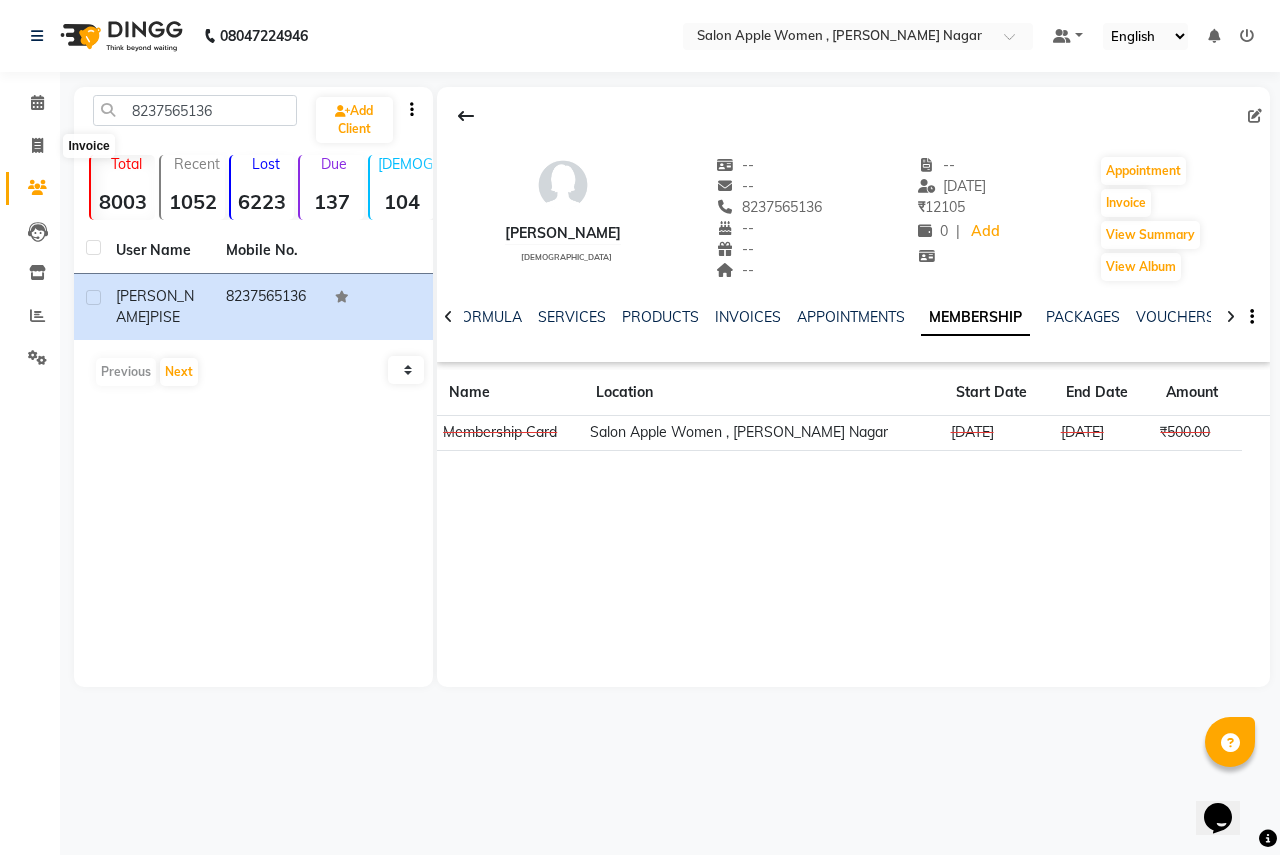 select on "96" 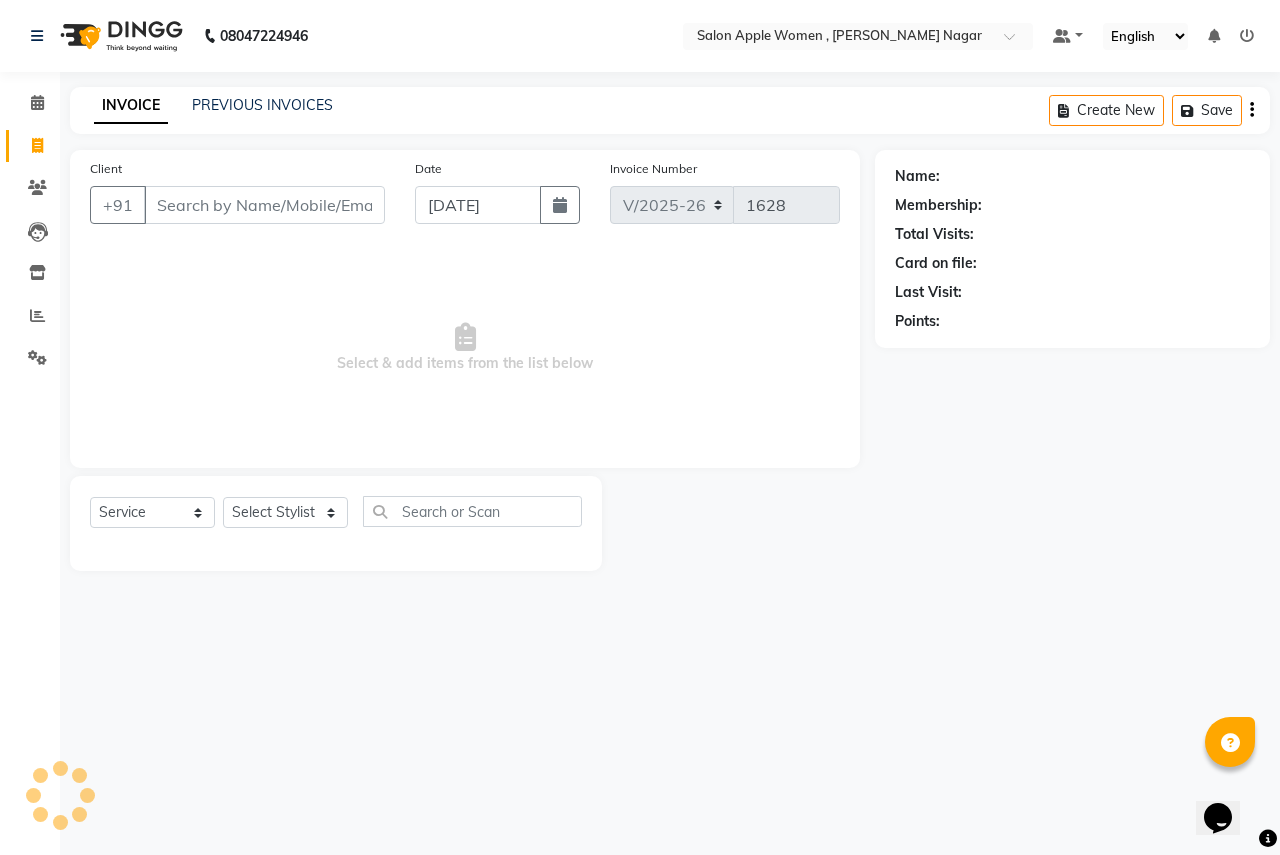 click on "Client" at bounding box center [264, 205] 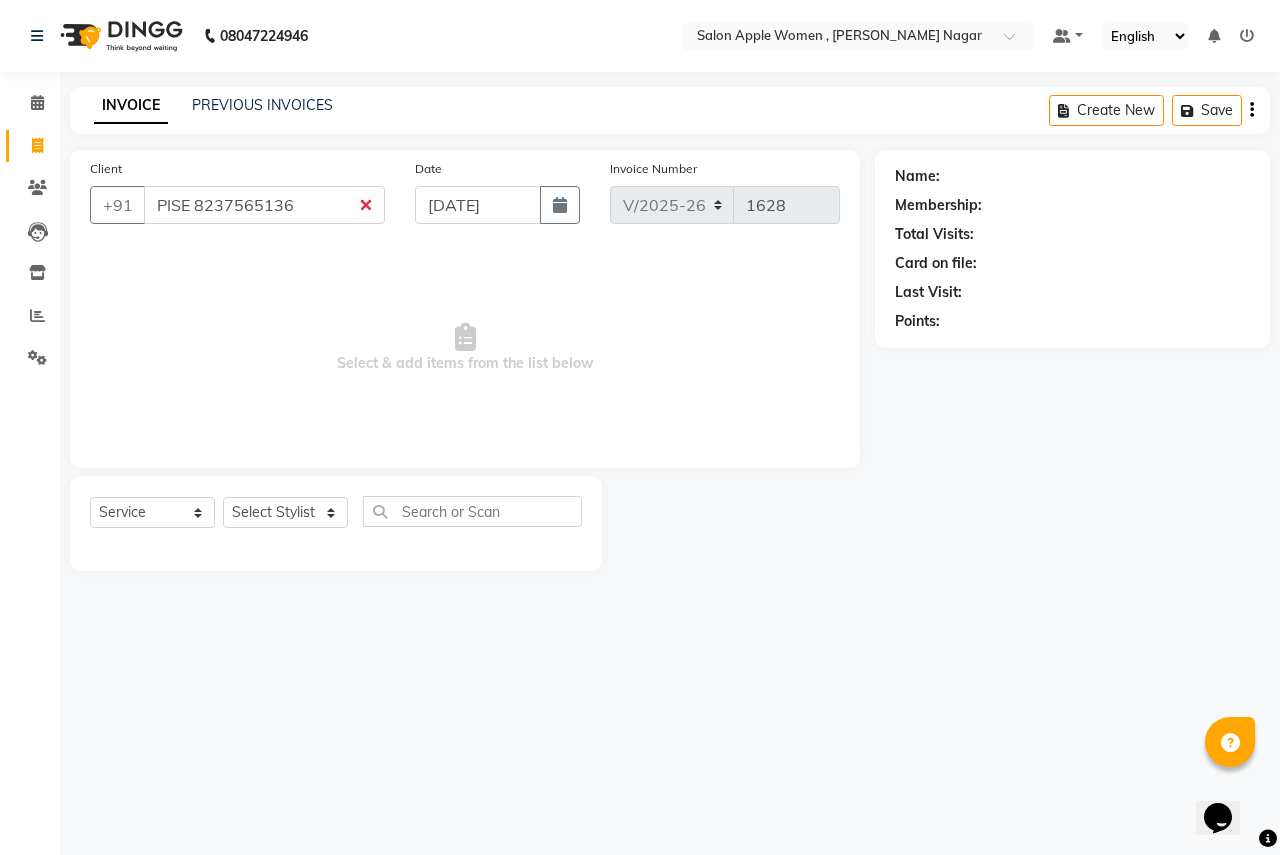 click on "PISE 8237565136" at bounding box center [264, 205] 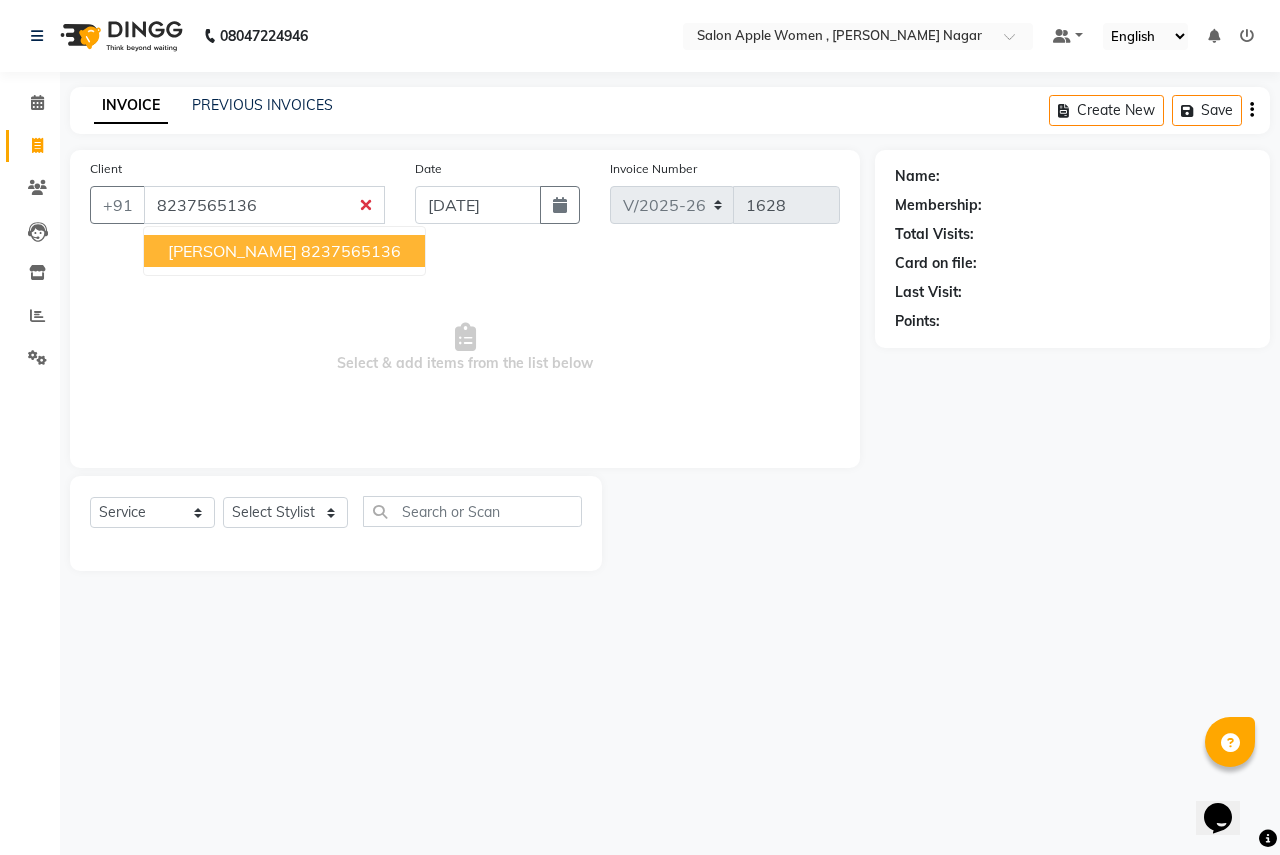 click on "[PERSON_NAME]" at bounding box center (232, 251) 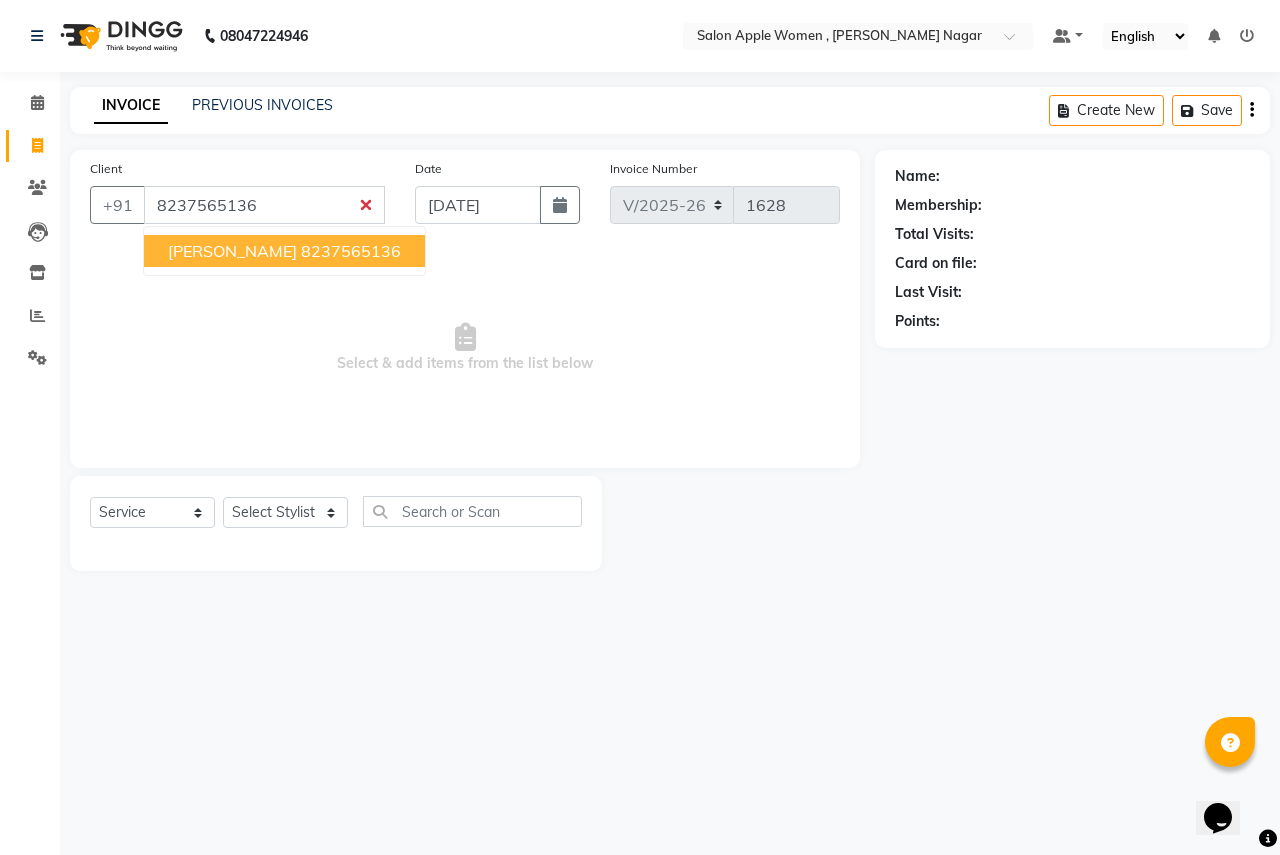 type on "8237565136" 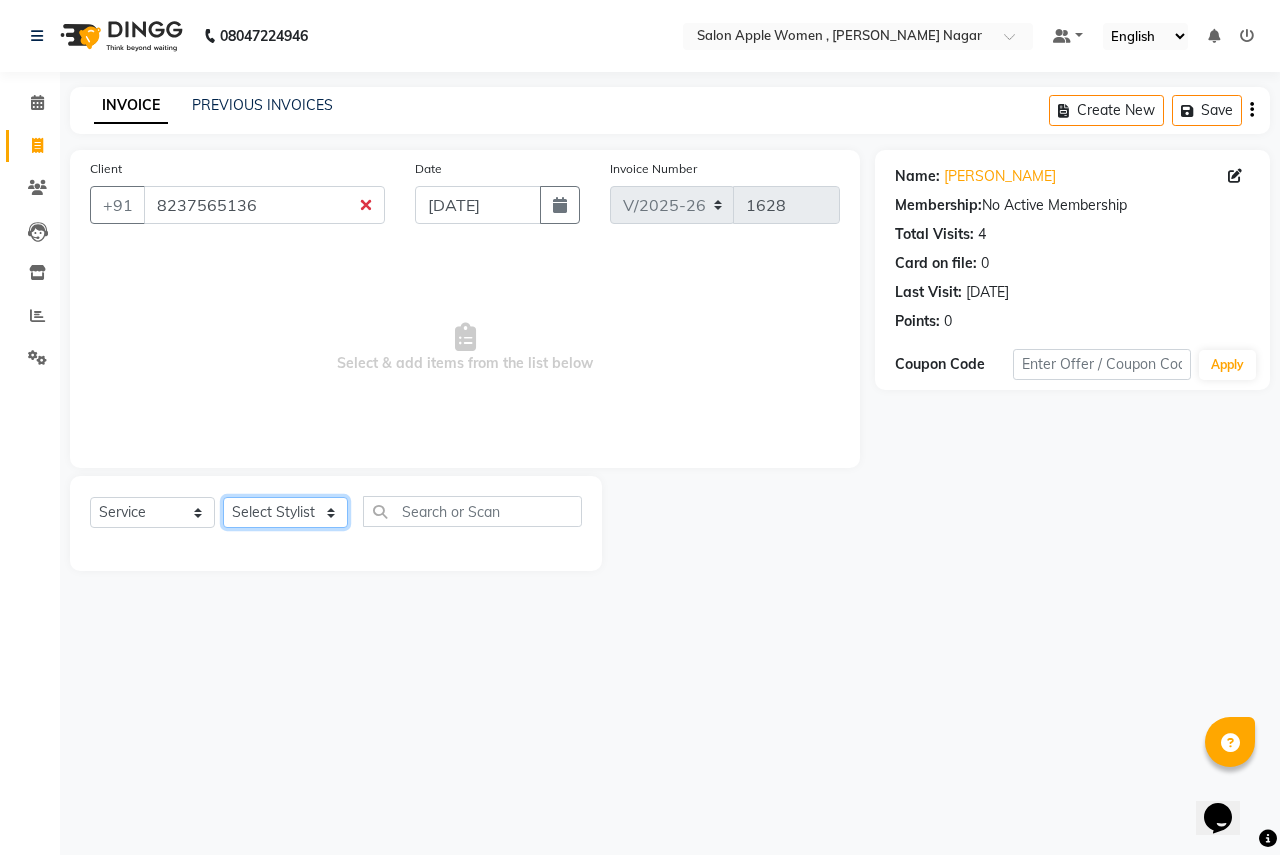 click on "Select Stylist [PERSON_NAME] [PERSON_NAME] [PERSON_NAME] [PERSON_NAME] Jyoti Rahul [PERSON_NAME] [MEDICAL_DATA][PERSON_NAME] [PERSON_NAME] NSS Pratibha Paswan [PERSON_NAME] [PERSON_NAME] Reception  Reshma Operations Head [PERSON_NAME] [PERSON_NAME] [PERSON_NAME]" 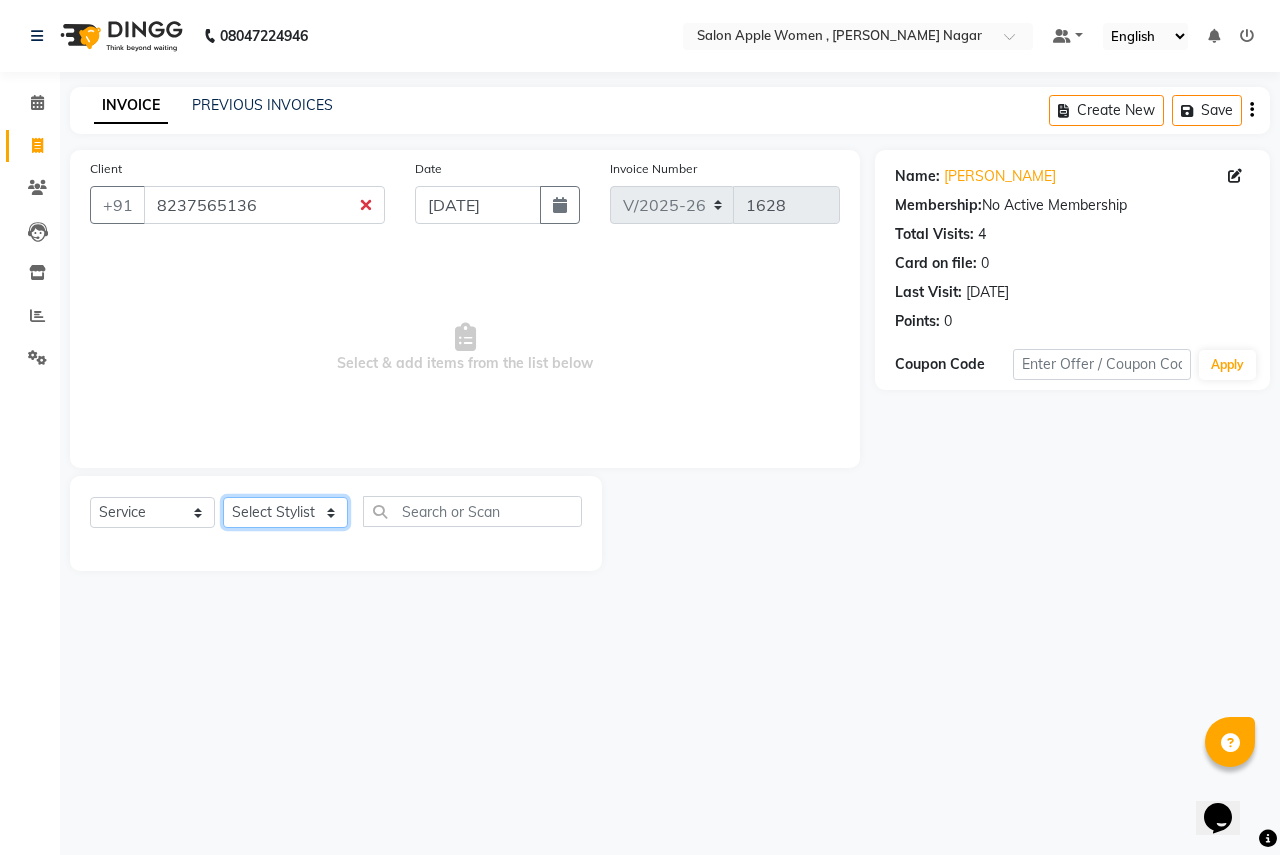 select on "70309" 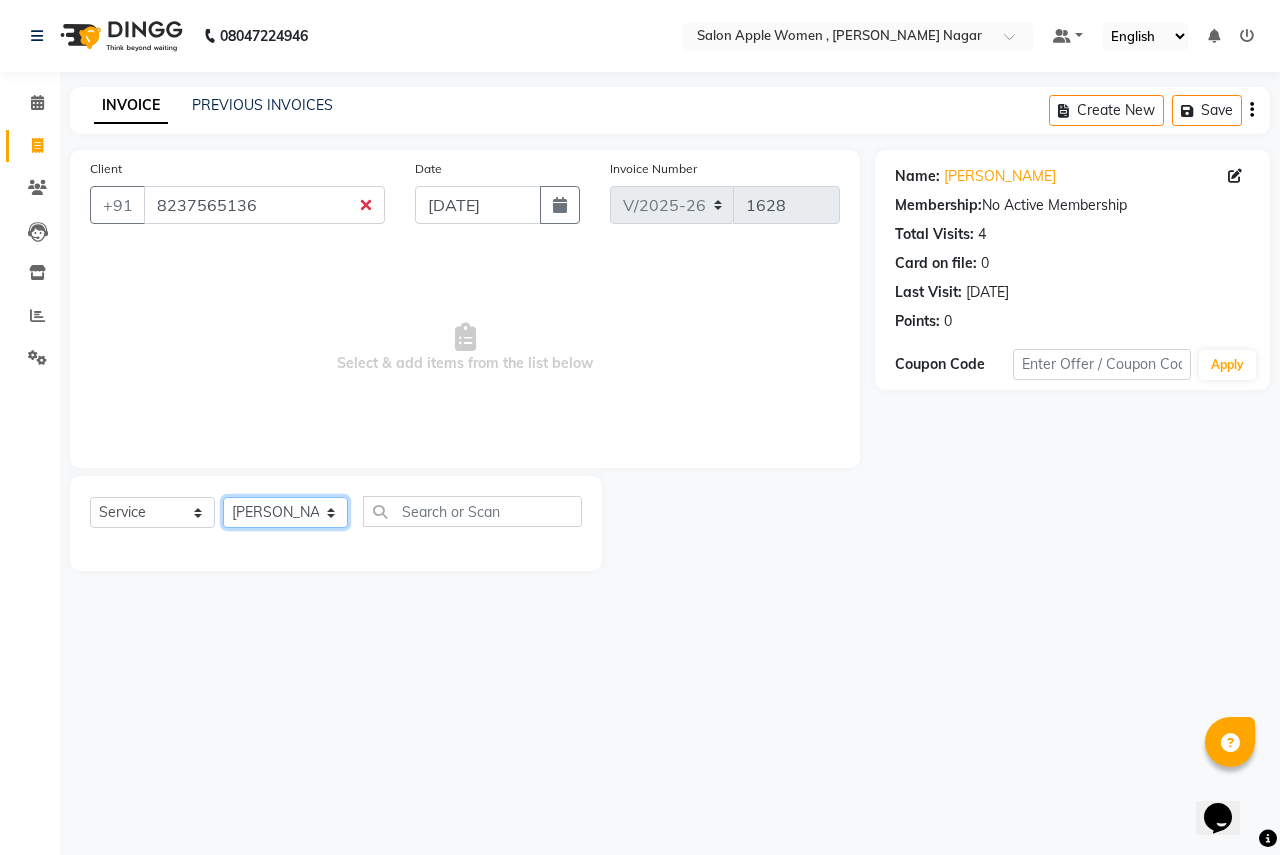 click on "Select Stylist [PERSON_NAME] [PERSON_NAME] [PERSON_NAME] [PERSON_NAME] Jyoti Rahul [PERSON_NAME] [MEDICAL_DATA][PERSON_NAME] [PERSON_NAME] NSS Pratibha Paswan [PERSON_NAME] [PERSON_NAME] Reception  Reshma Operations Head [PERSON_NAME] [PERSON_NAME] [PERSON_NAME]" 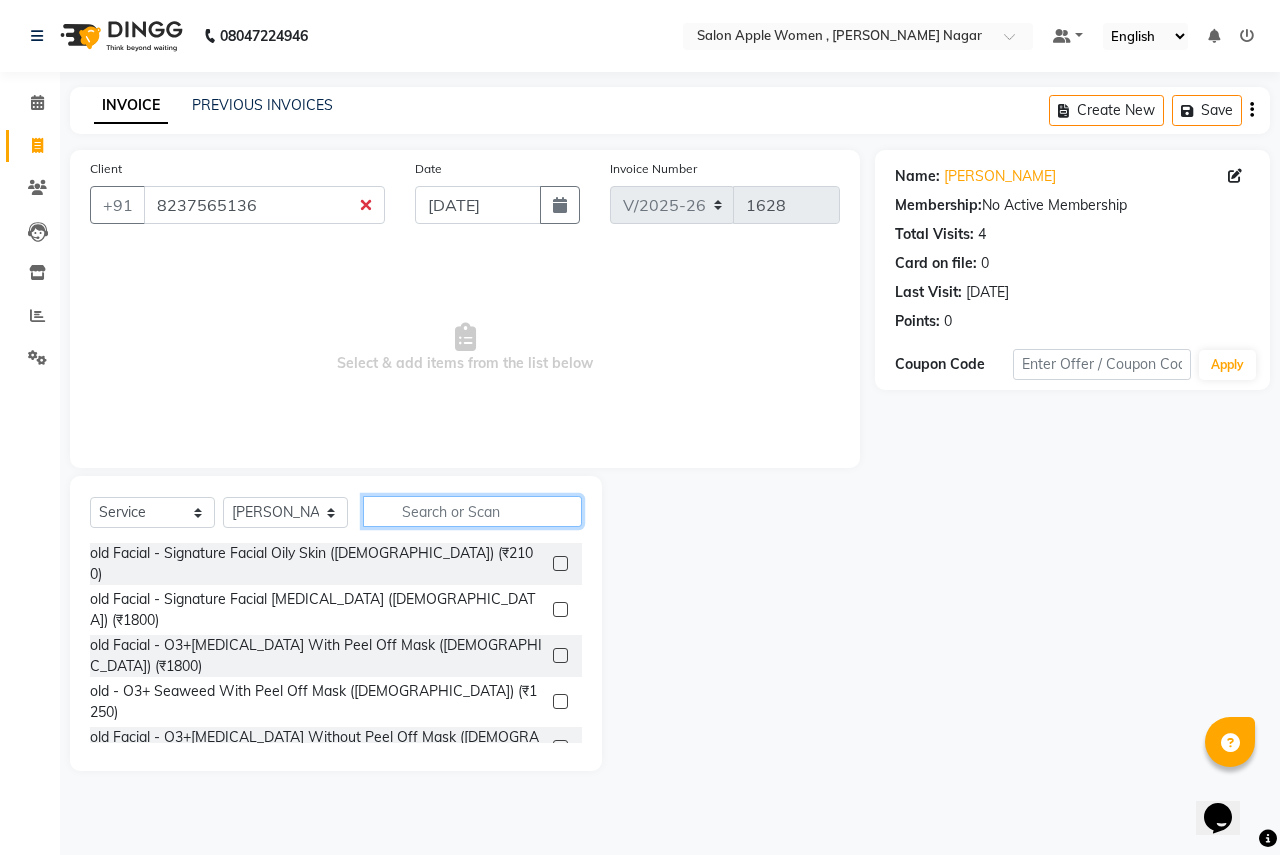 click 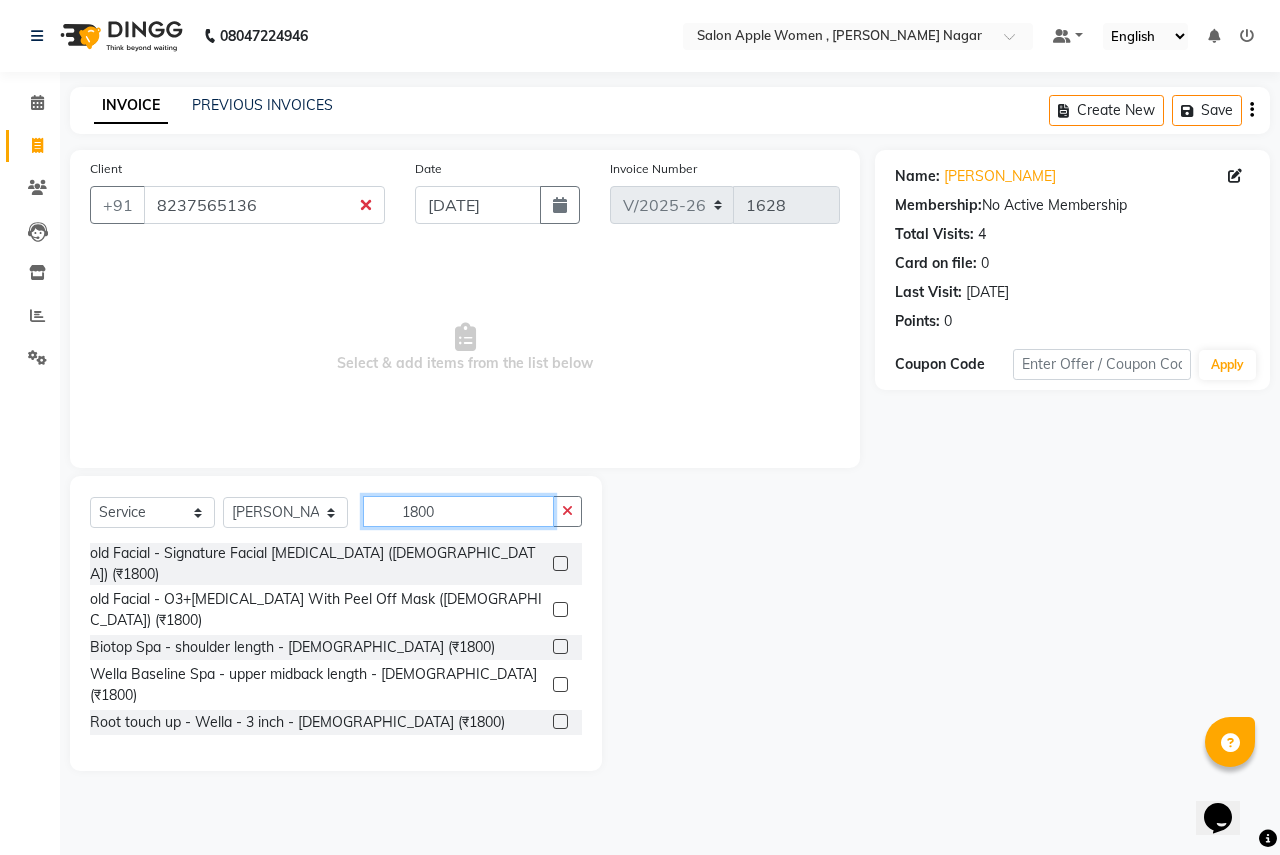 type on "1800" 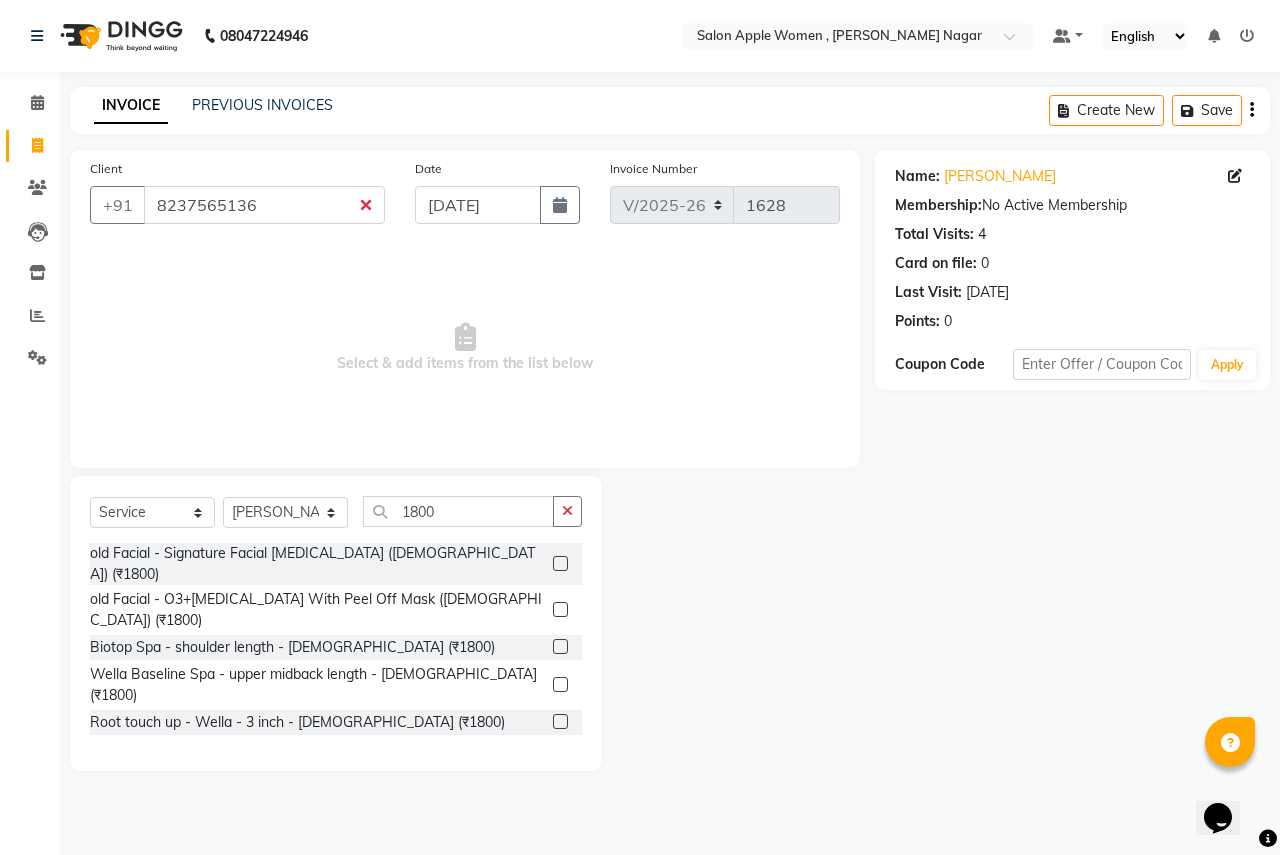 click 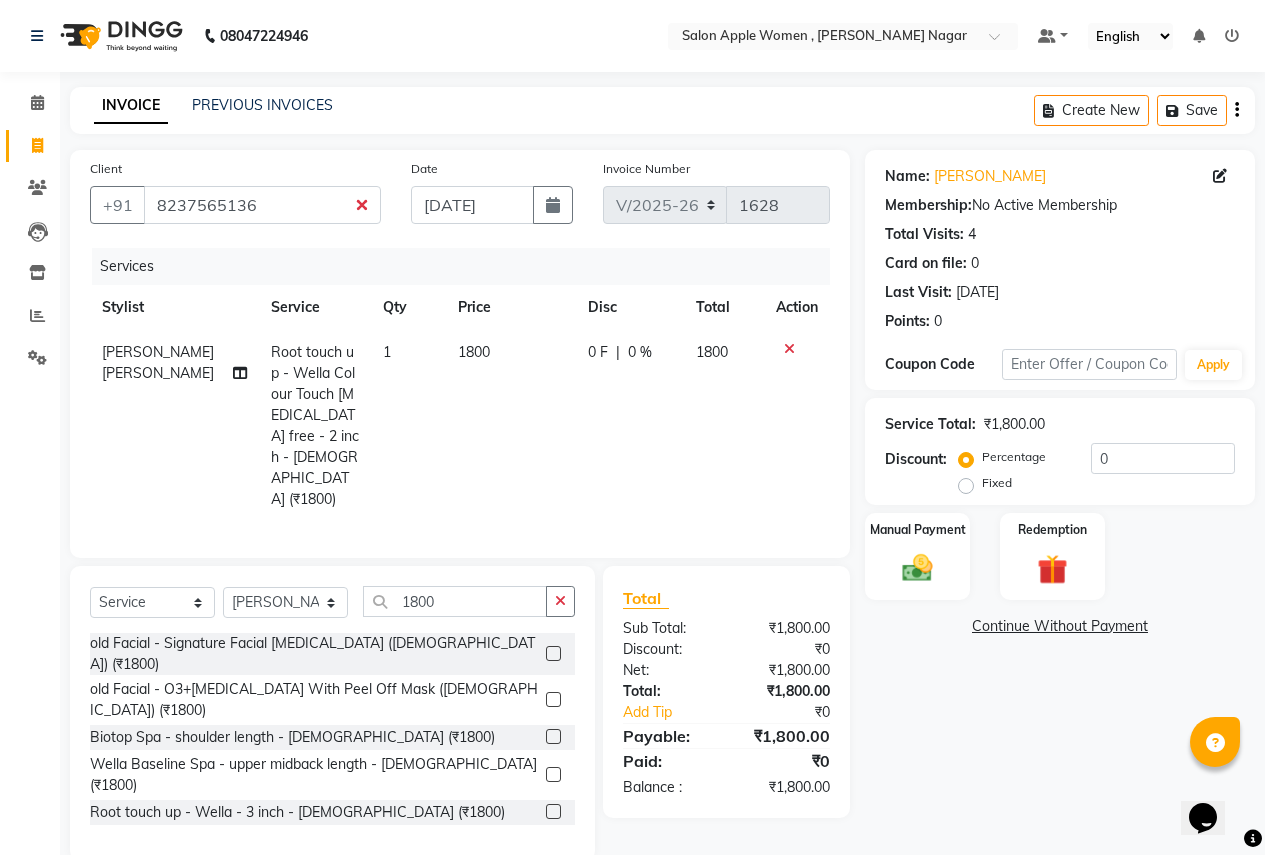 checkbox on "false" 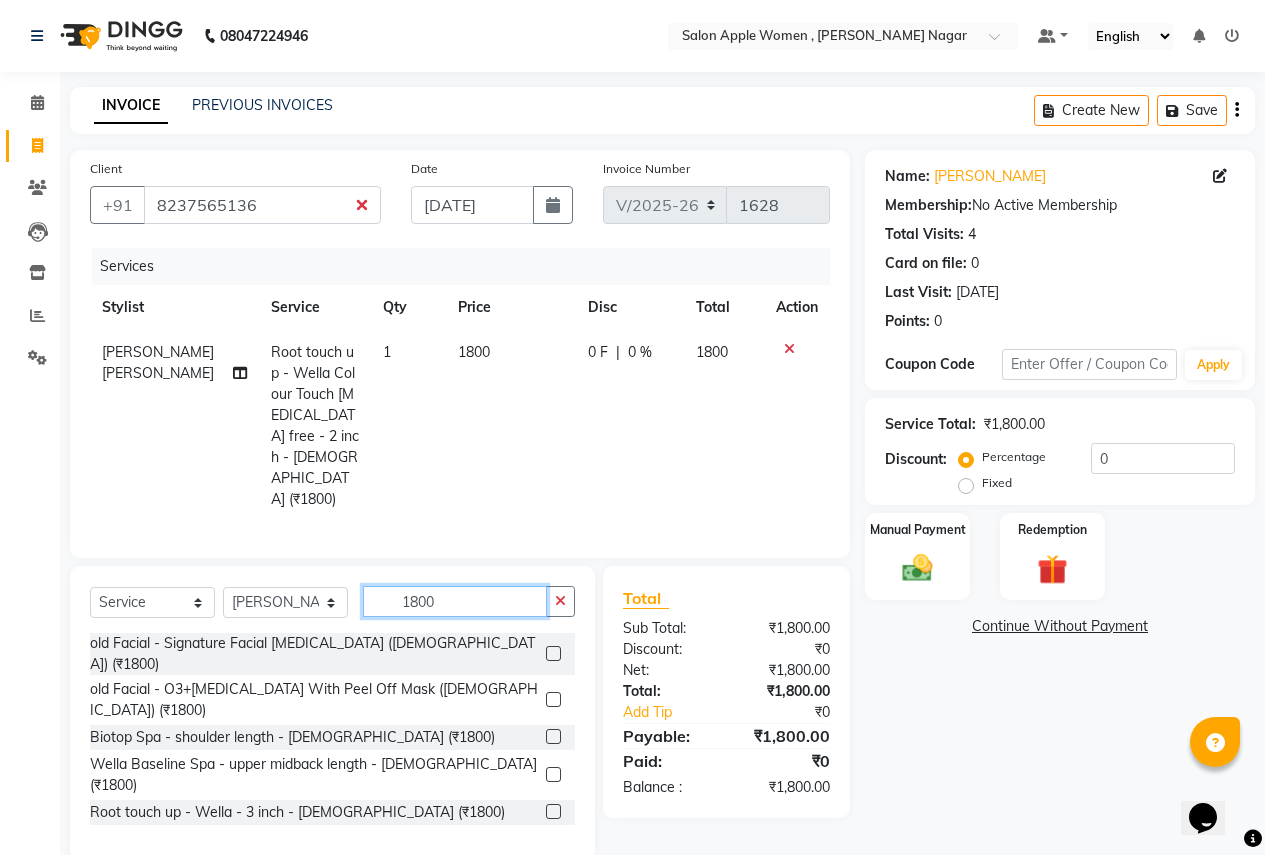 click on "1800" 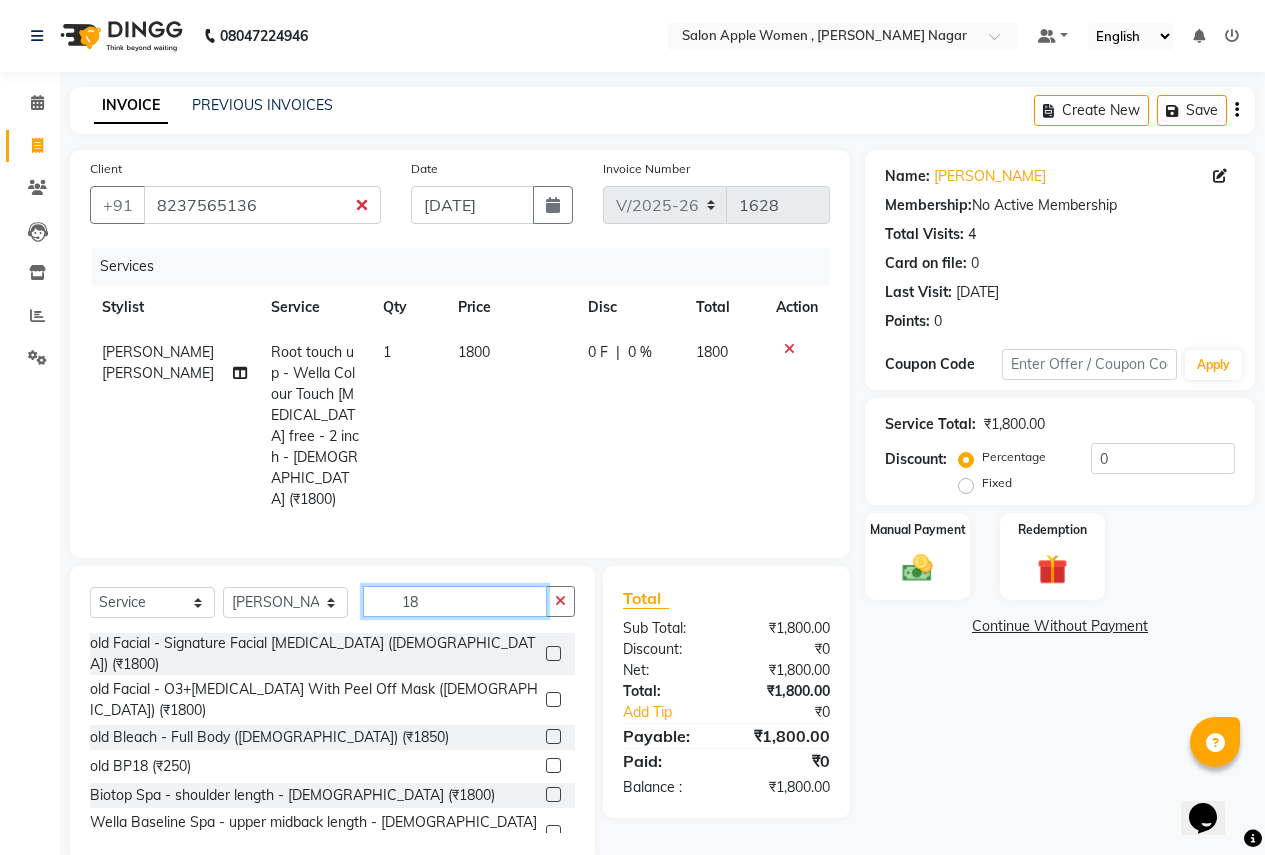 type on "1" 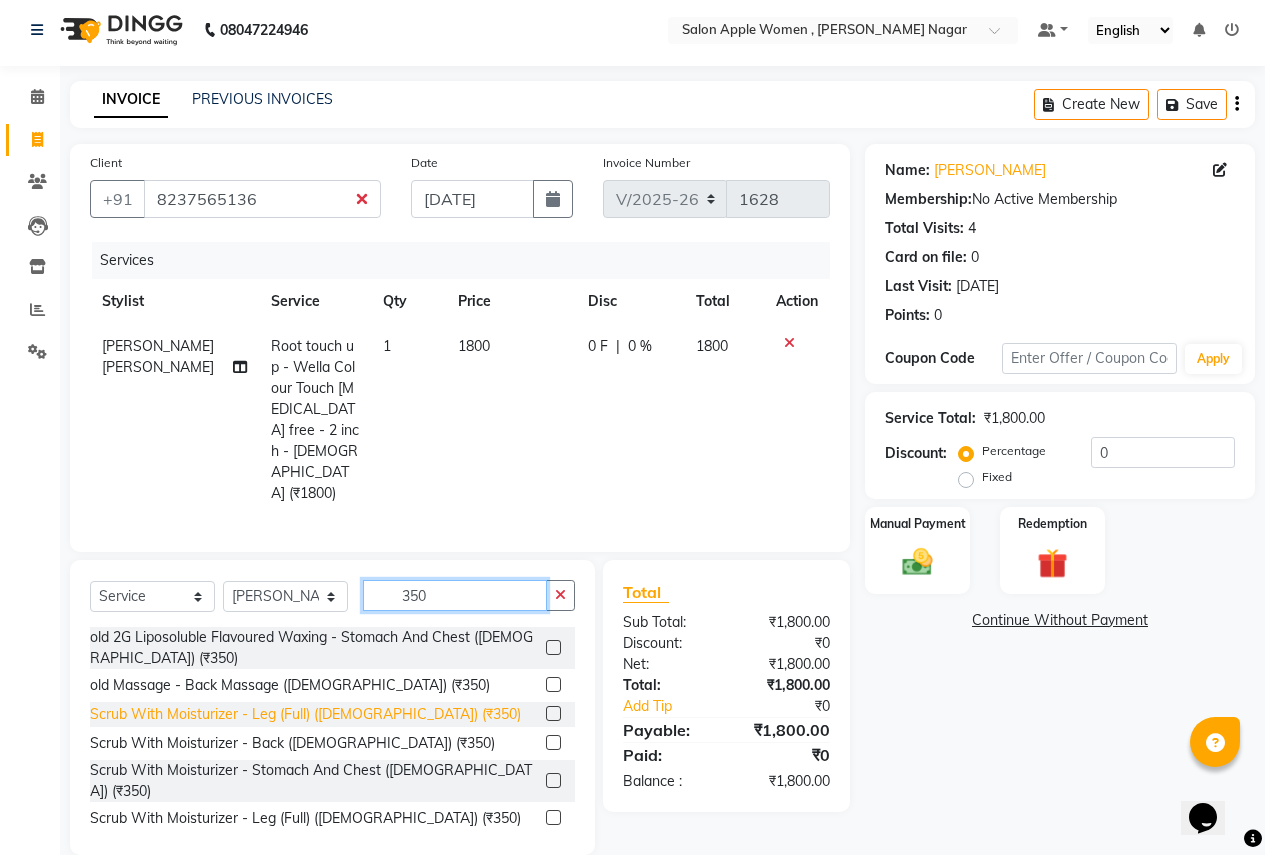 scroll, scrollTop: 9, scrollLeft: 0, axis: vertical 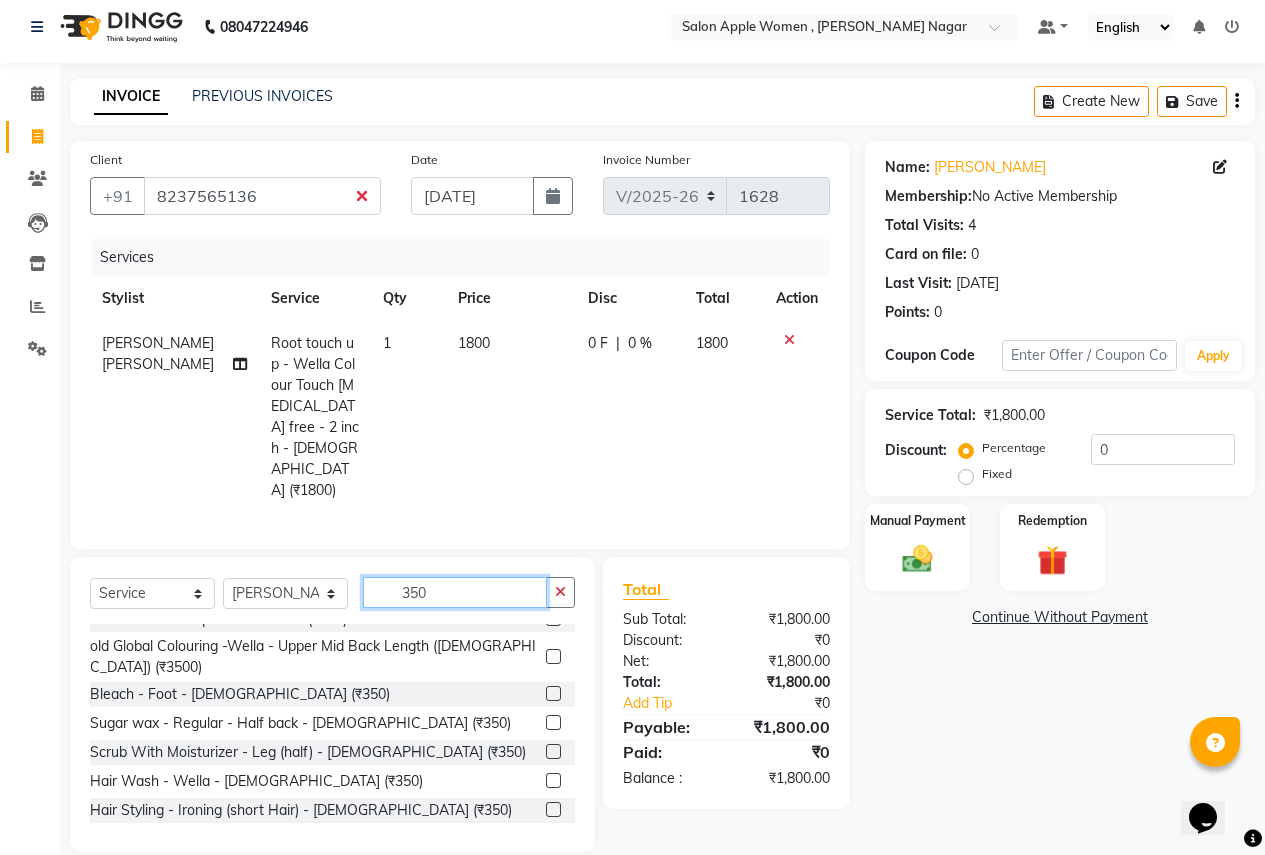 type on "350" 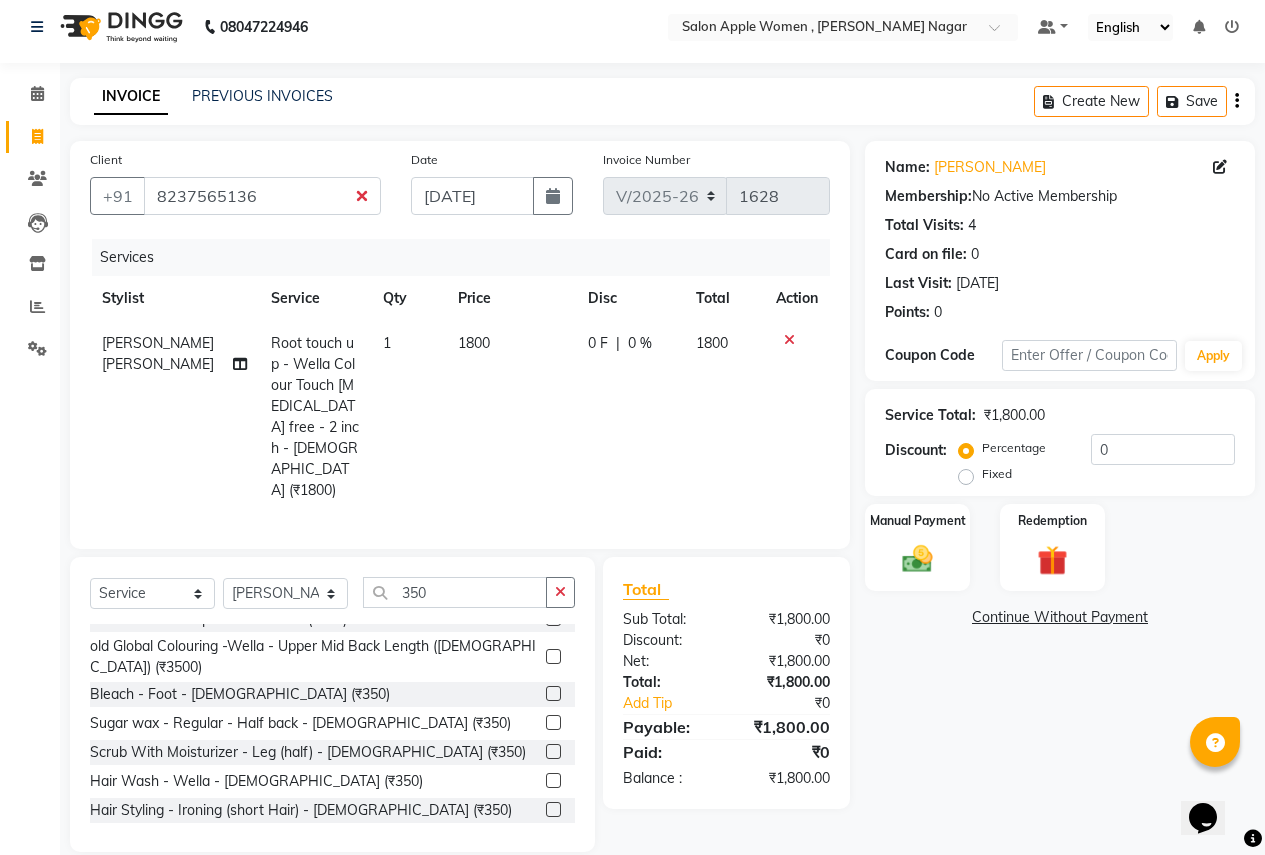 click 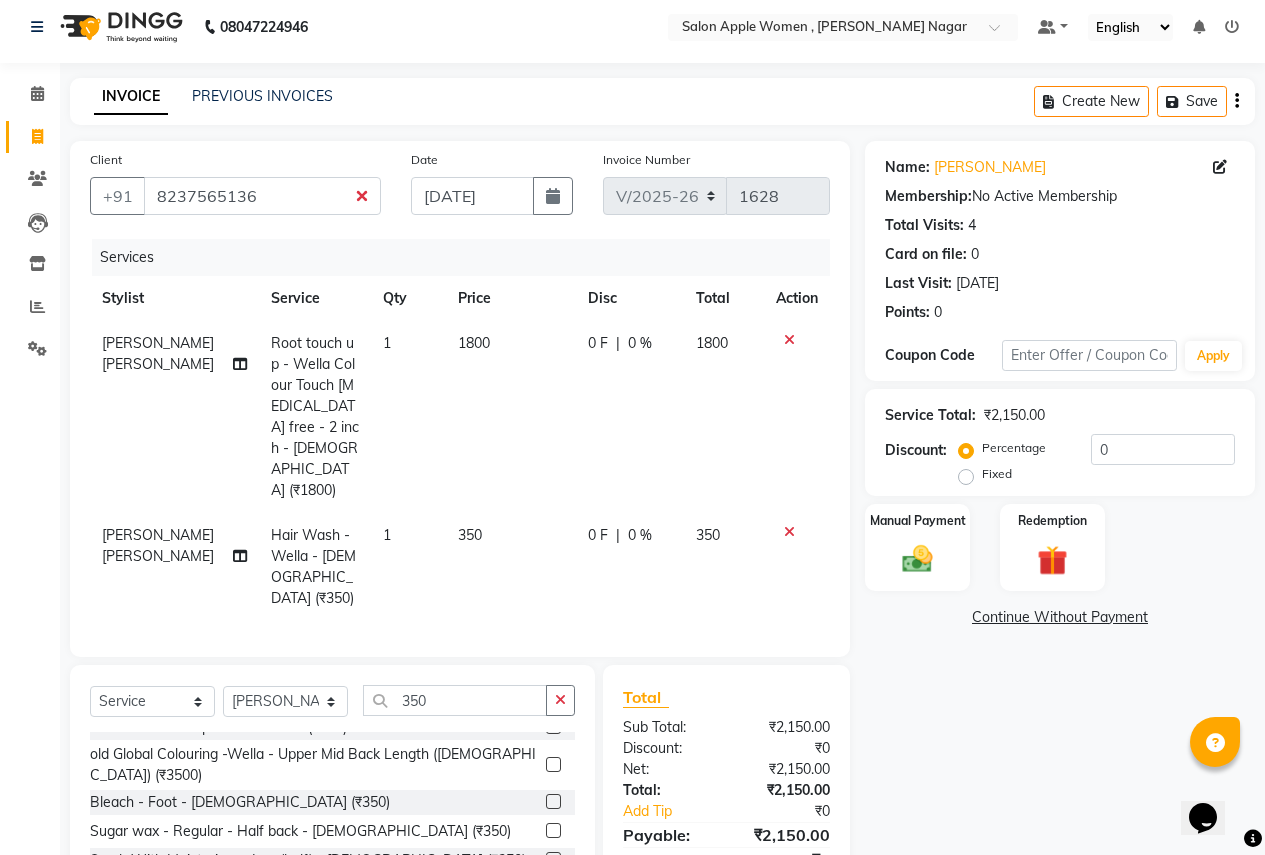 checkbox on "false" 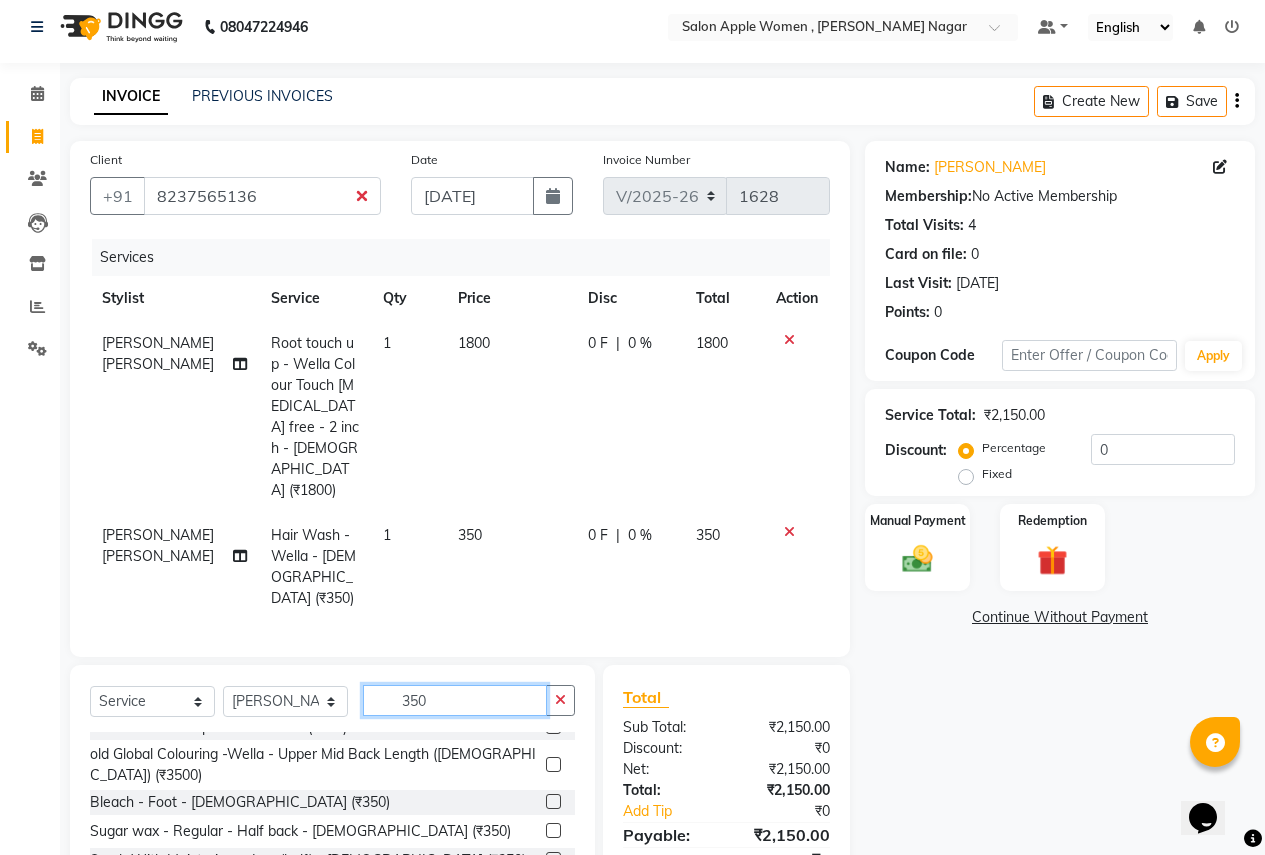 click on "350" 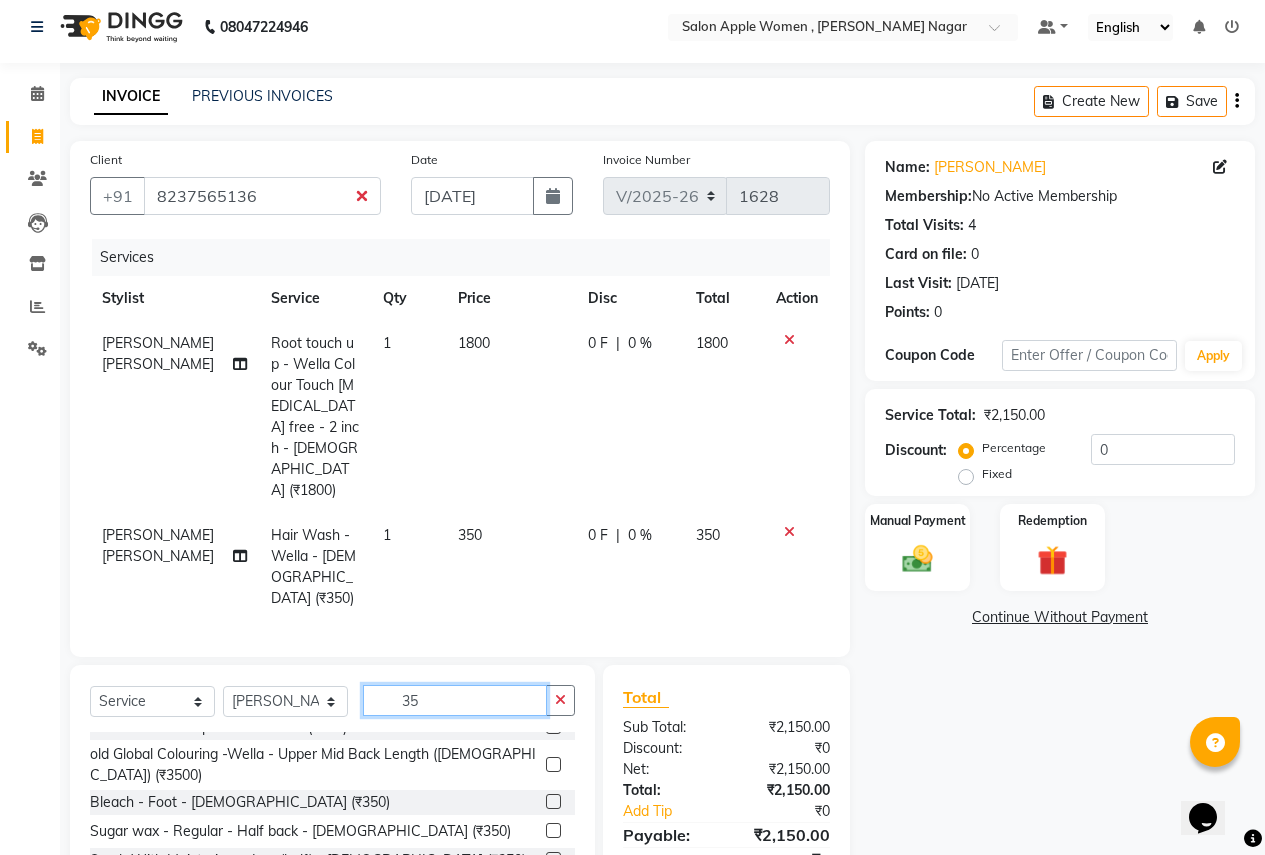 type on "3" 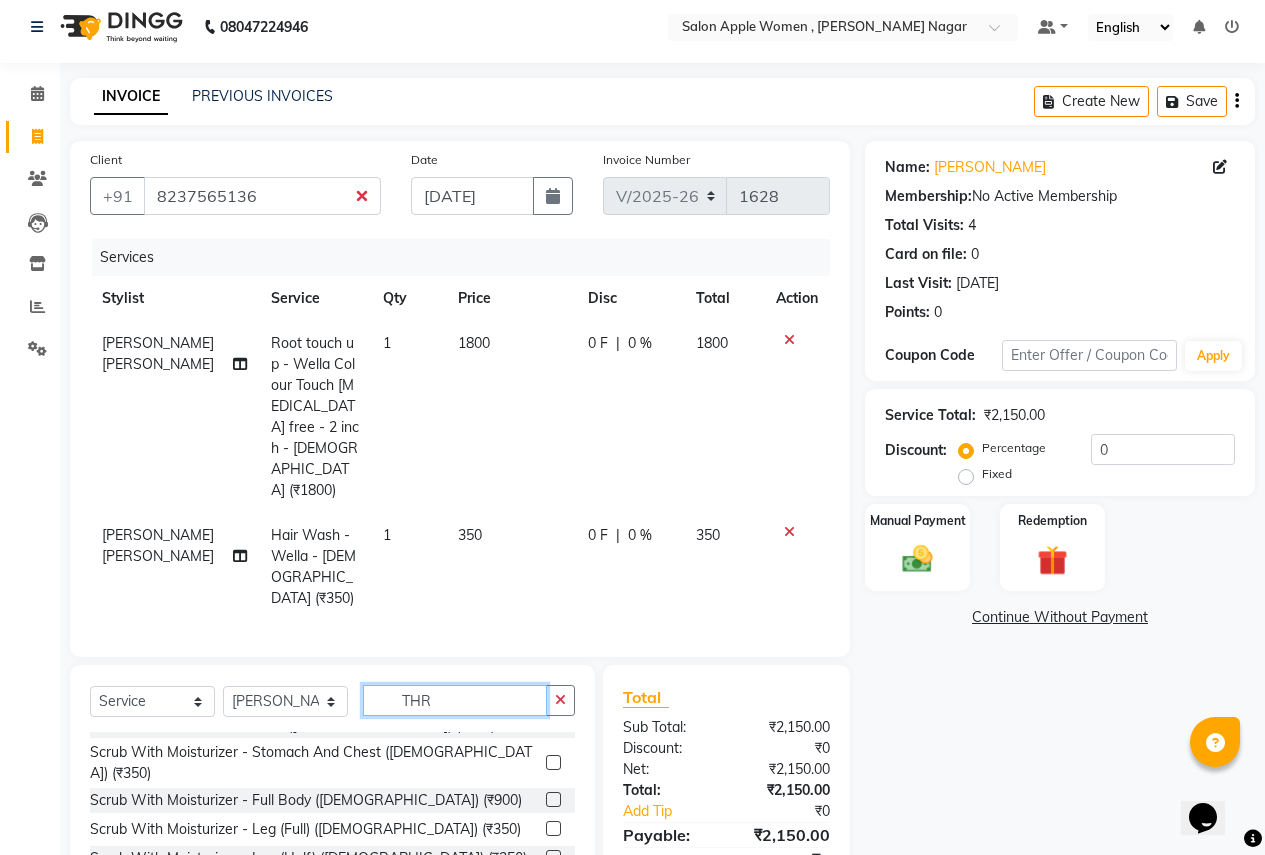 scroll, scrollTop: 264, scrollLeft: 0, axis: vertical 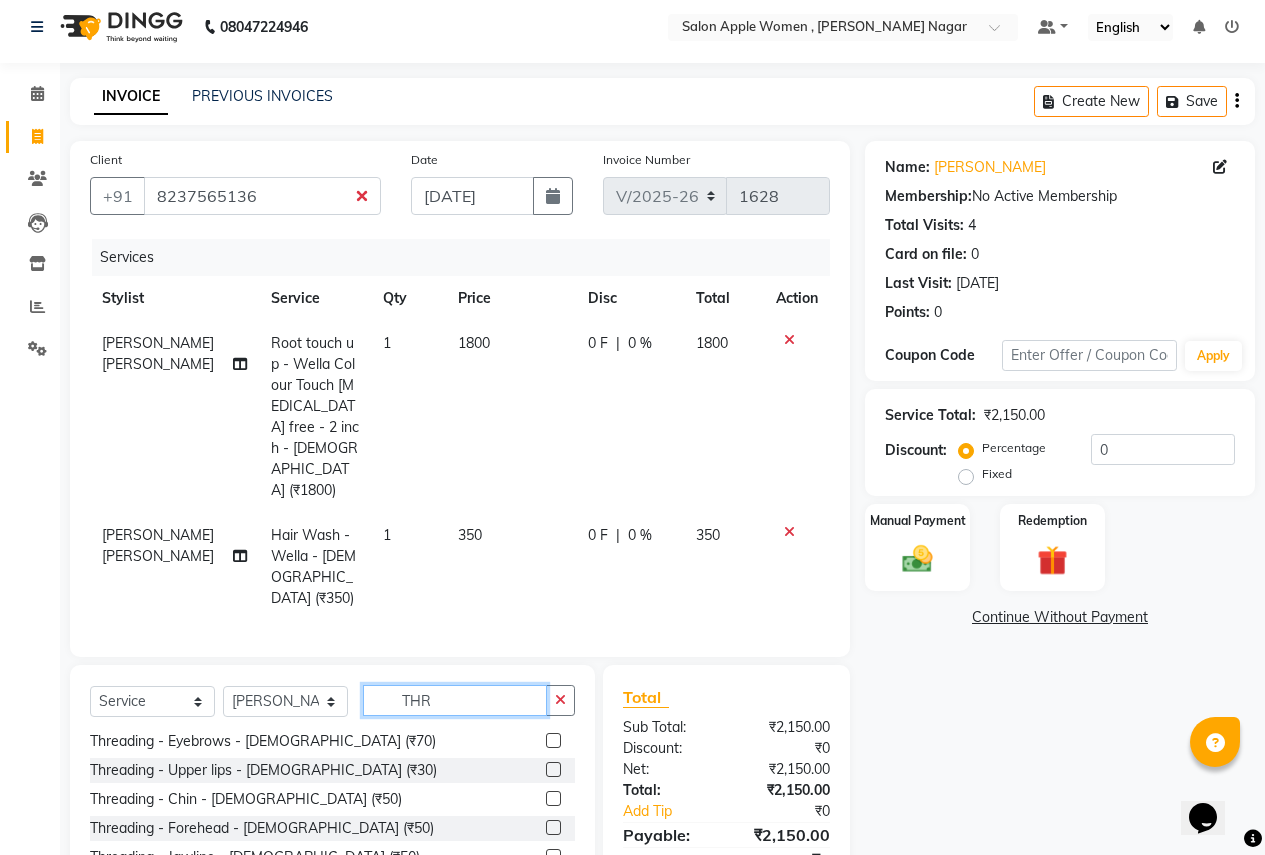 type on "THR" 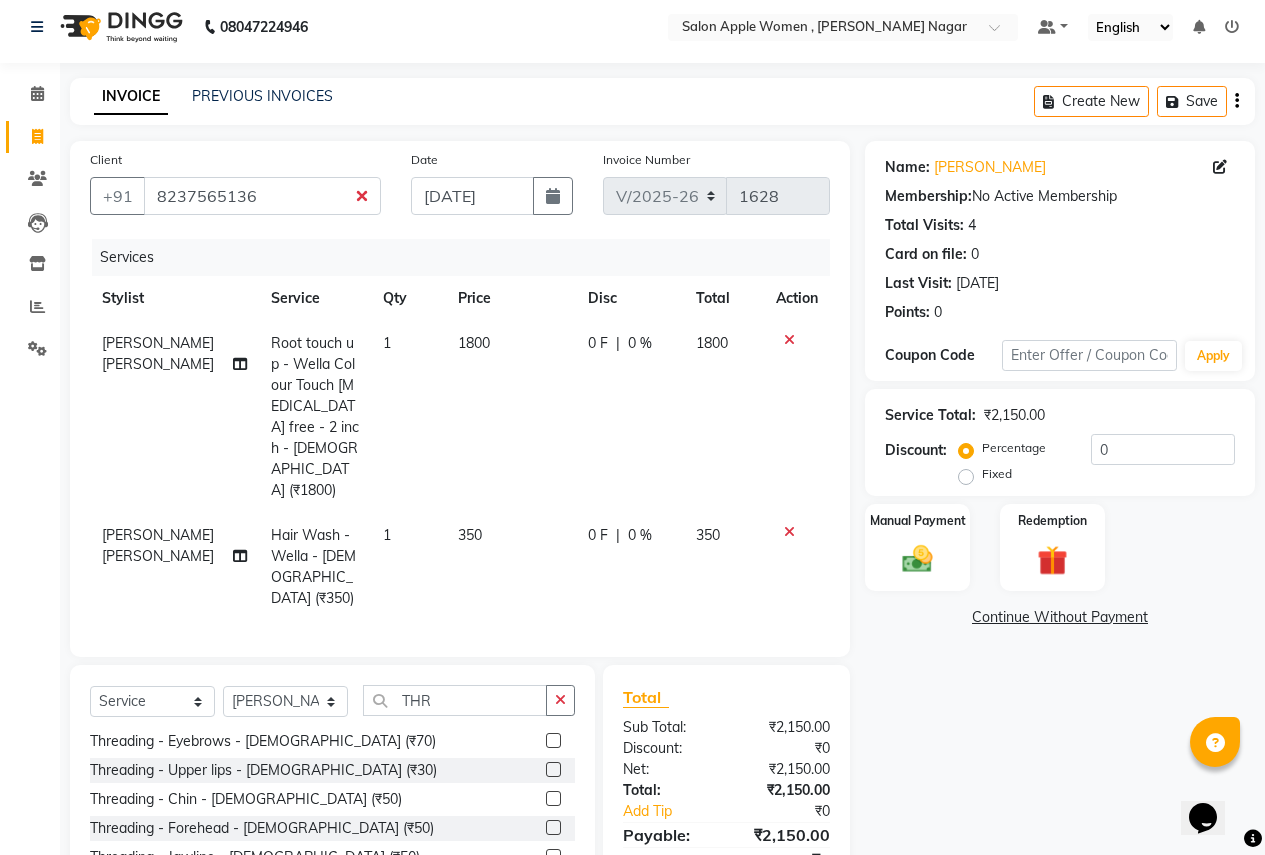click 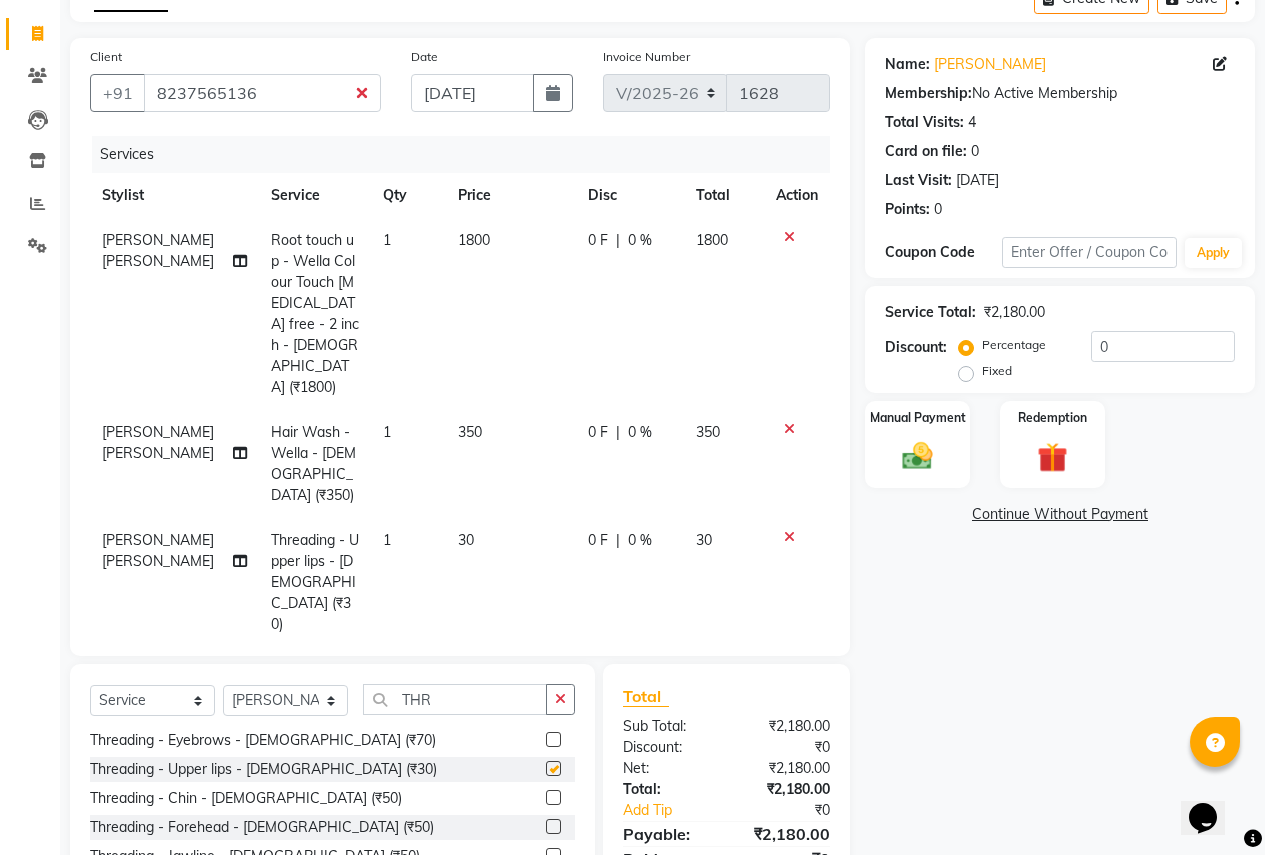 checkbox on "false" 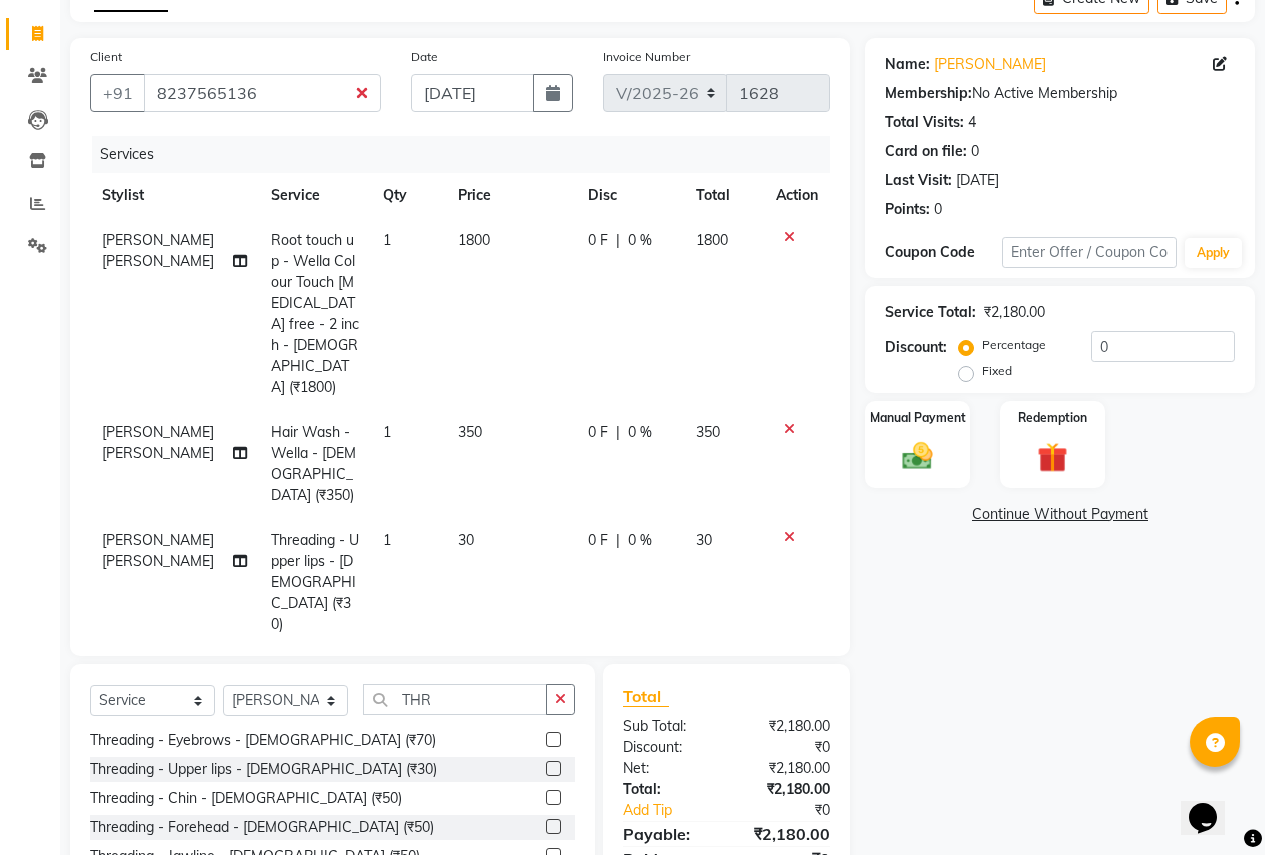 scroll, scrollTop: 183, scrollLeft: 0, axis: vertical 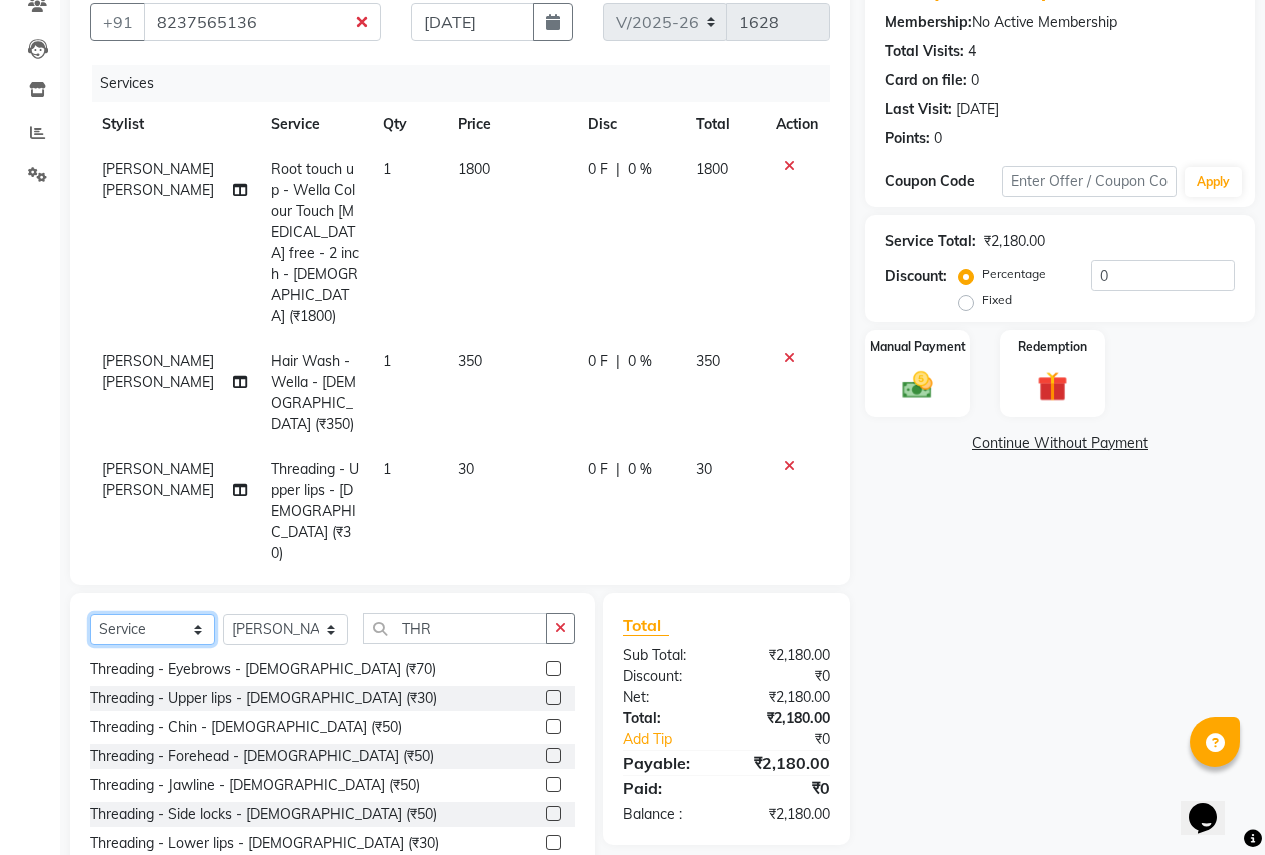 click on "Select  Service  Product  Membership  Package Voucher Prepaid Gift Card" 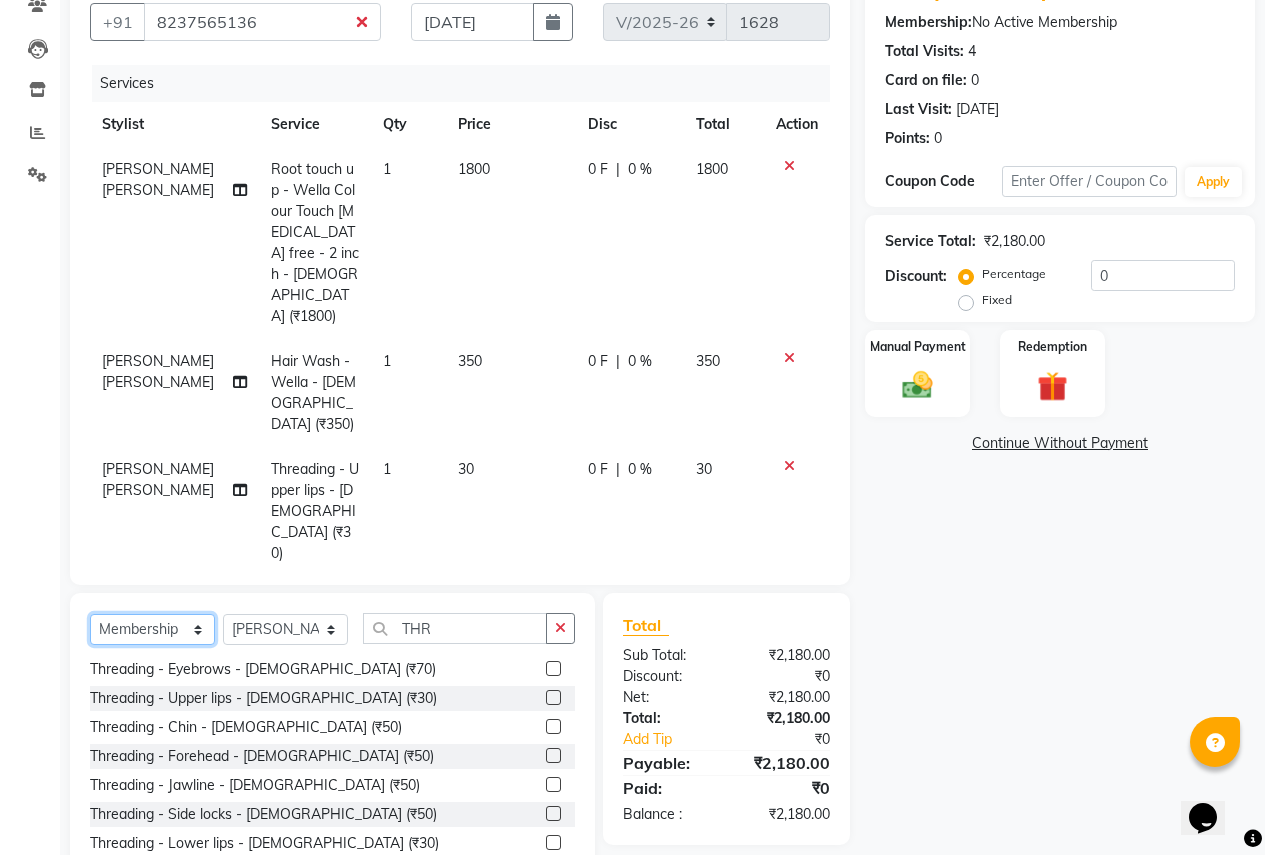 click on "Select  Service  Product  Membership  Package Voucher Prepaid Gift Card" 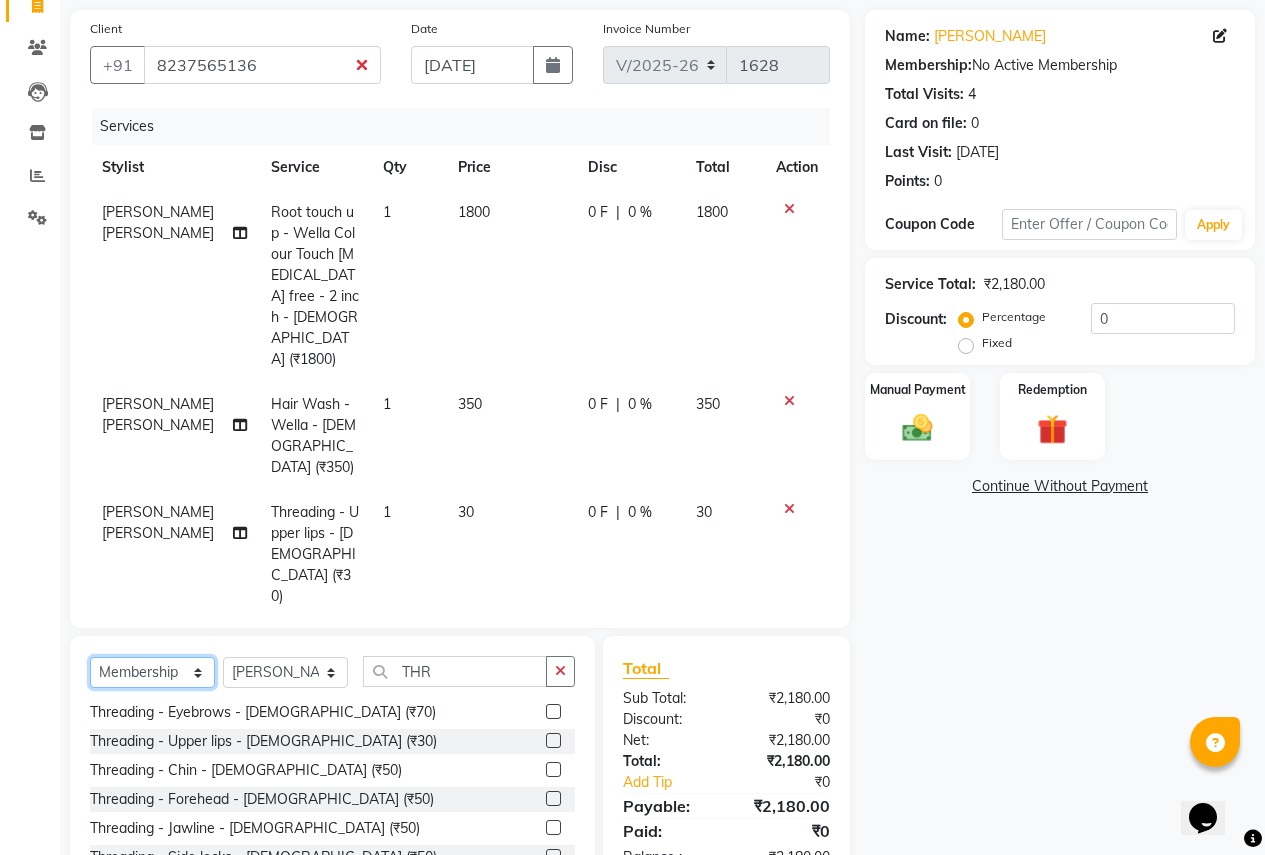 scroll, scrollTop: 0, scrollLeft: 0, axis: both 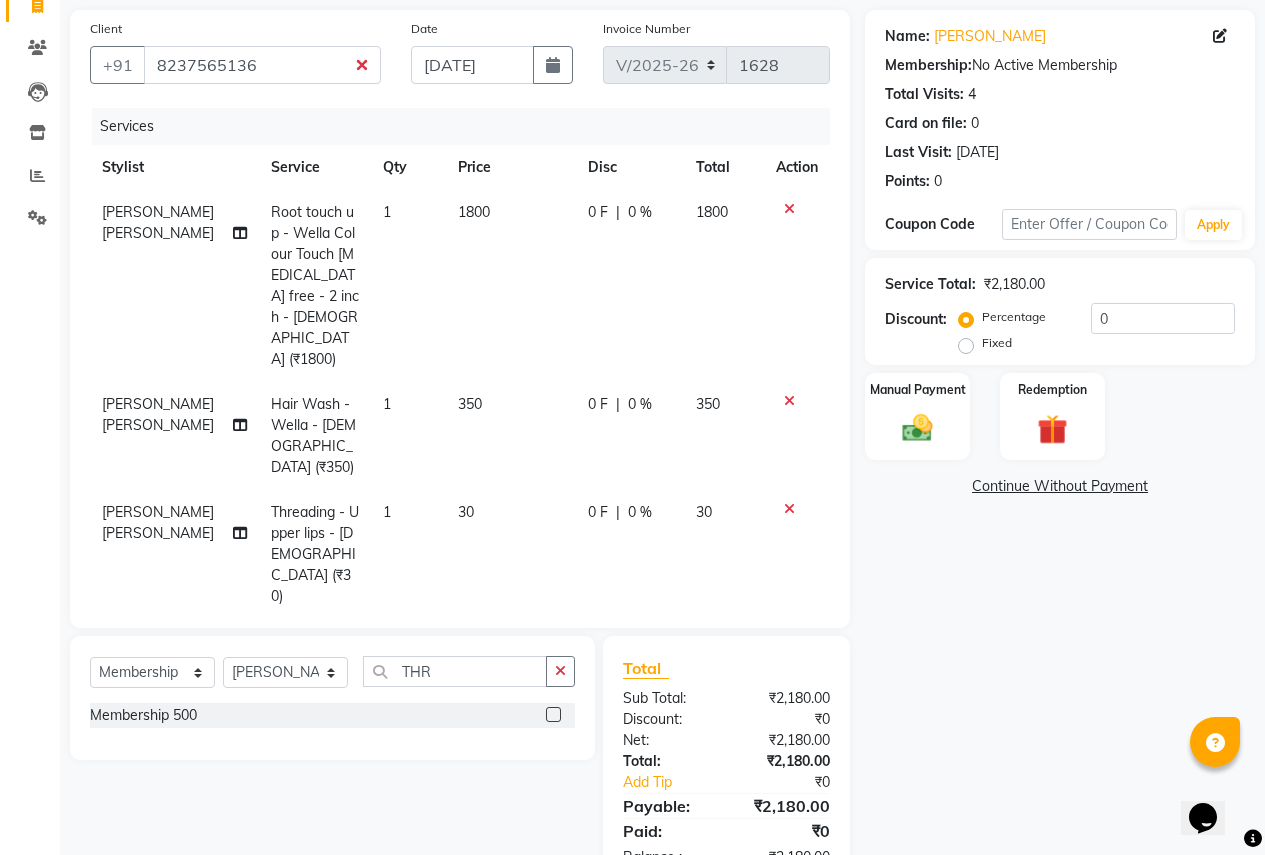 click 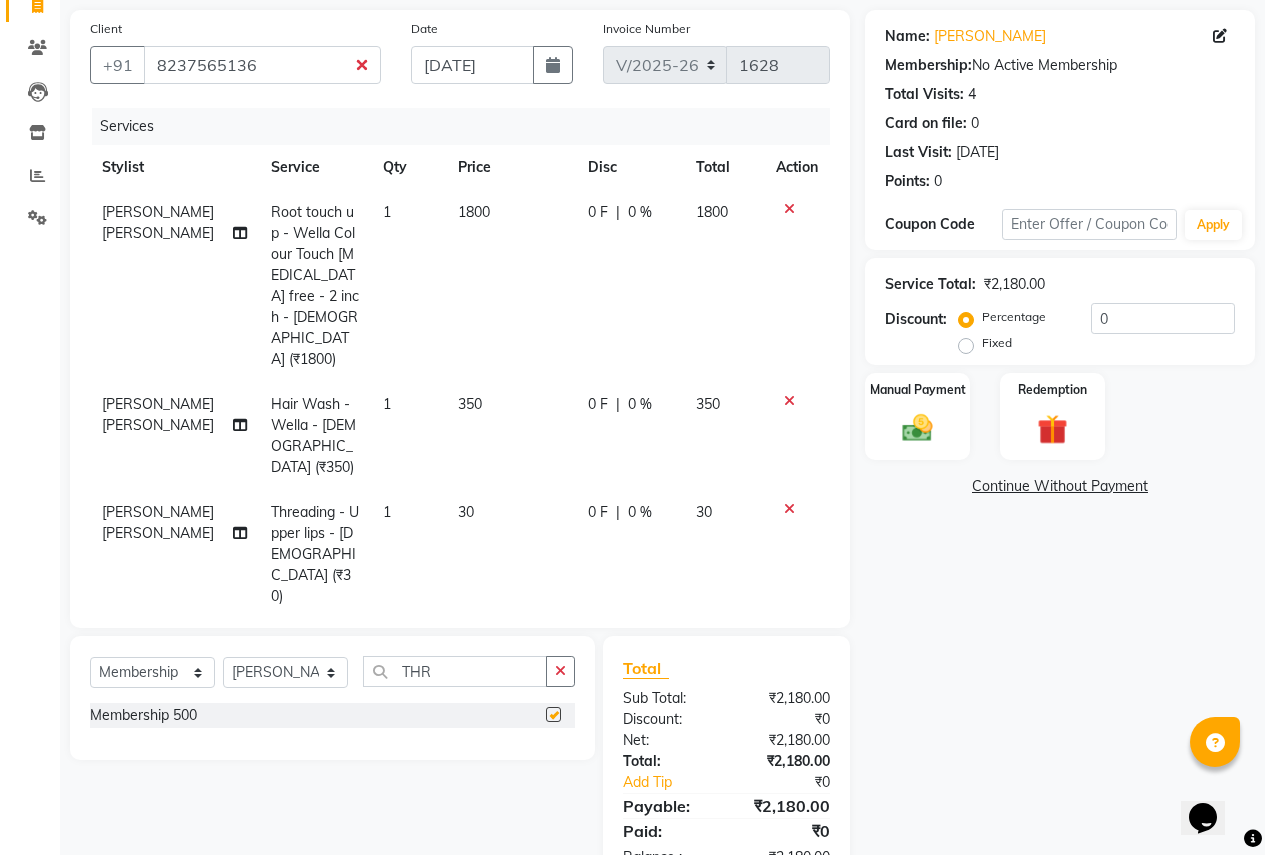 select on "select" 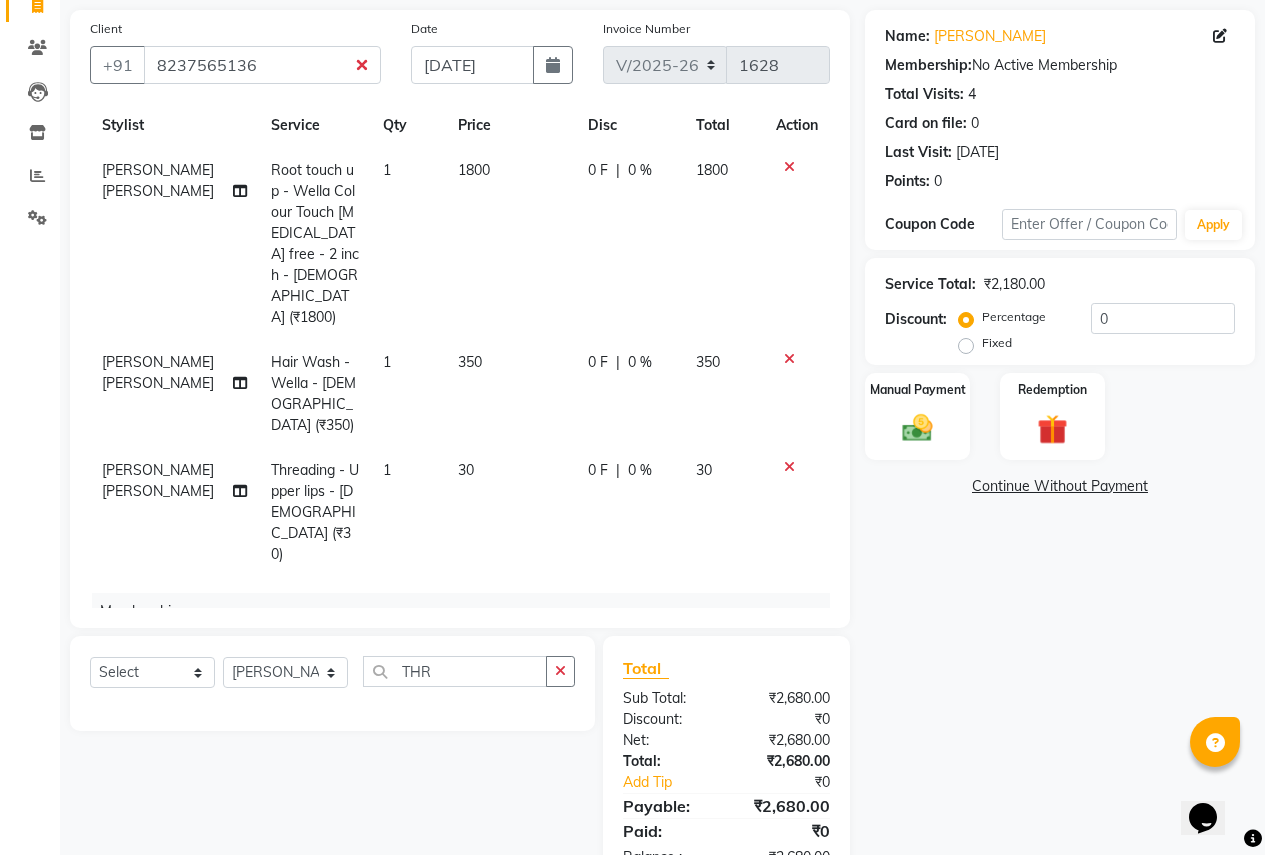 scroll, scrollTop: 101, scrollLeft: 0, axis: vertical 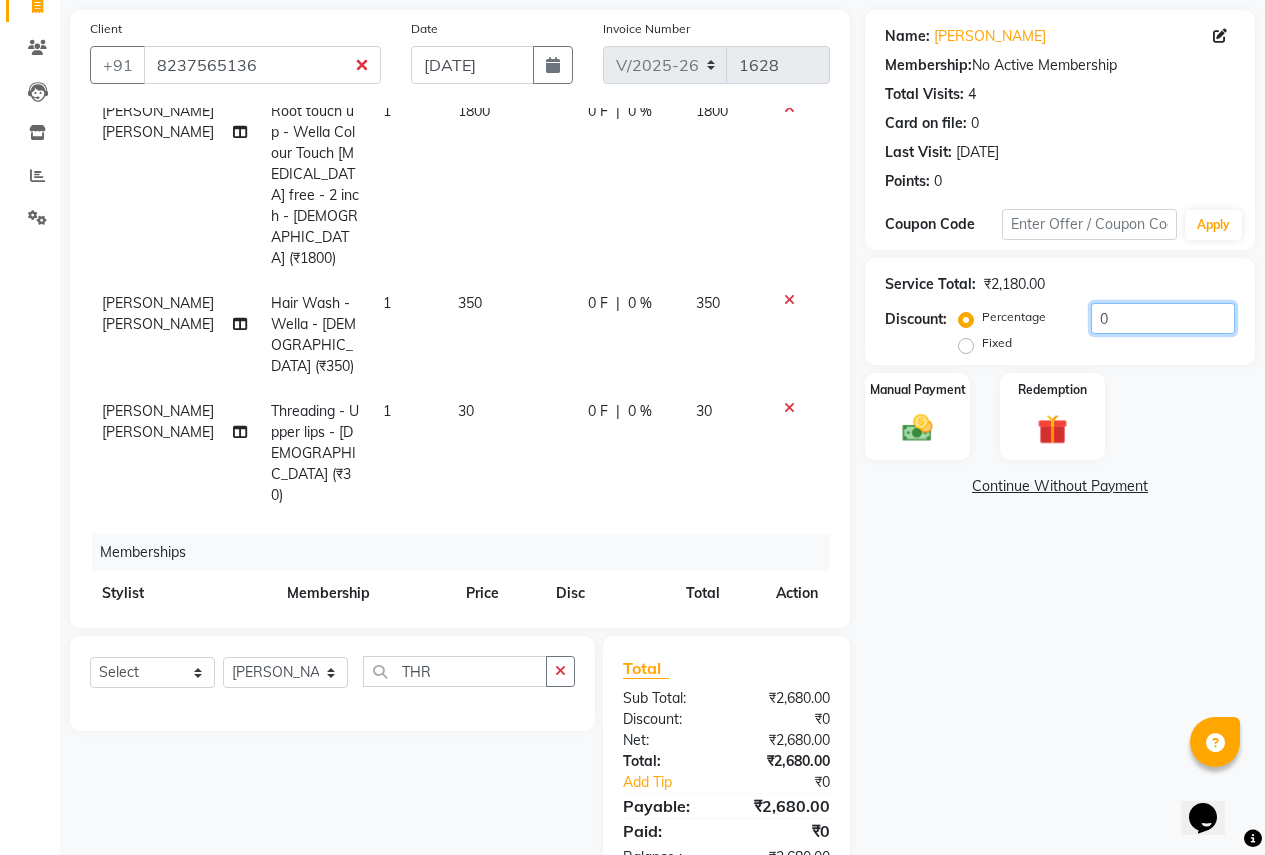 click on "0" 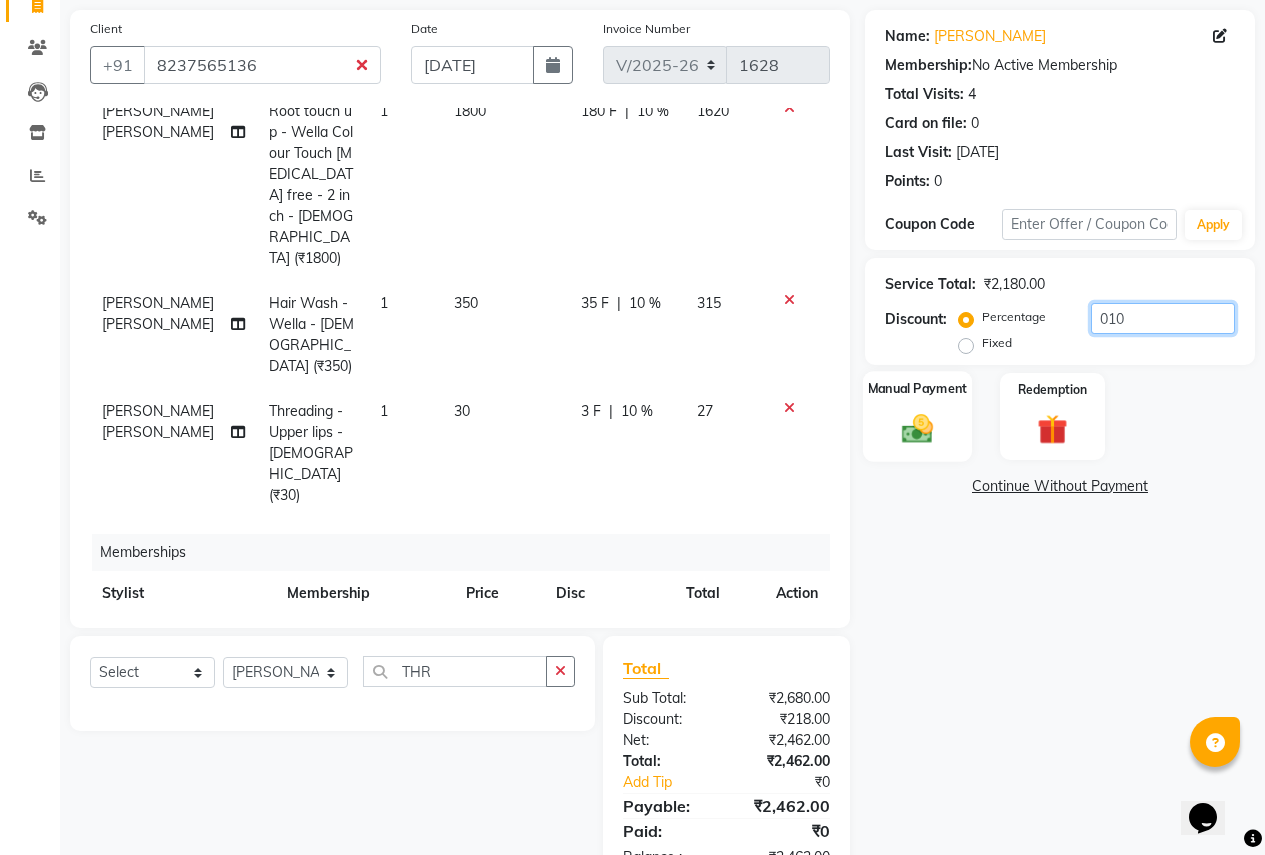 type on "010" 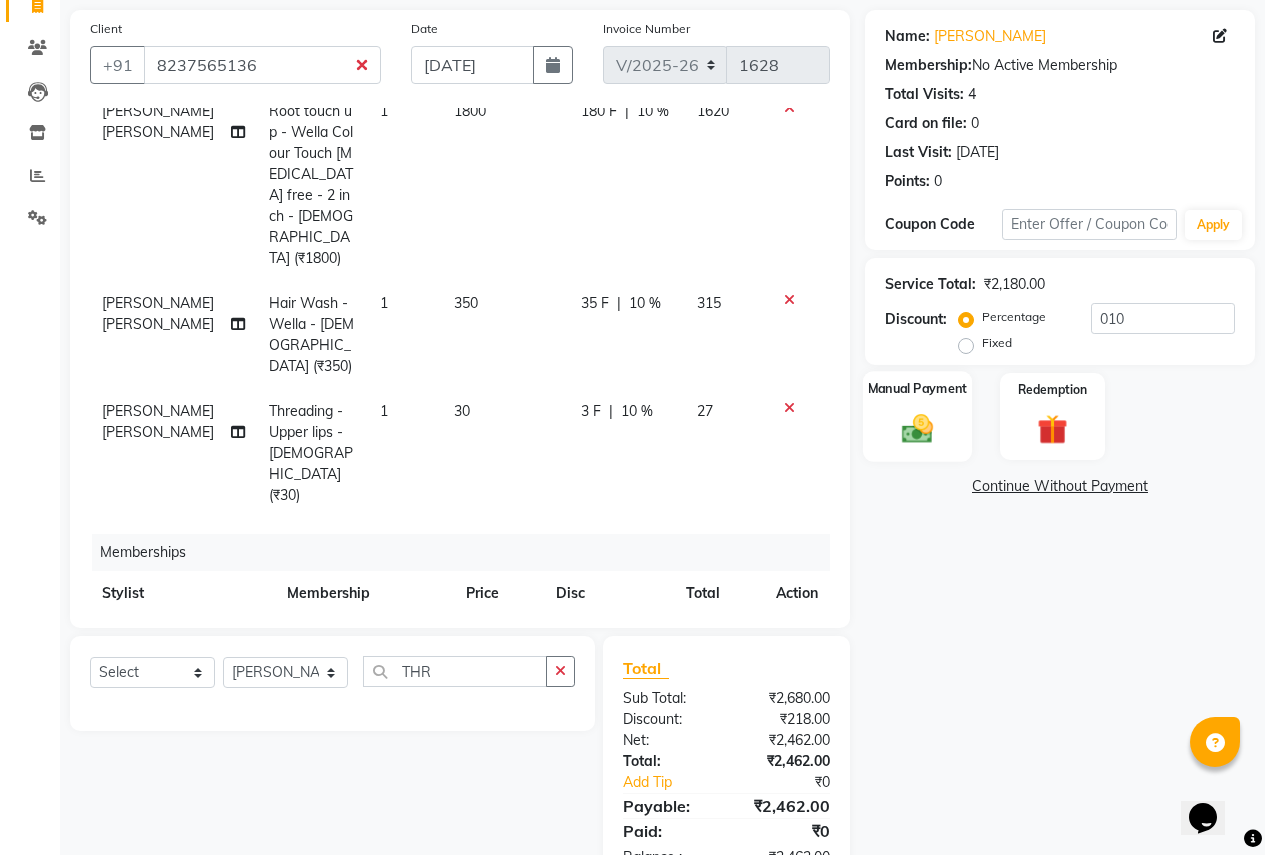 click 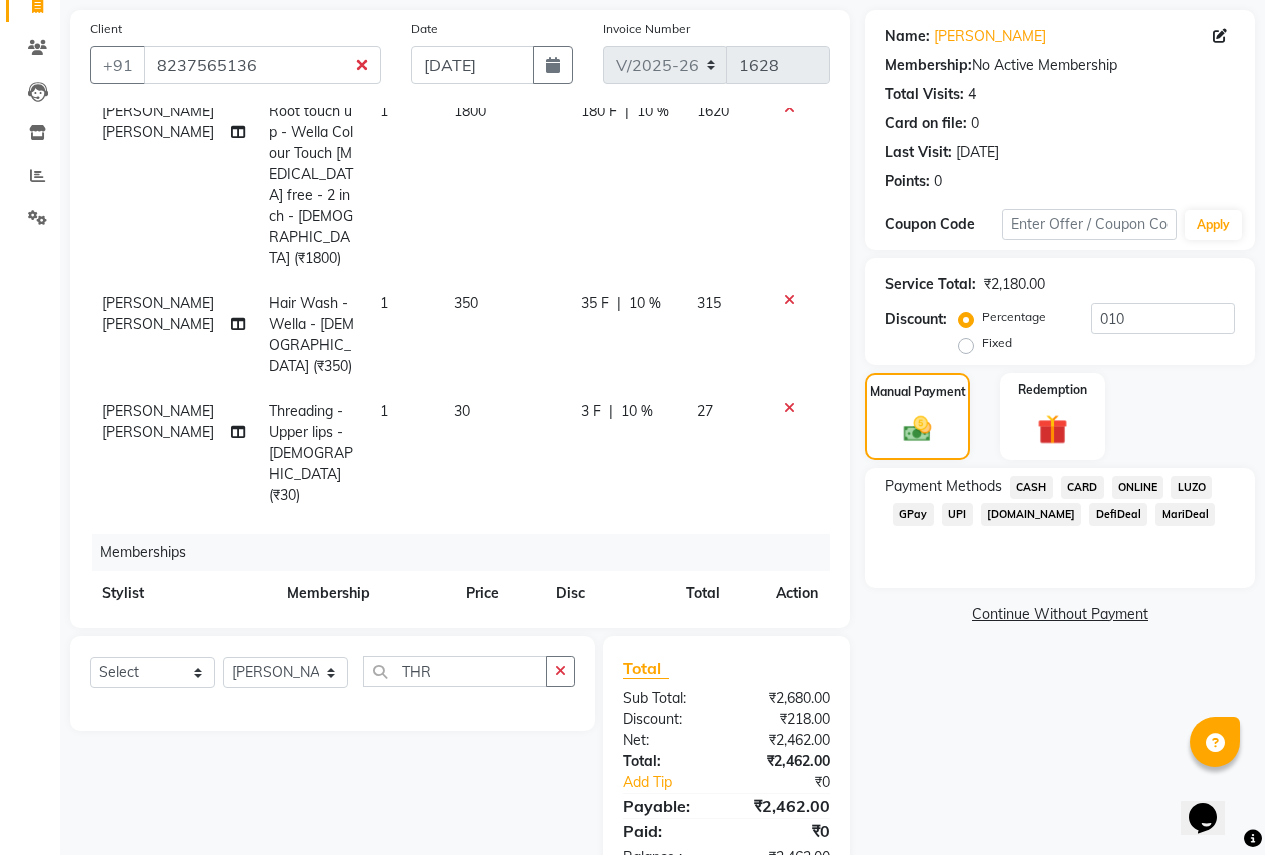click on "ONLINE" 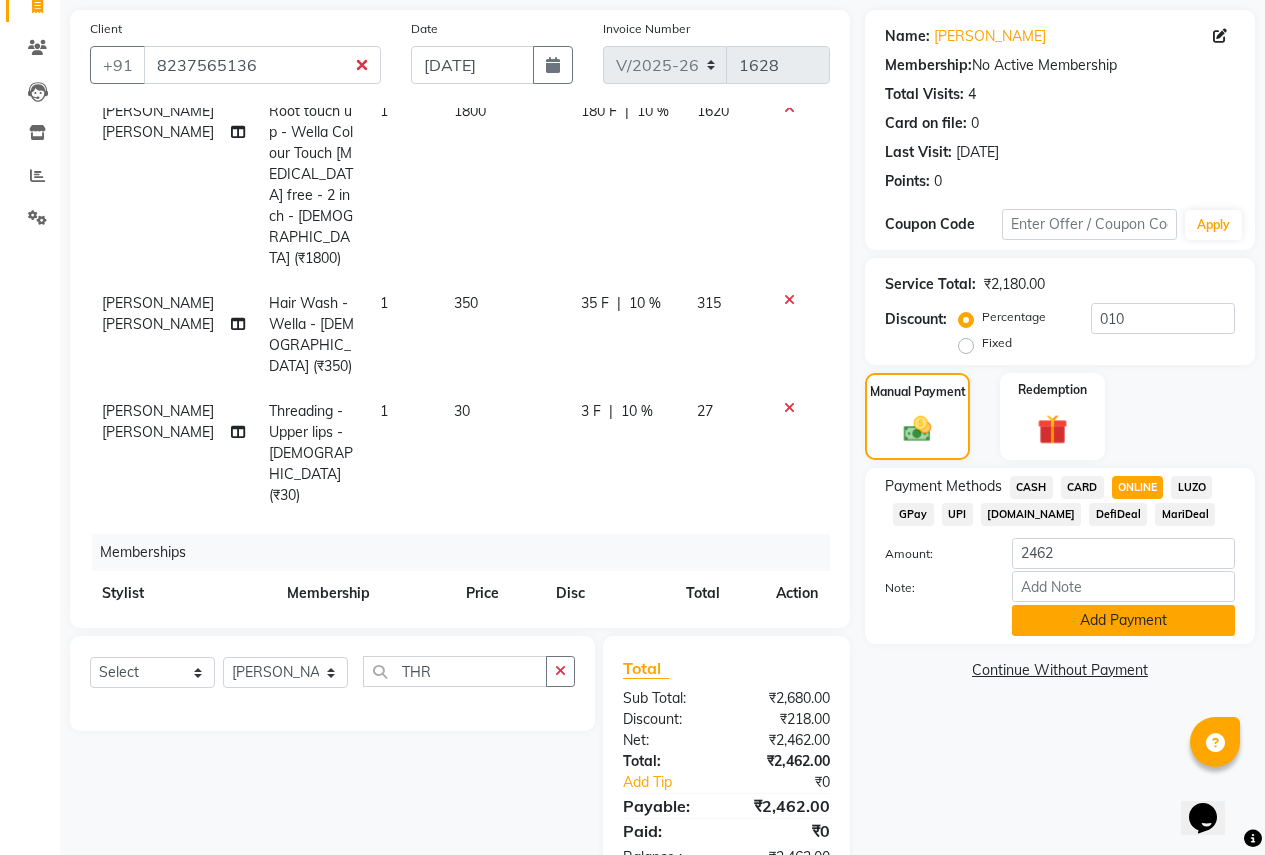 click on "Add Payment" 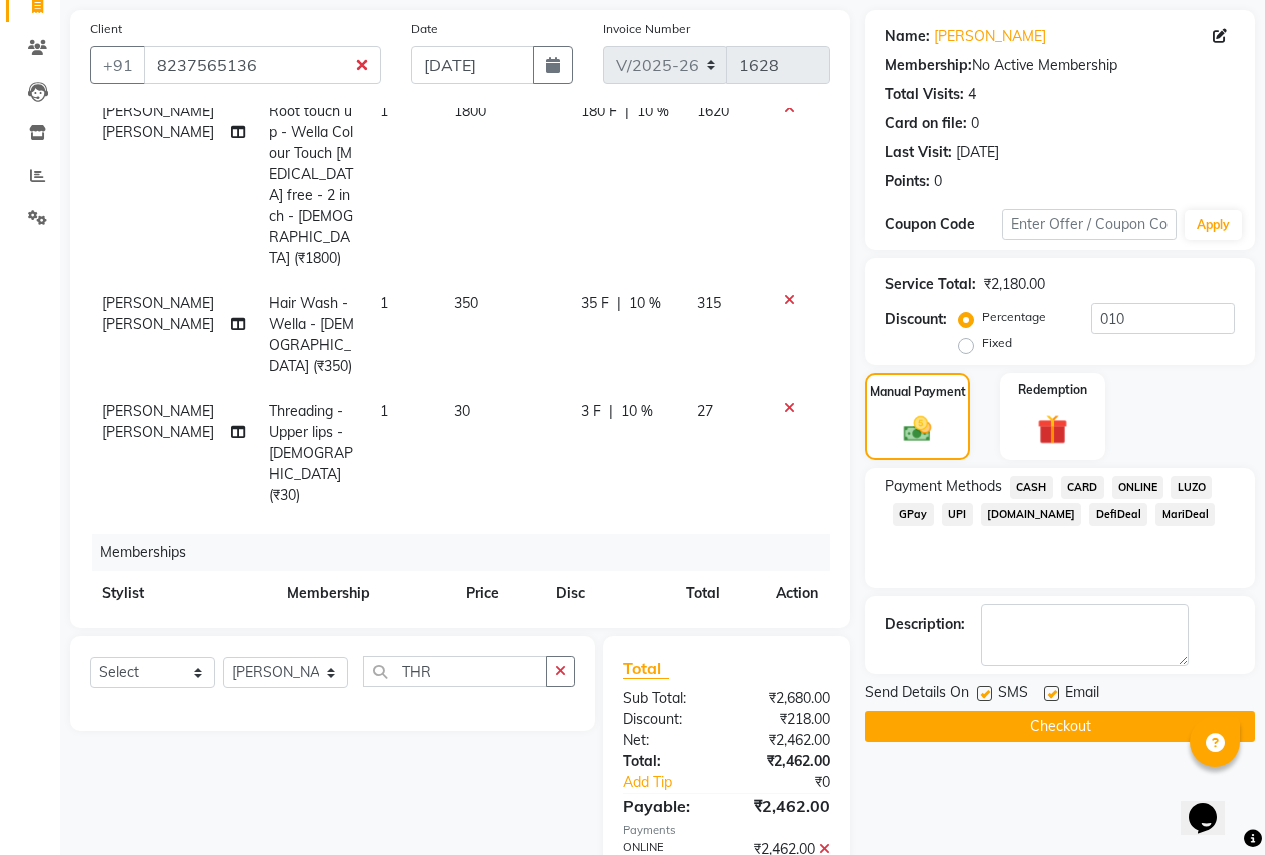 click on "Checkout" 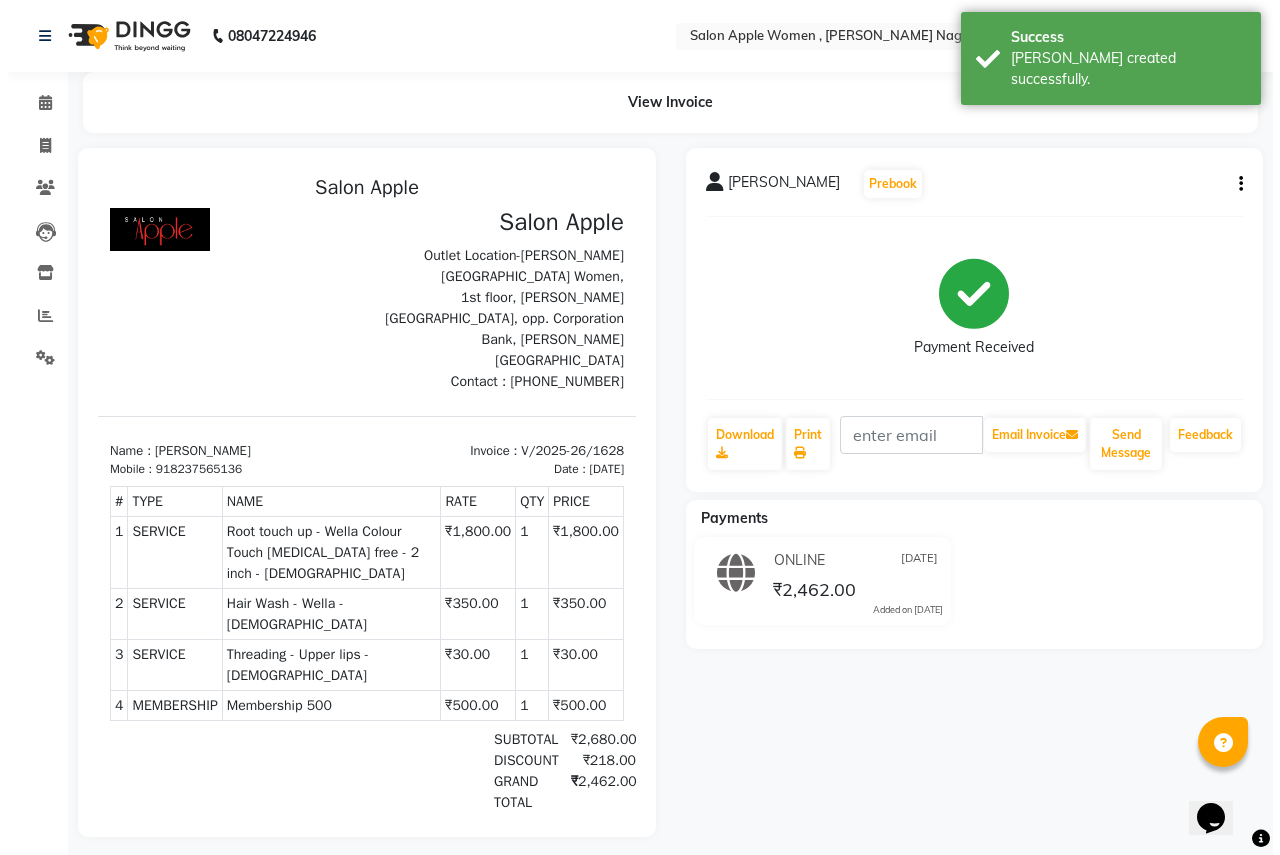 scroll, scrollTop: 0, scrollLeft: 0, axis: both 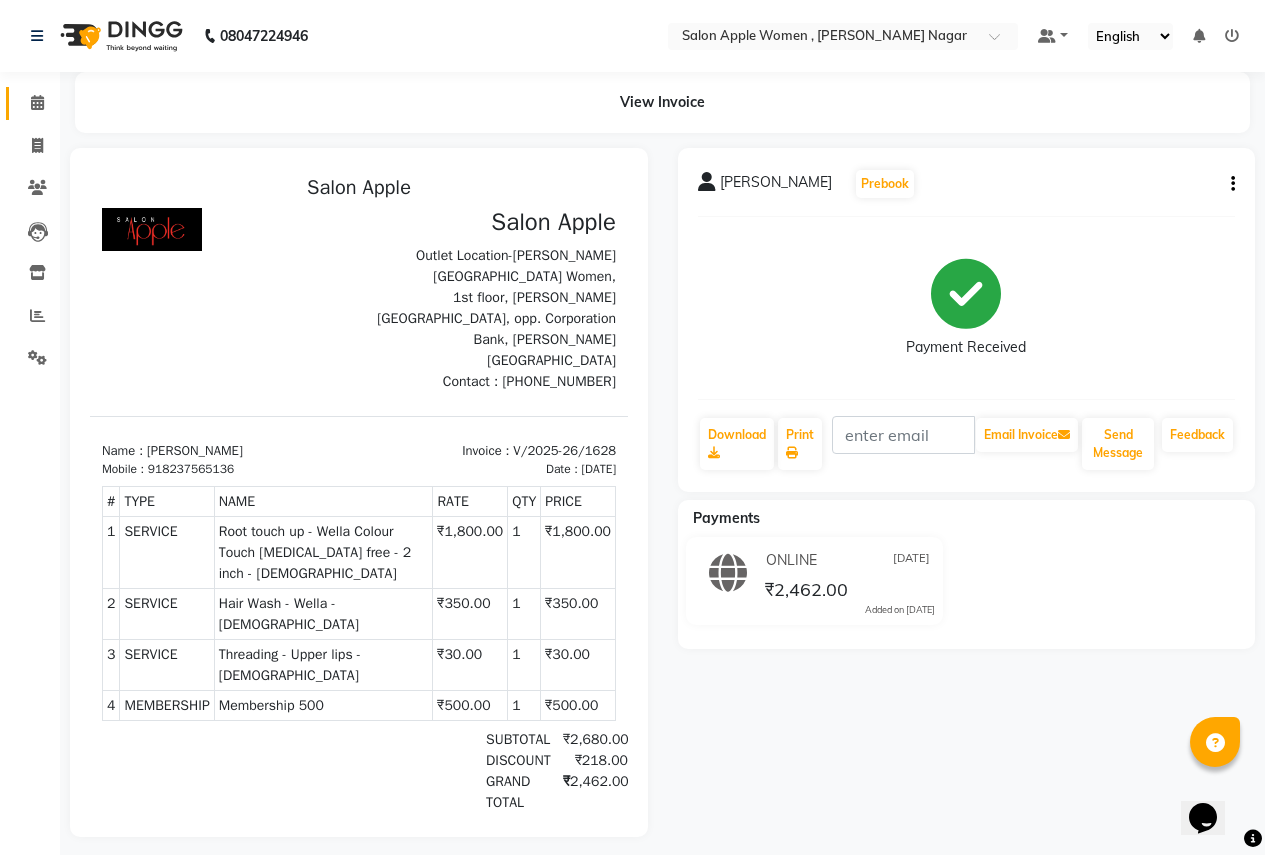 click on "Calendar" 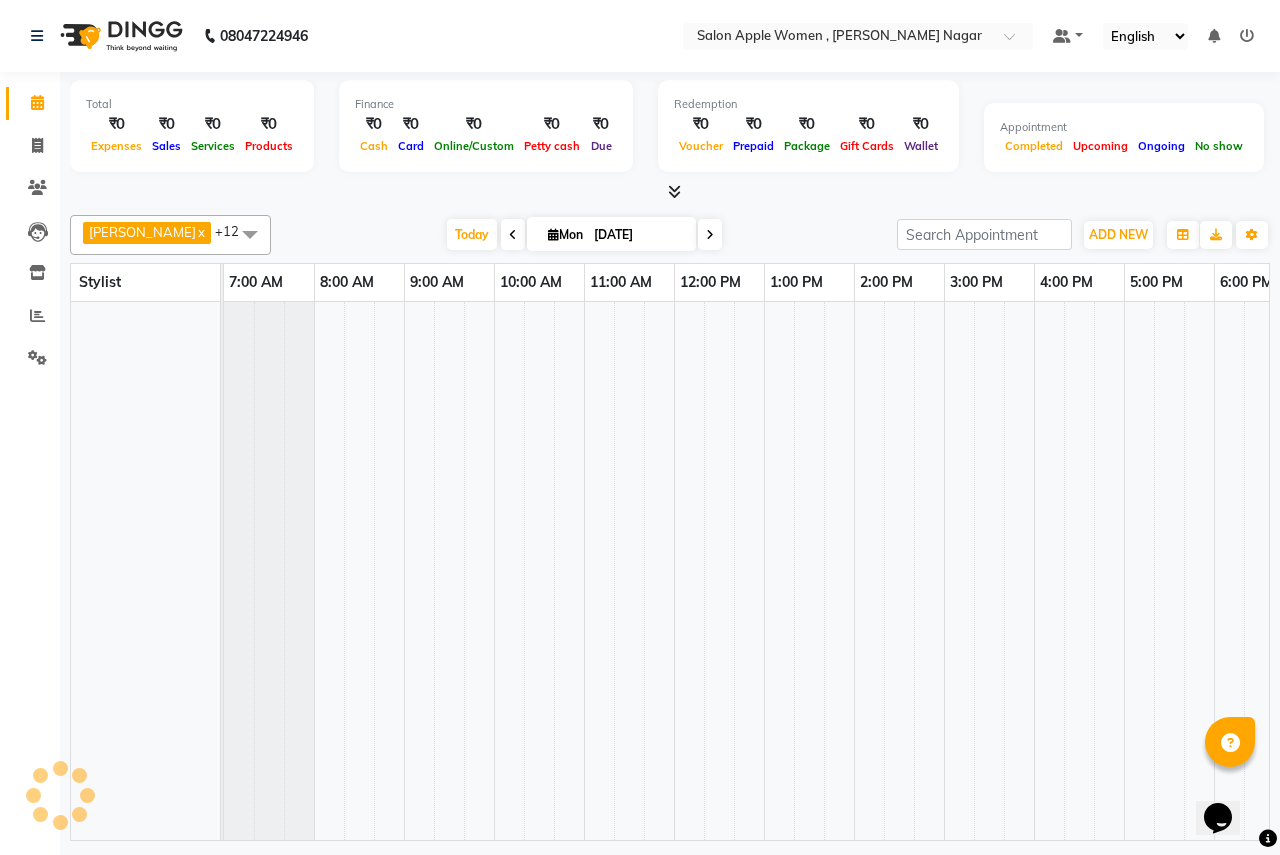 scroll, scrollTop: 0, scrollLeft: 395, axis: horizontal 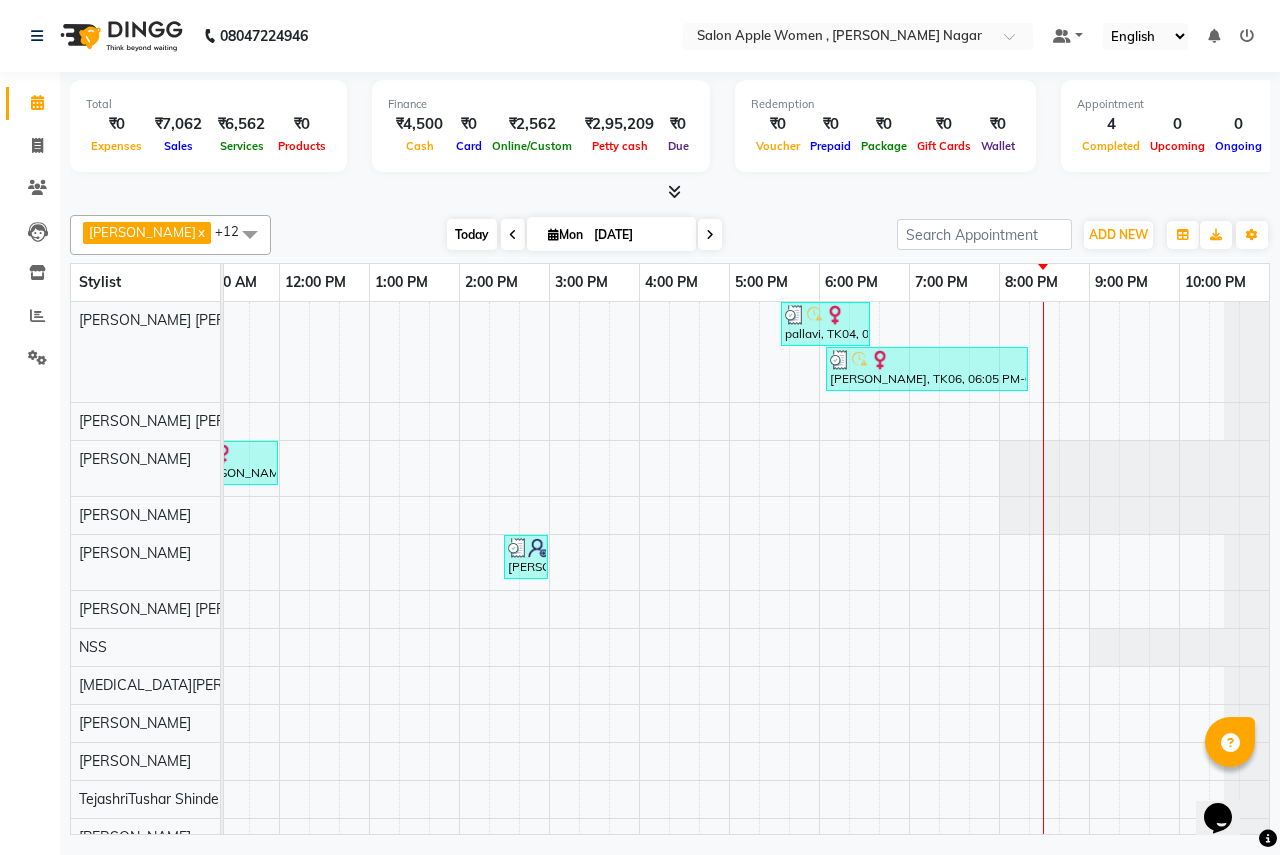 click on "Today" at bounding box center (472, 234) 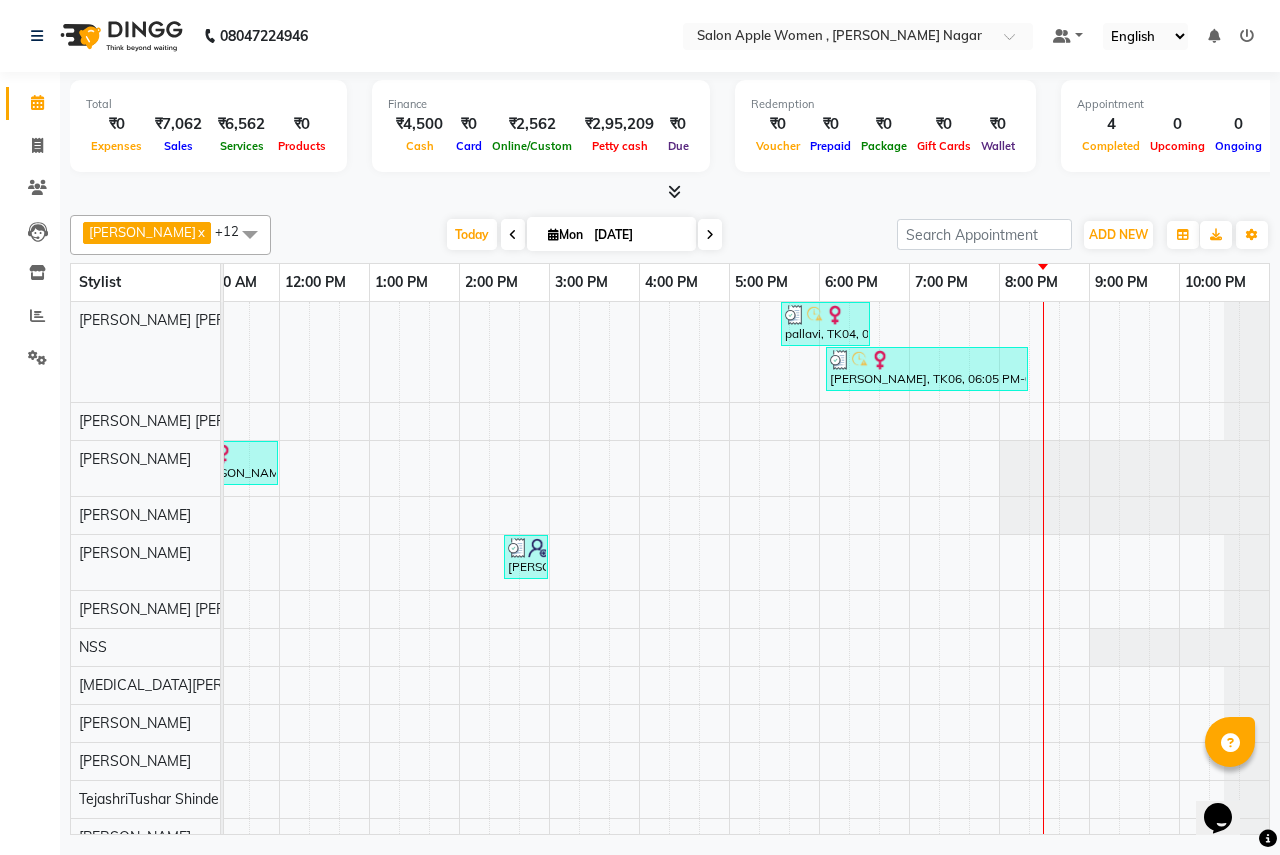 scroll, scrollTop: 0, scrollLeft: 395, axis: horizontal 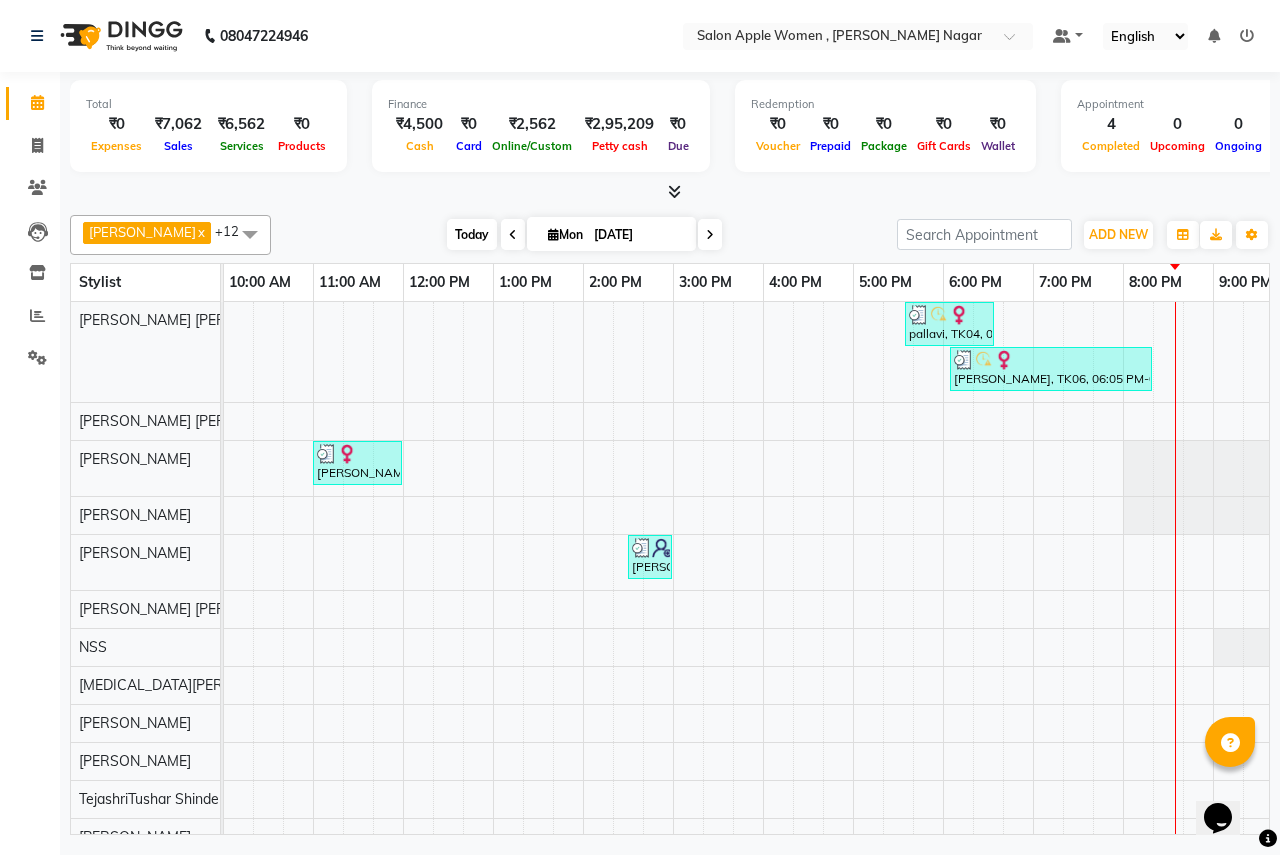 click on "Today" at bounding box center (472, 234) 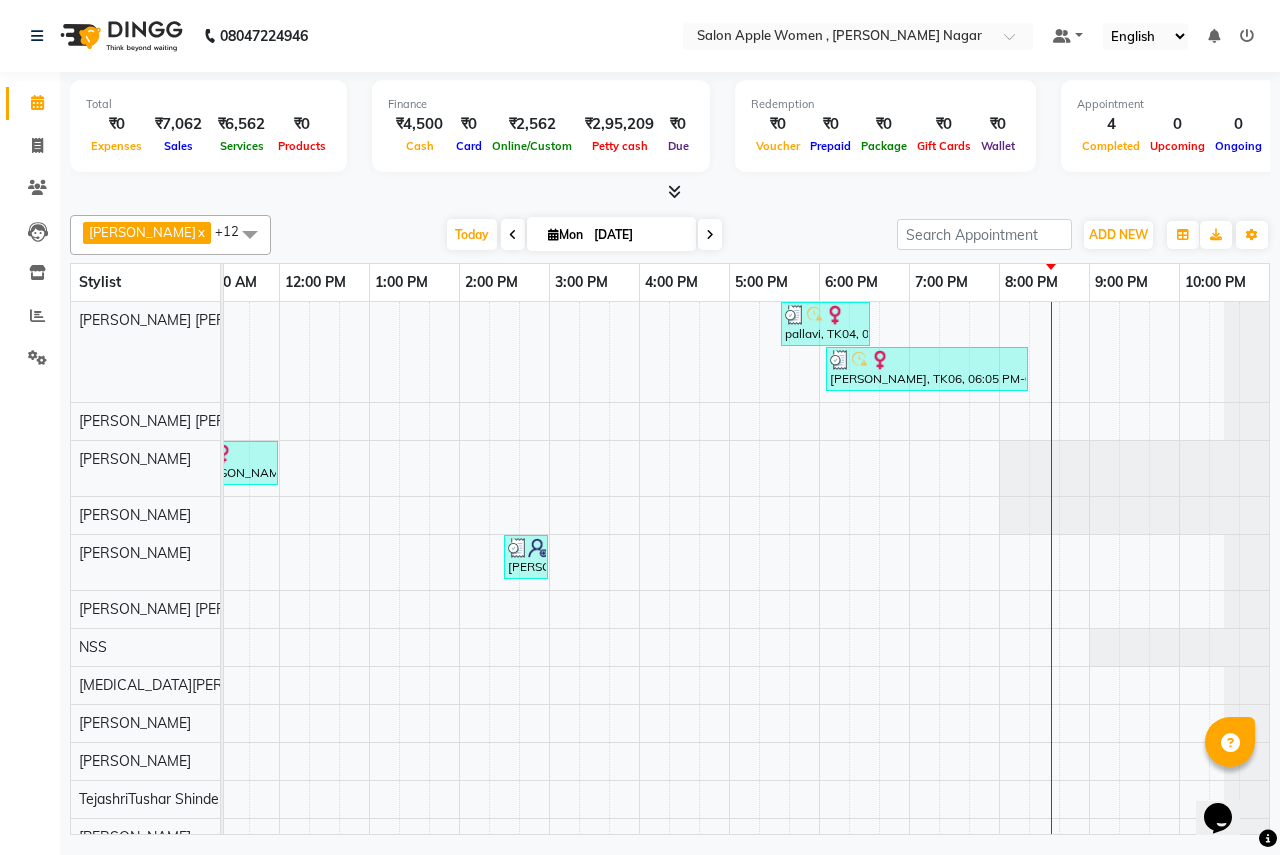 scroll, scrollTop: 0, scrollLeft: 224, axis: horizontal 